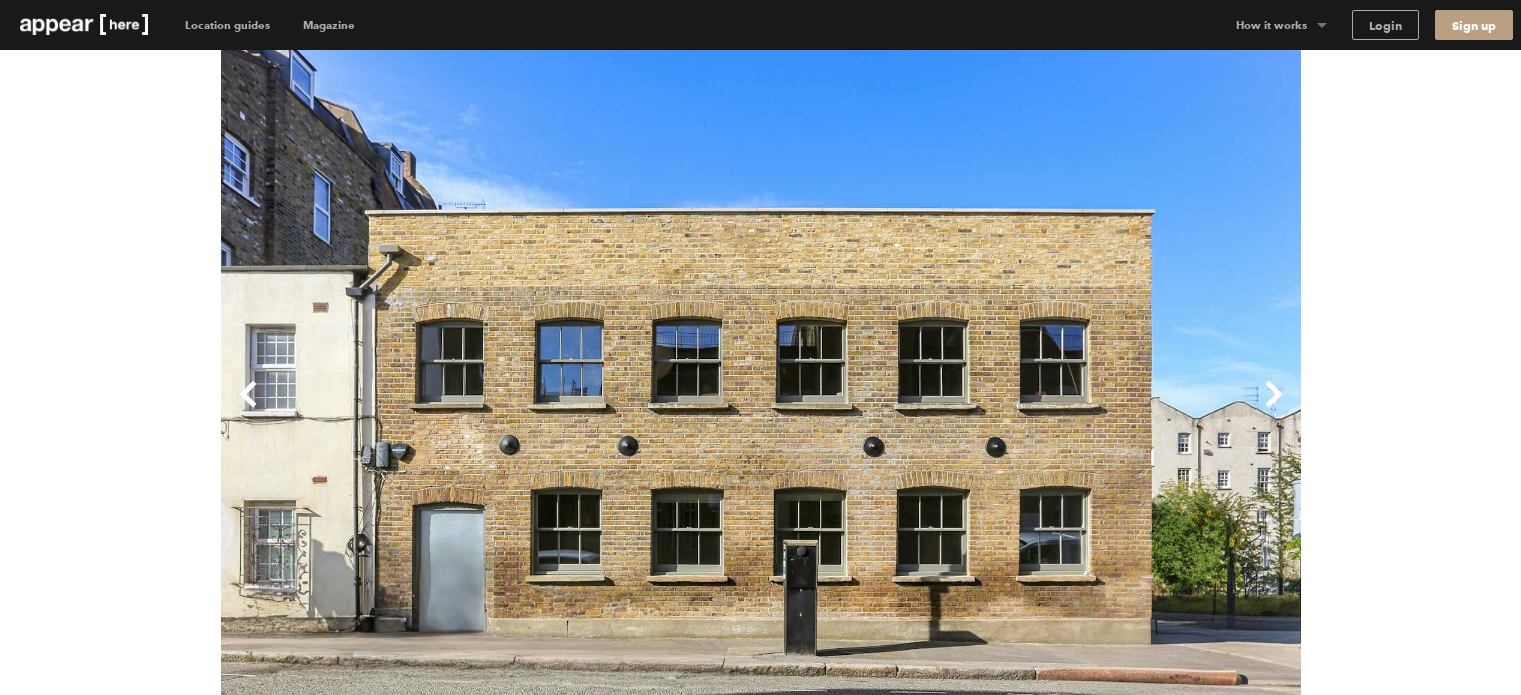 scroll, scrollTop: 0, scrollLeft: 0, axis: both 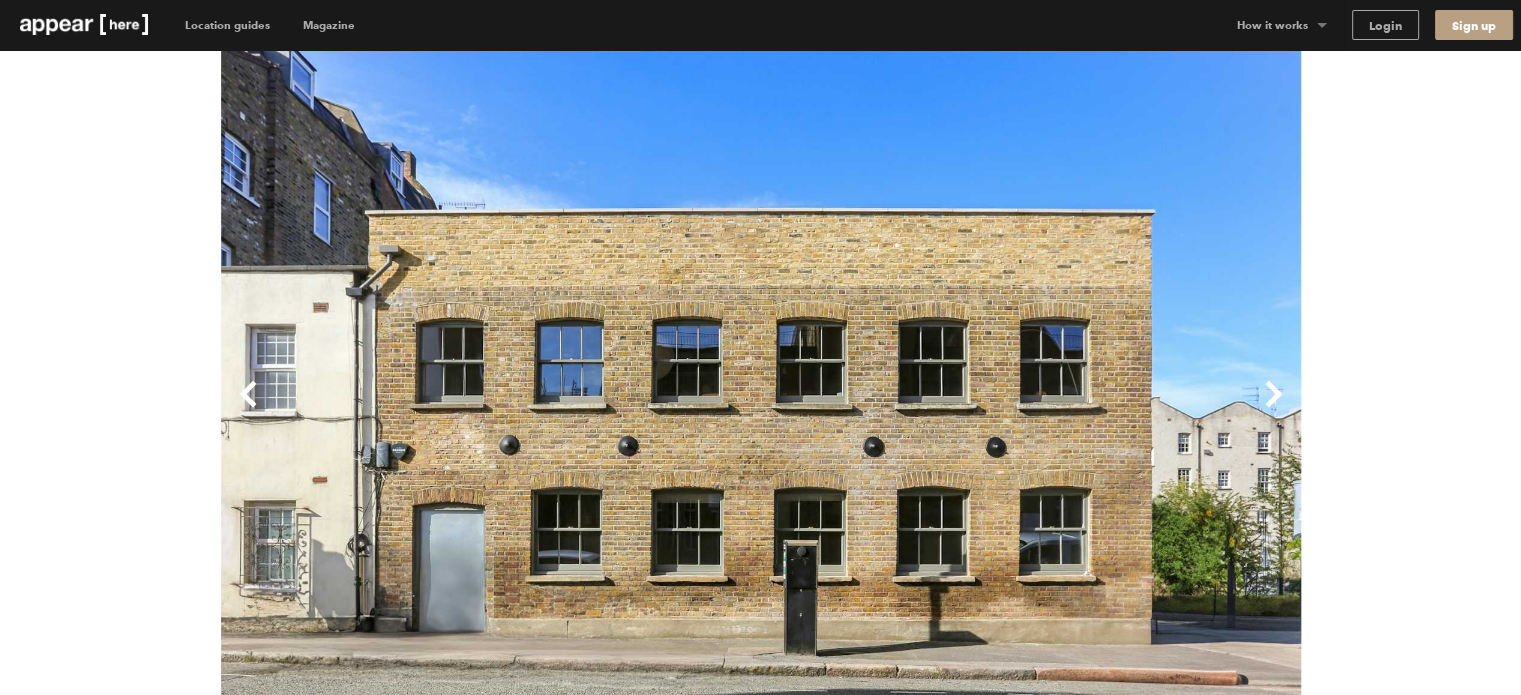 click on "Next" at bounding box center (1031, 410) 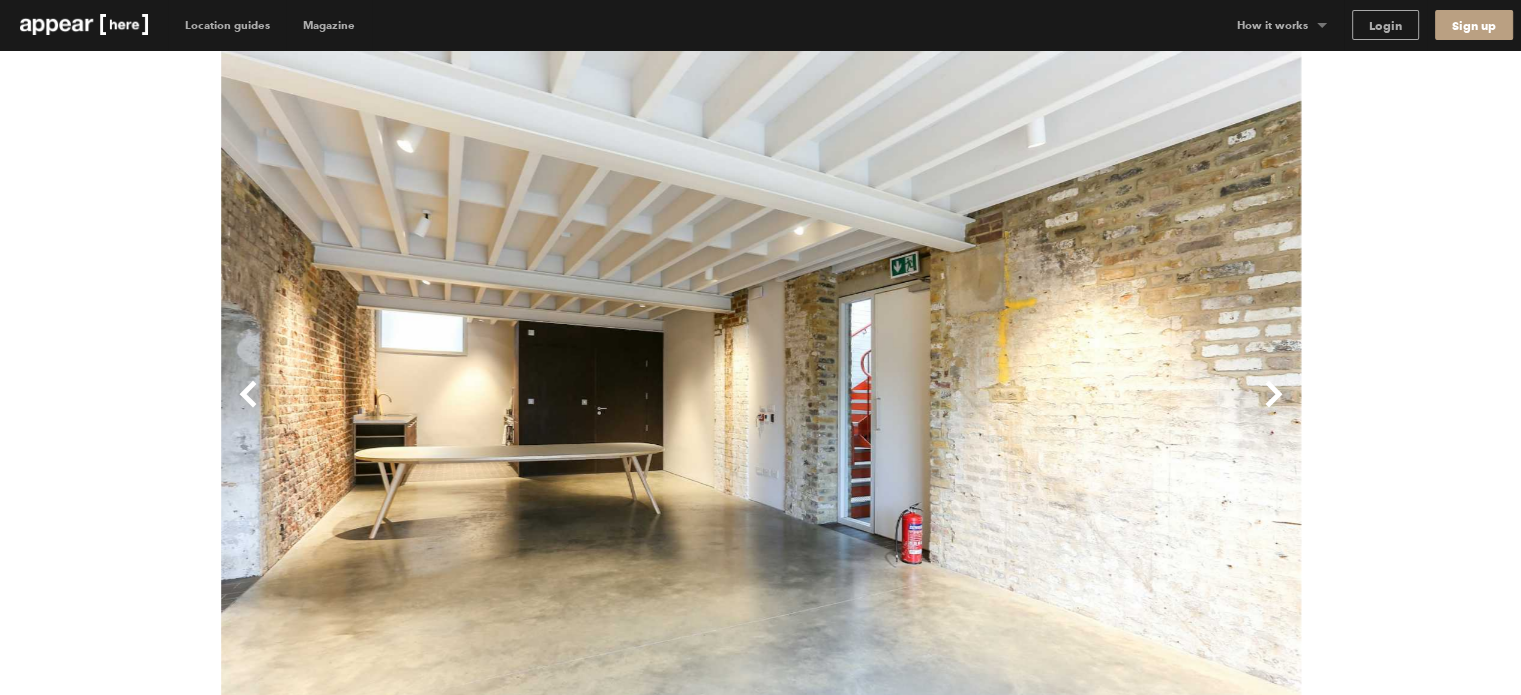 click on "Next" at bounding box center [1031, 410] 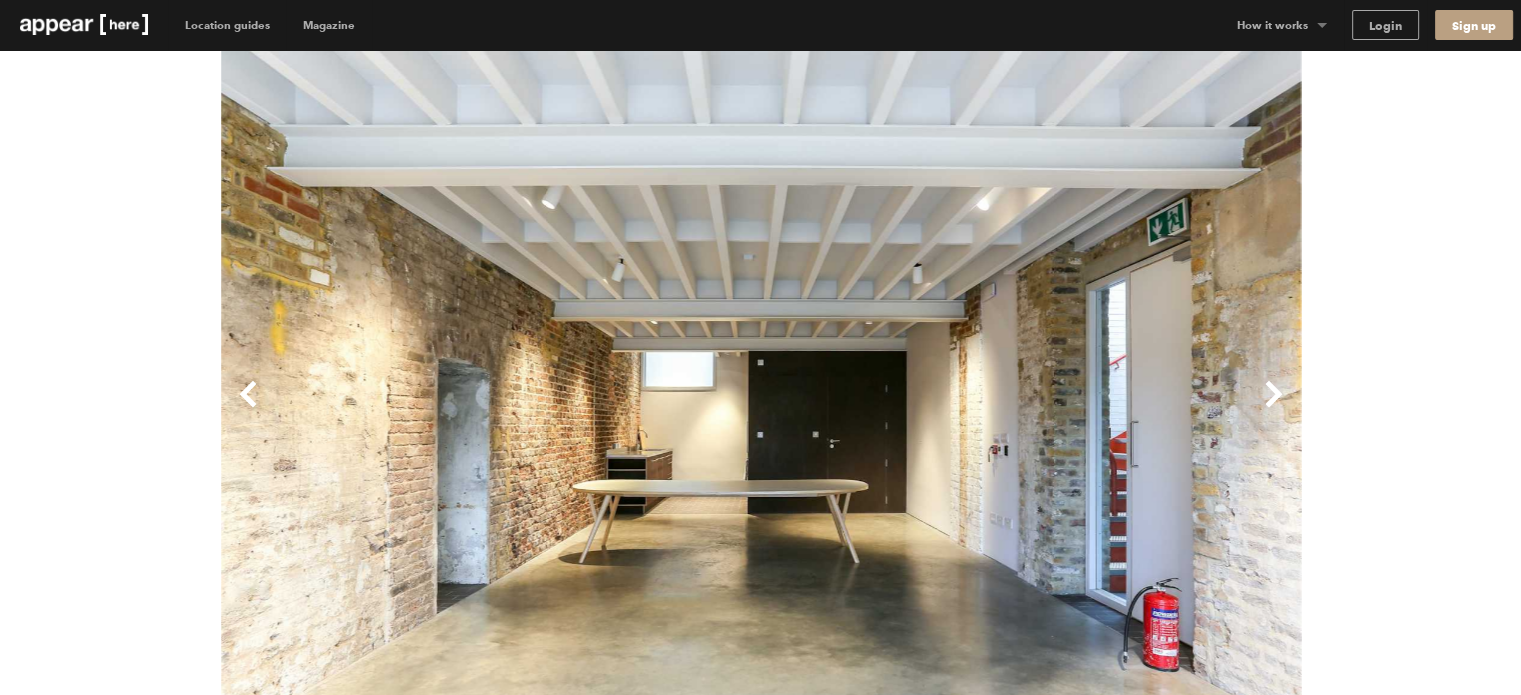 click on "Next" at bounding box center (1031, 410) 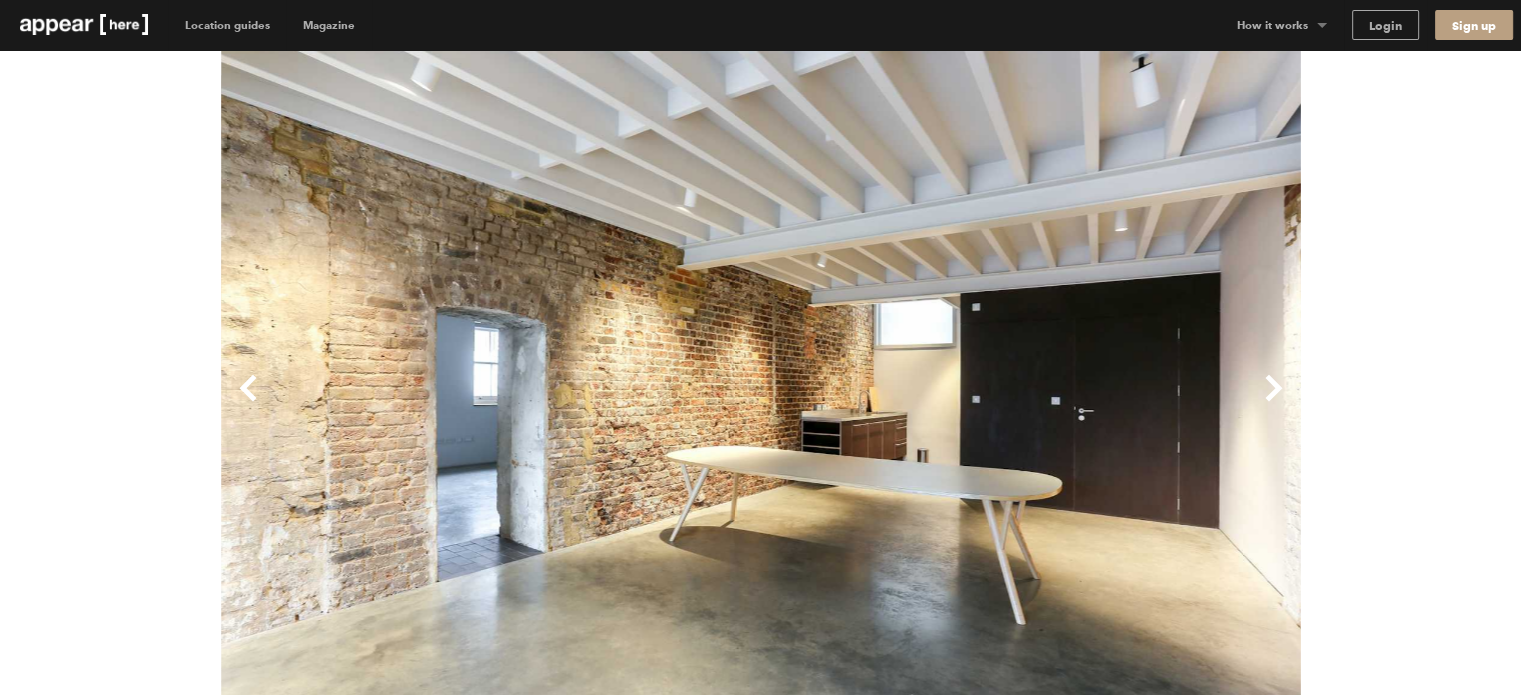 scroll, scrollTop: 0, scrollLeft: 0, axis: both 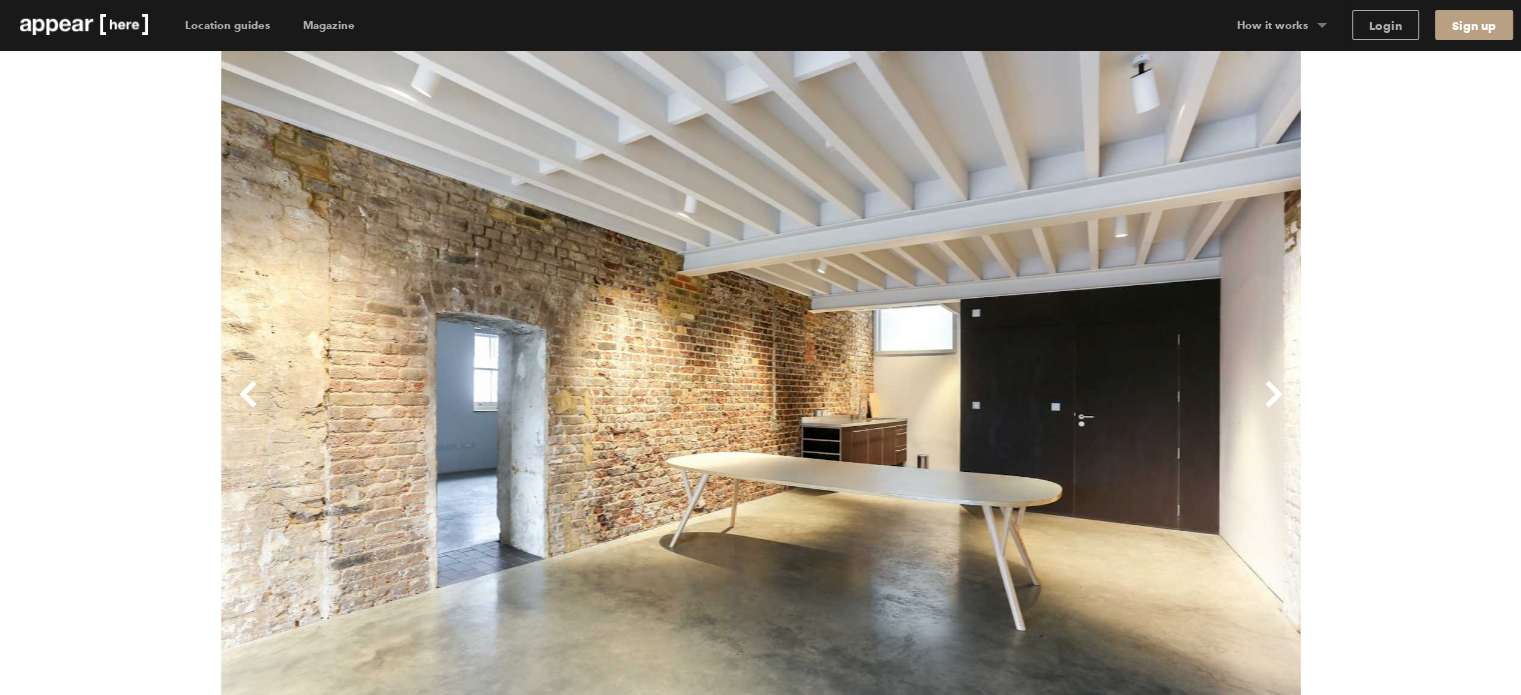 click on "Next" at bounding box center [1031, 410] 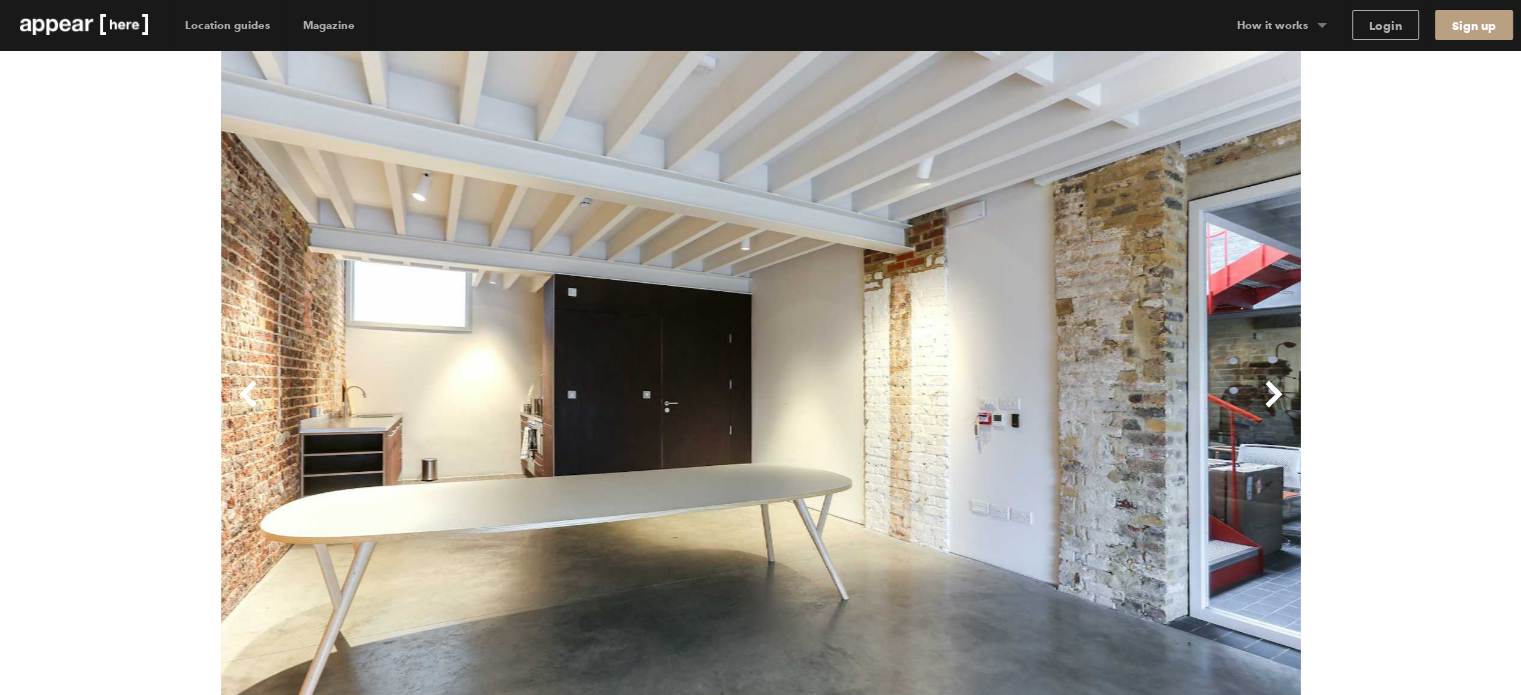 click on "Next" at bounding box center (1031, 410) 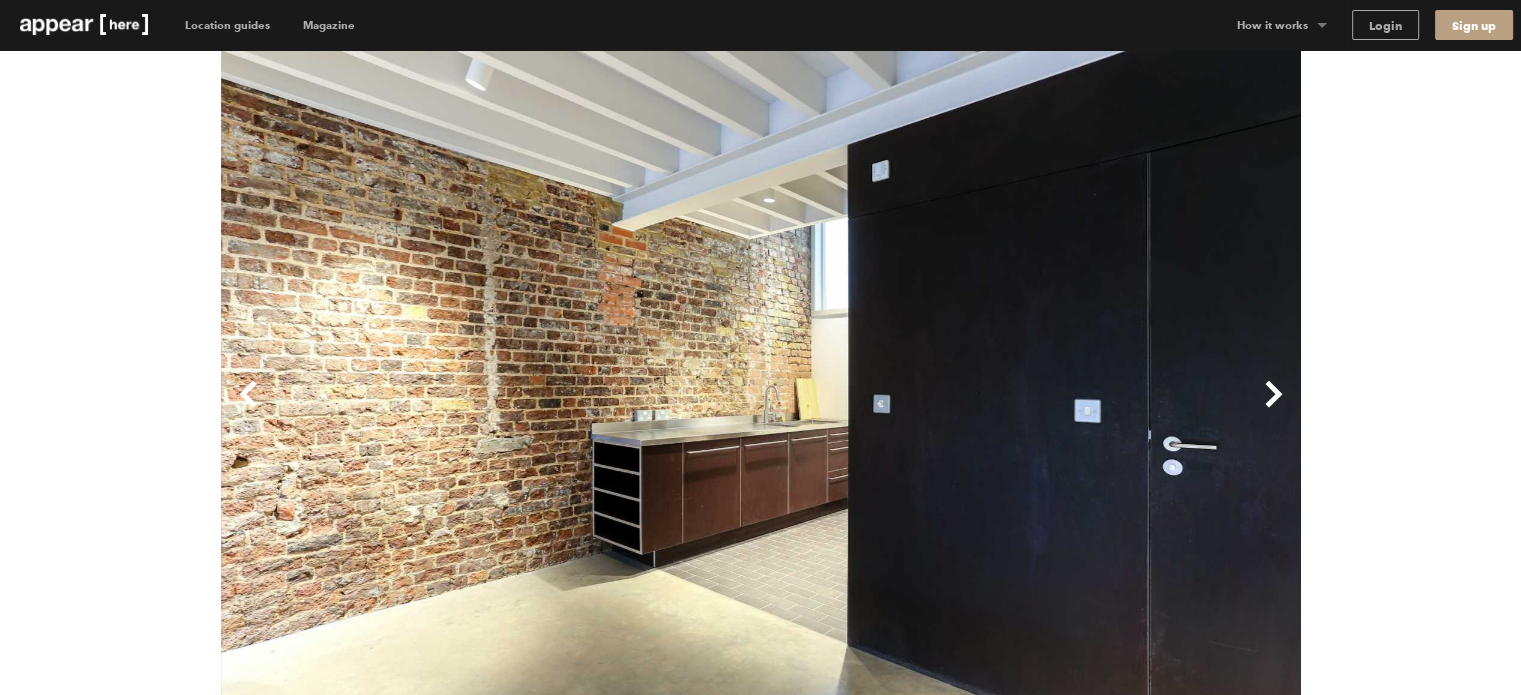 click on "Next" at bounding box center [1031, 410] 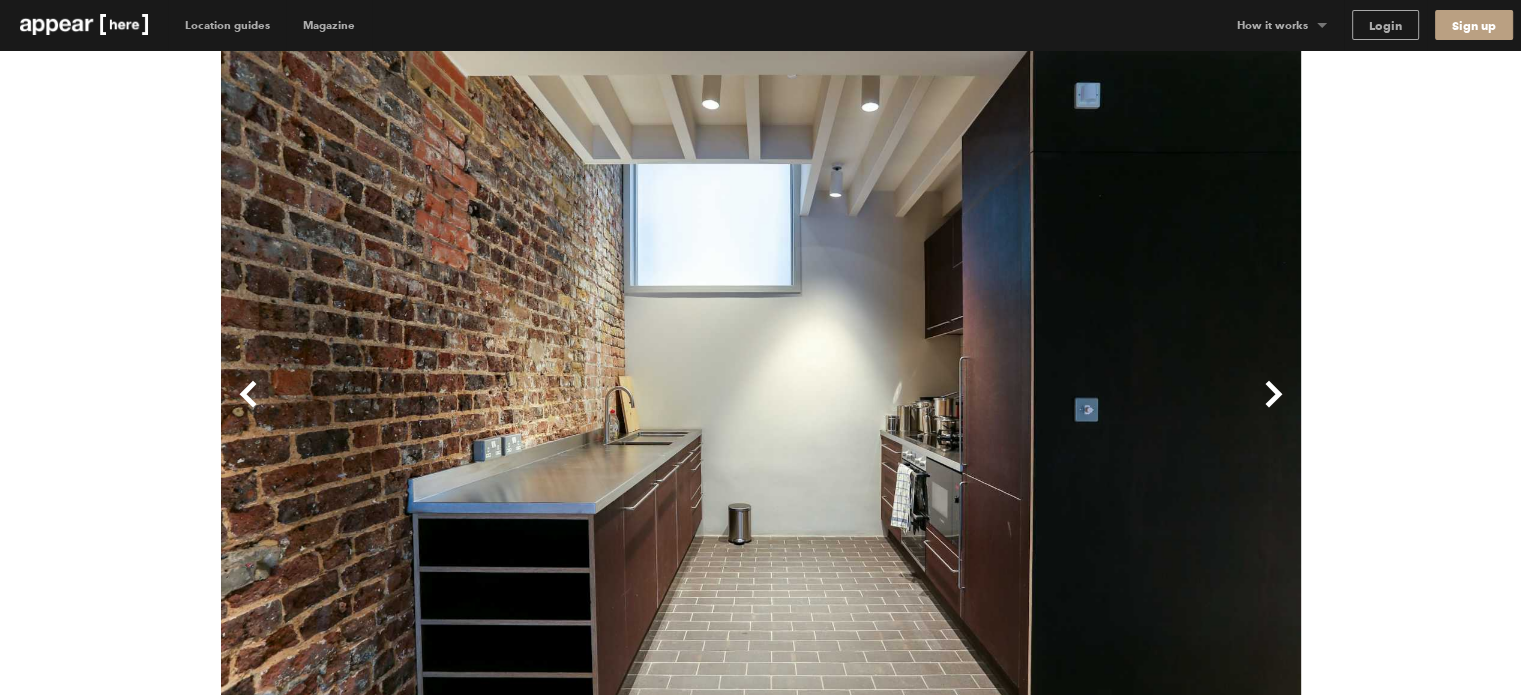 click on "Next" at bounding box center (1031, 410) 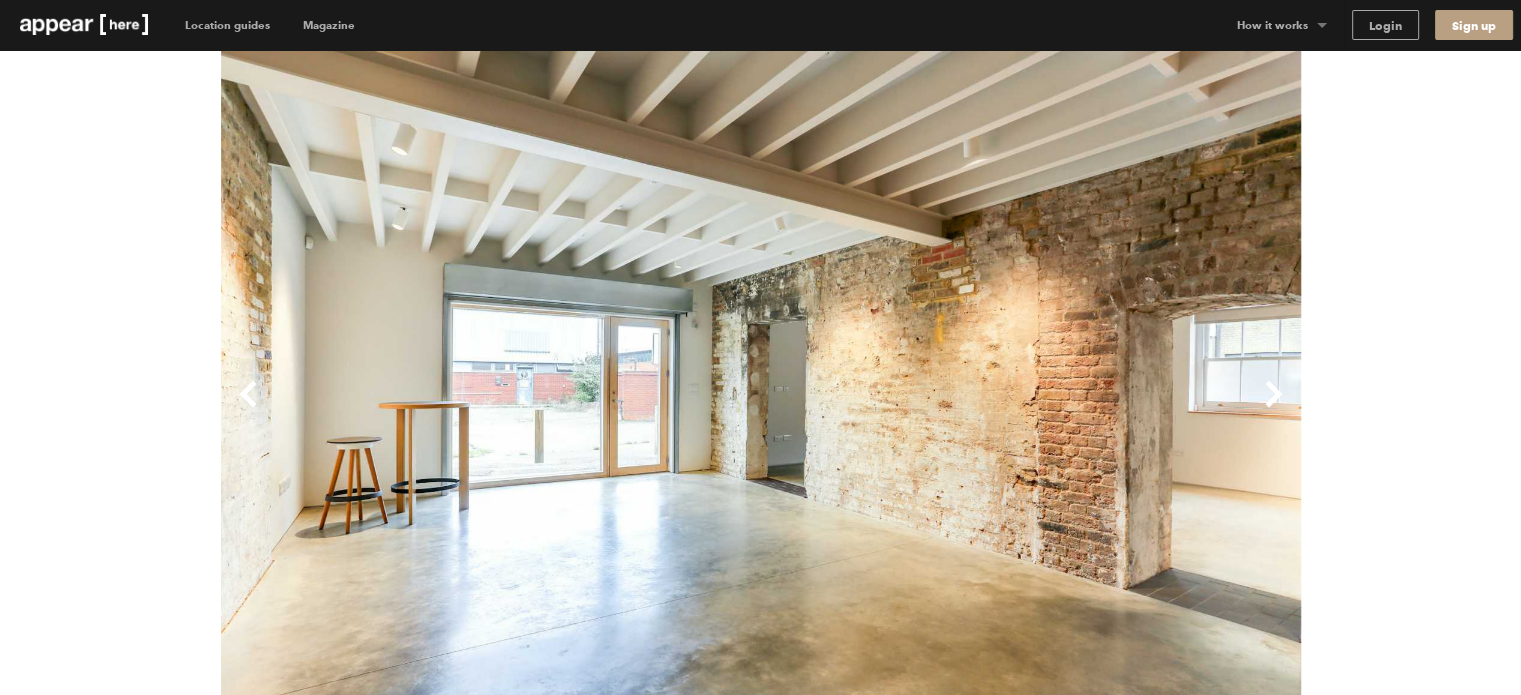click on "Next" at bounding box center (1031, 410) 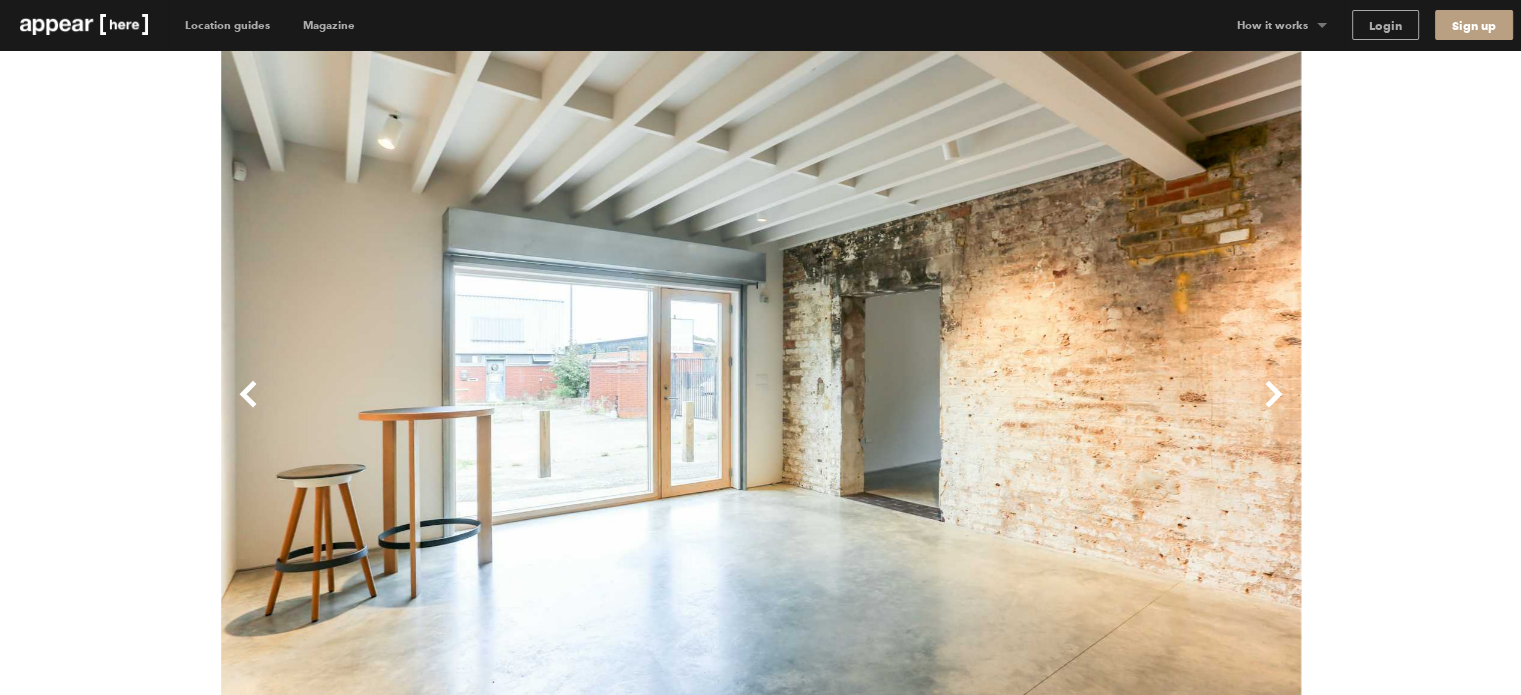 click on "Next" at bounding box center (1031, 410) 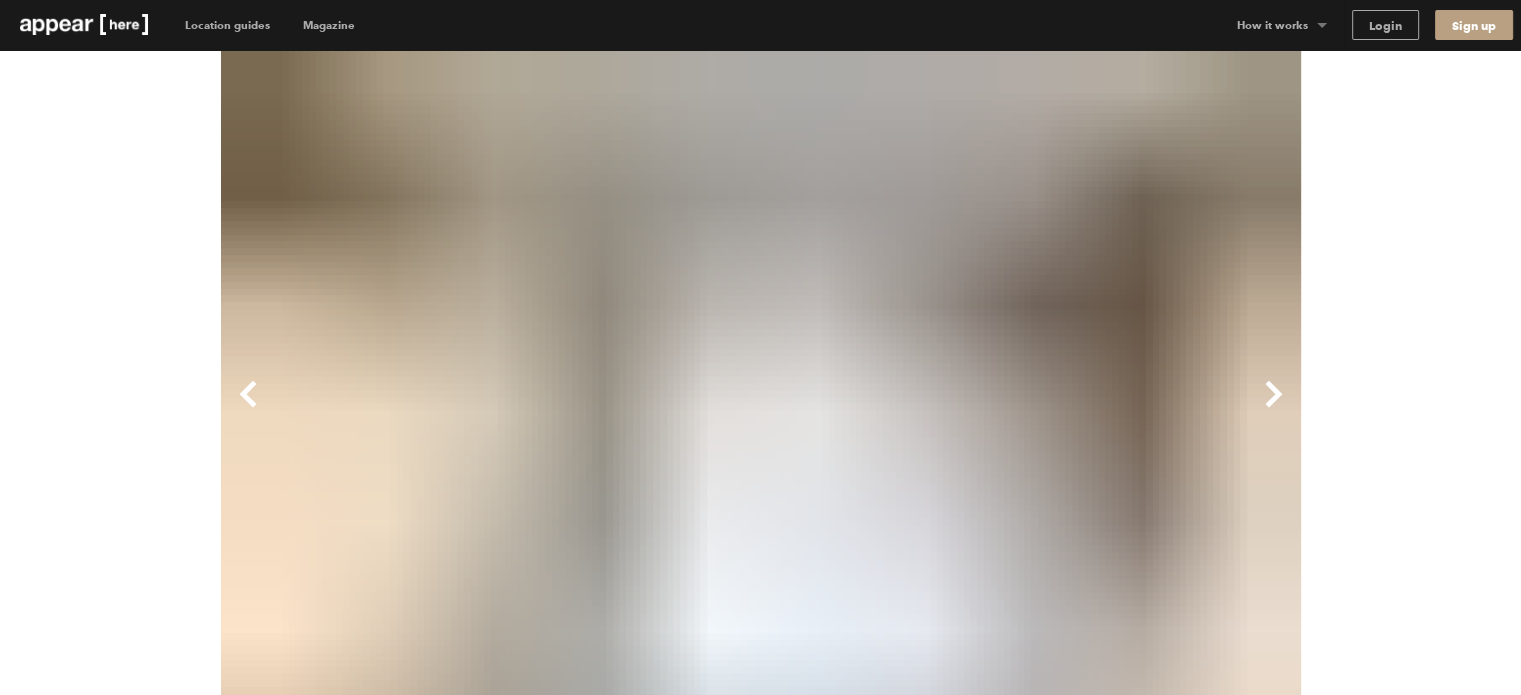 click on "Next" at bounding box center [1031, 410] 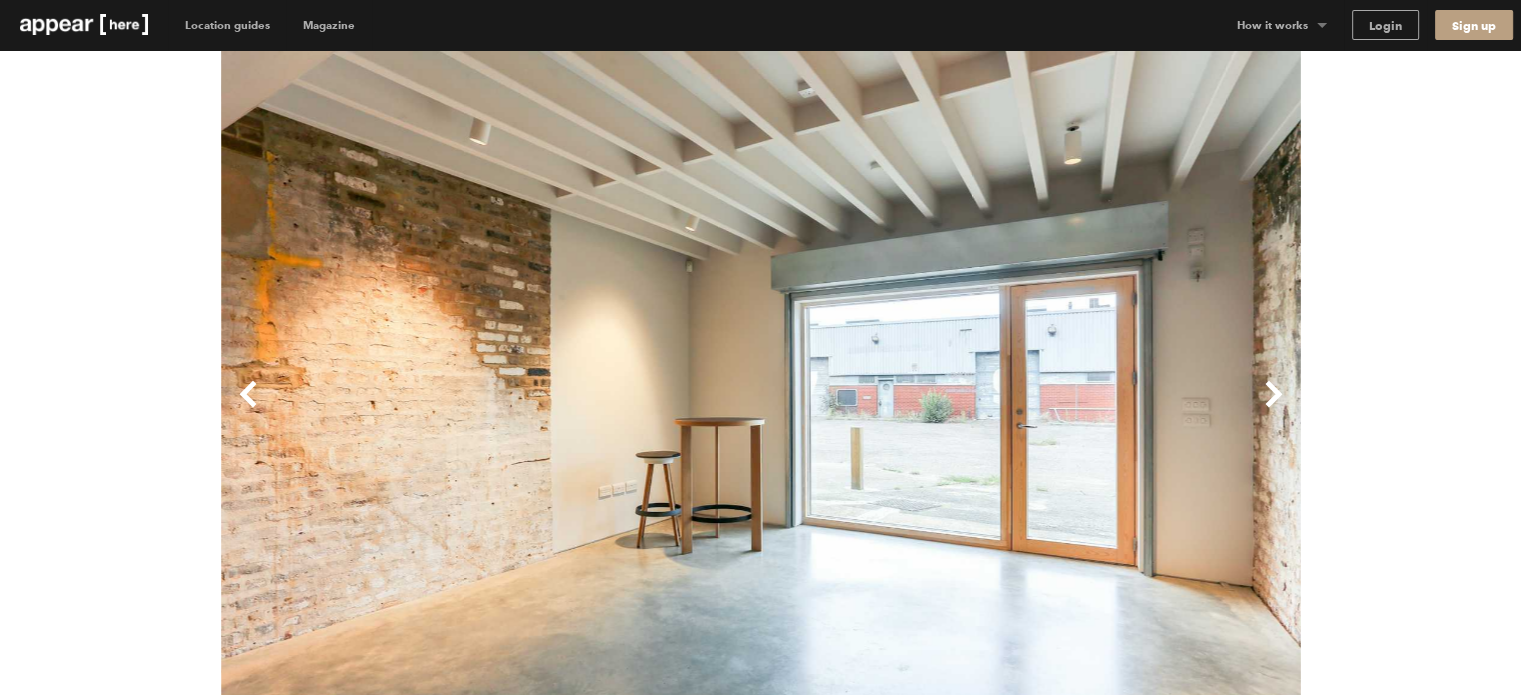 click on "Next" at bounding box center [1031, 410] 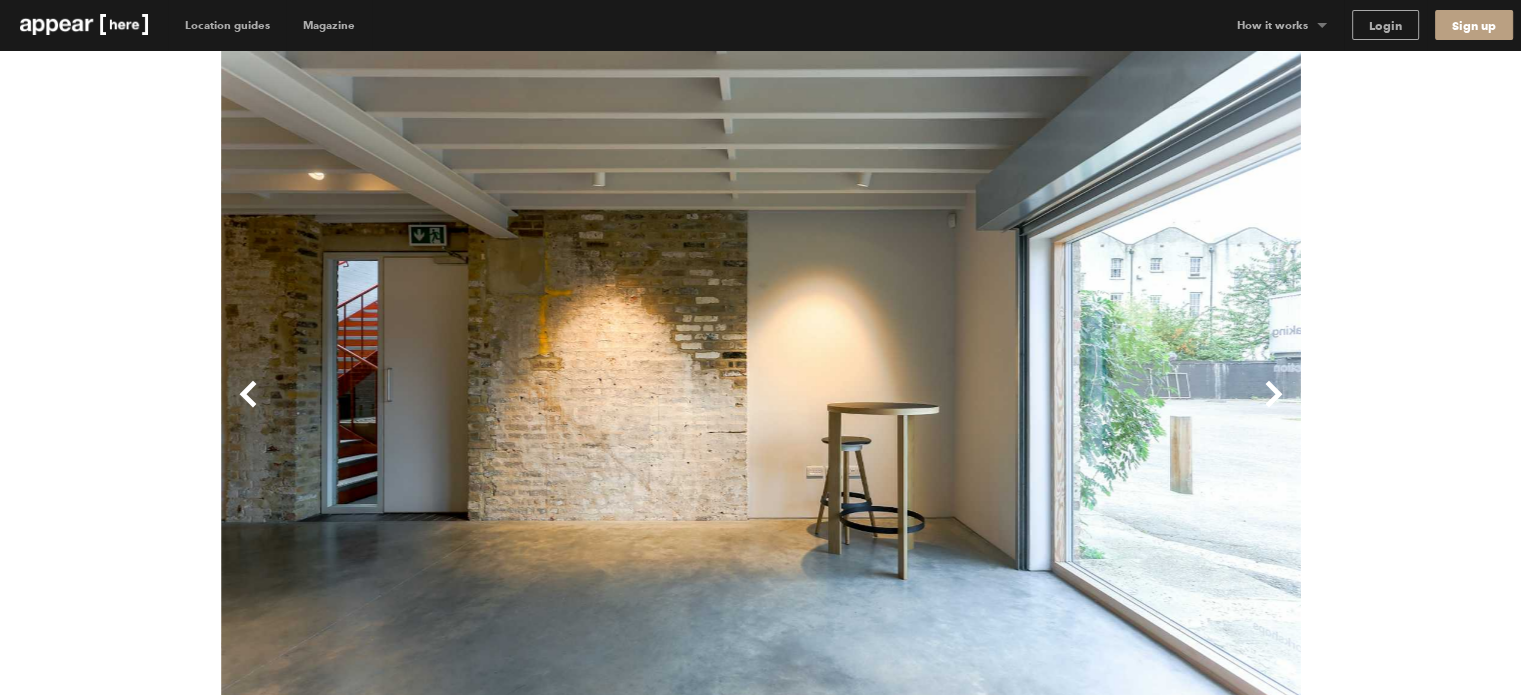 click on "Next" at bounding box center [1031, 410] 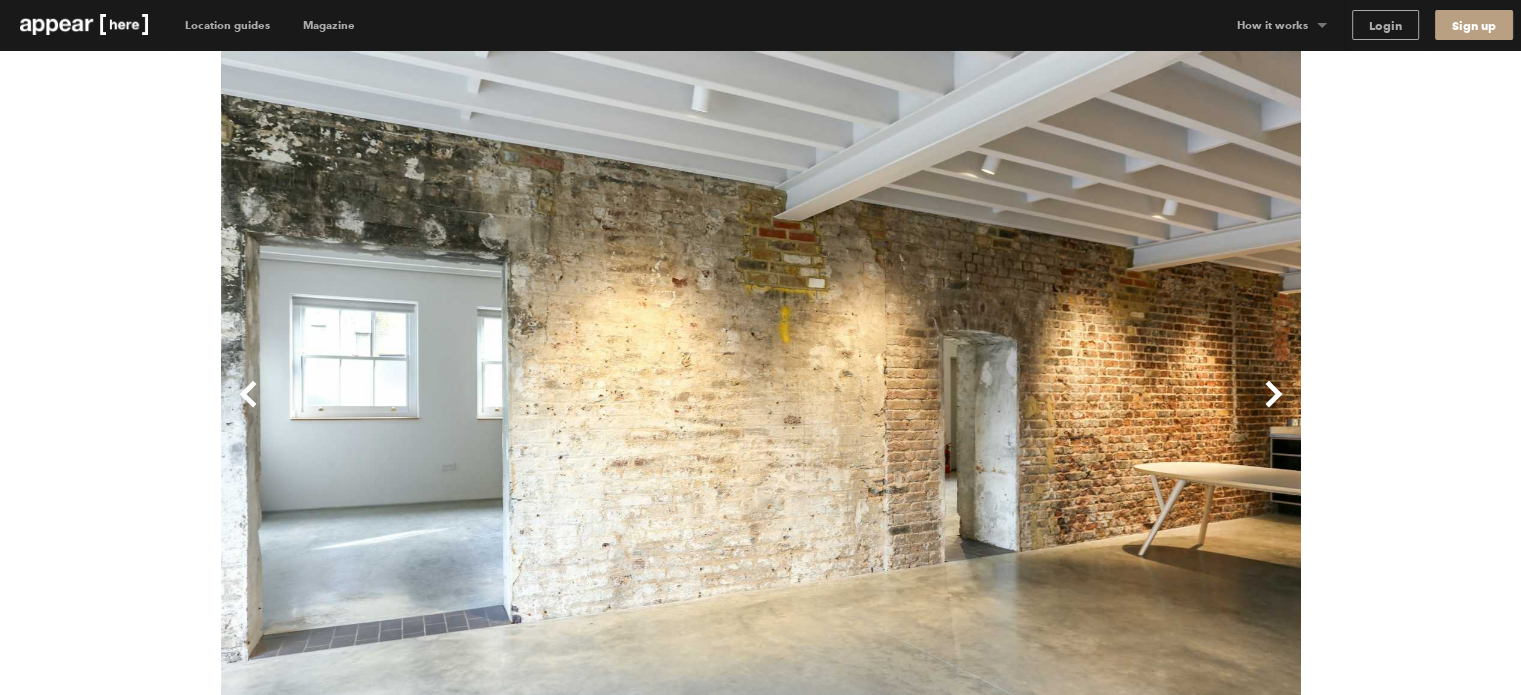 click on "Next" at bounding box center [1031, 410] 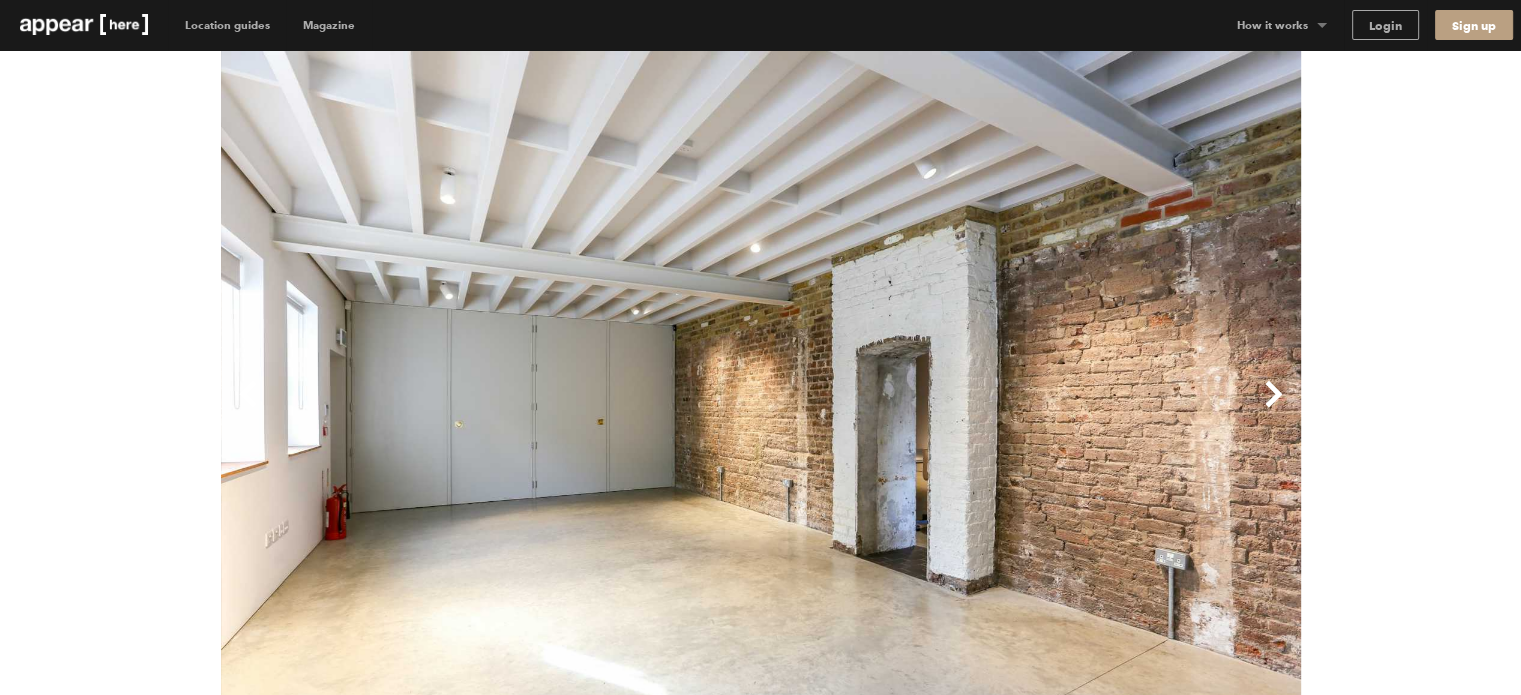 click on "Next" at bounding box center (1031, 410) 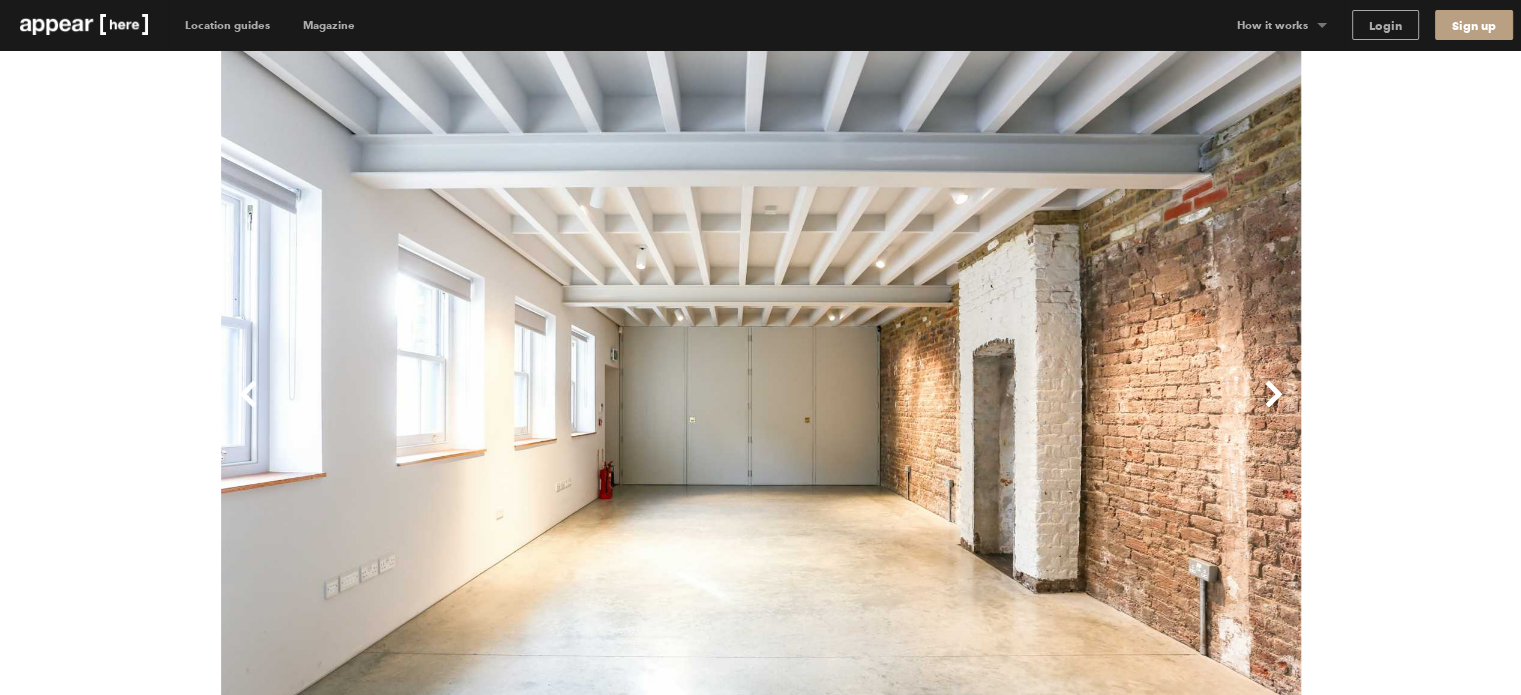 click on "Next" at bounding box center [1031, 410] 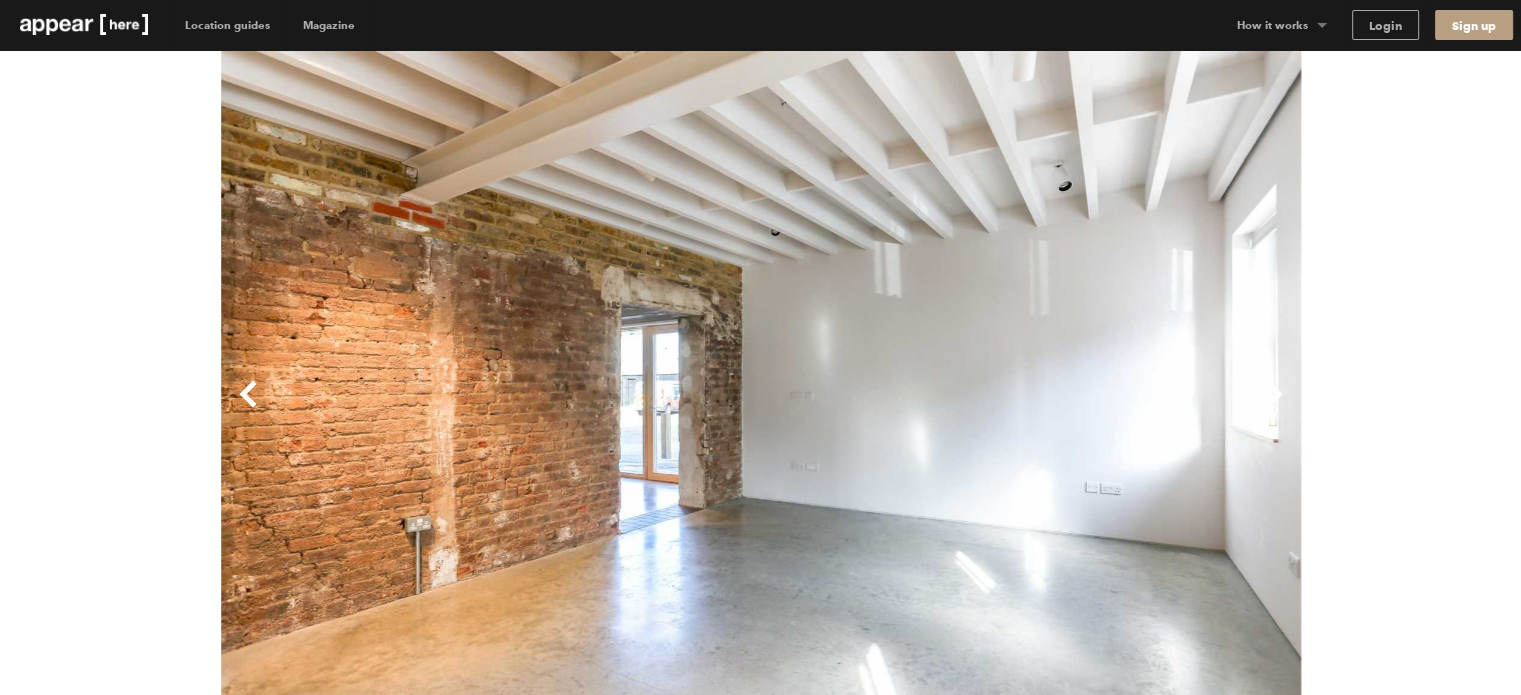 click on "Next" at bounding box center [1031, 410] 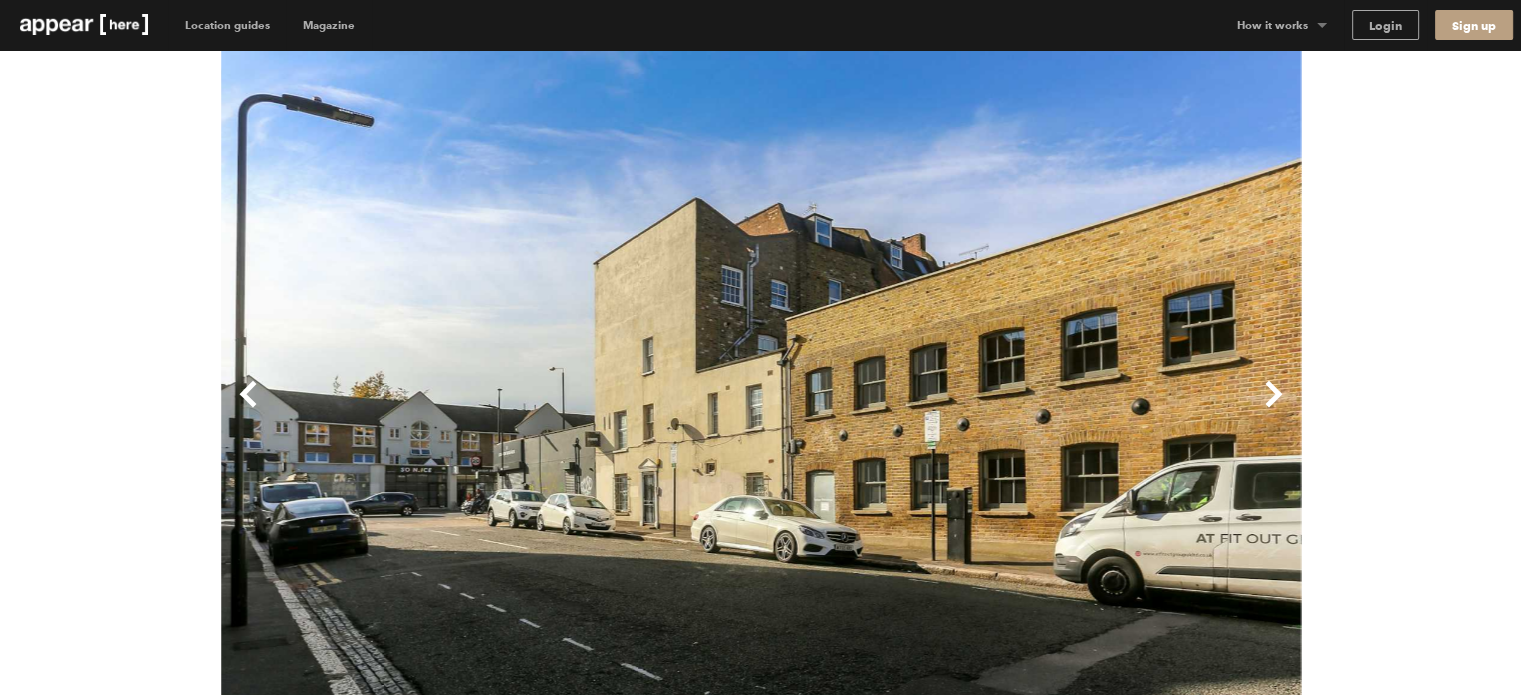 click on "Next" at bounding box center (1031, 410) 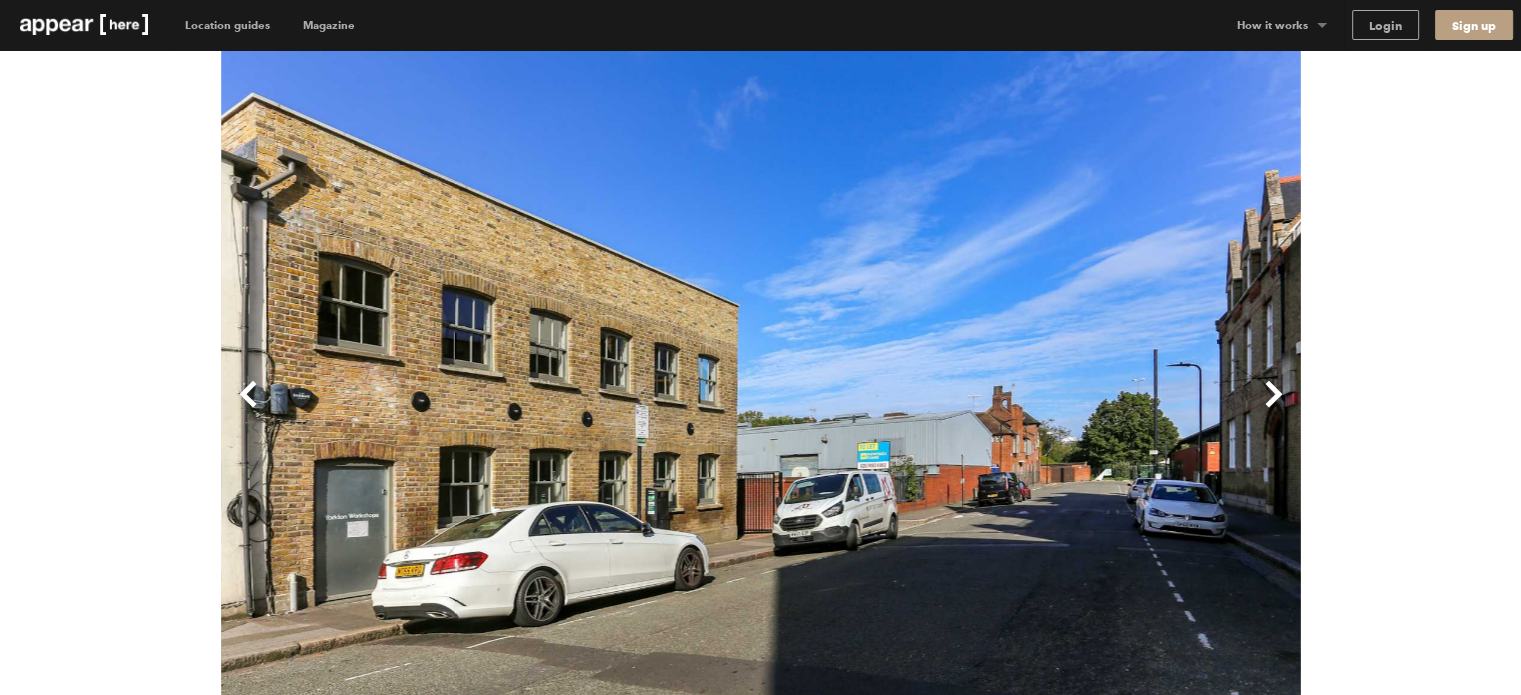click on "Next" at bounding box center [1031, 410] 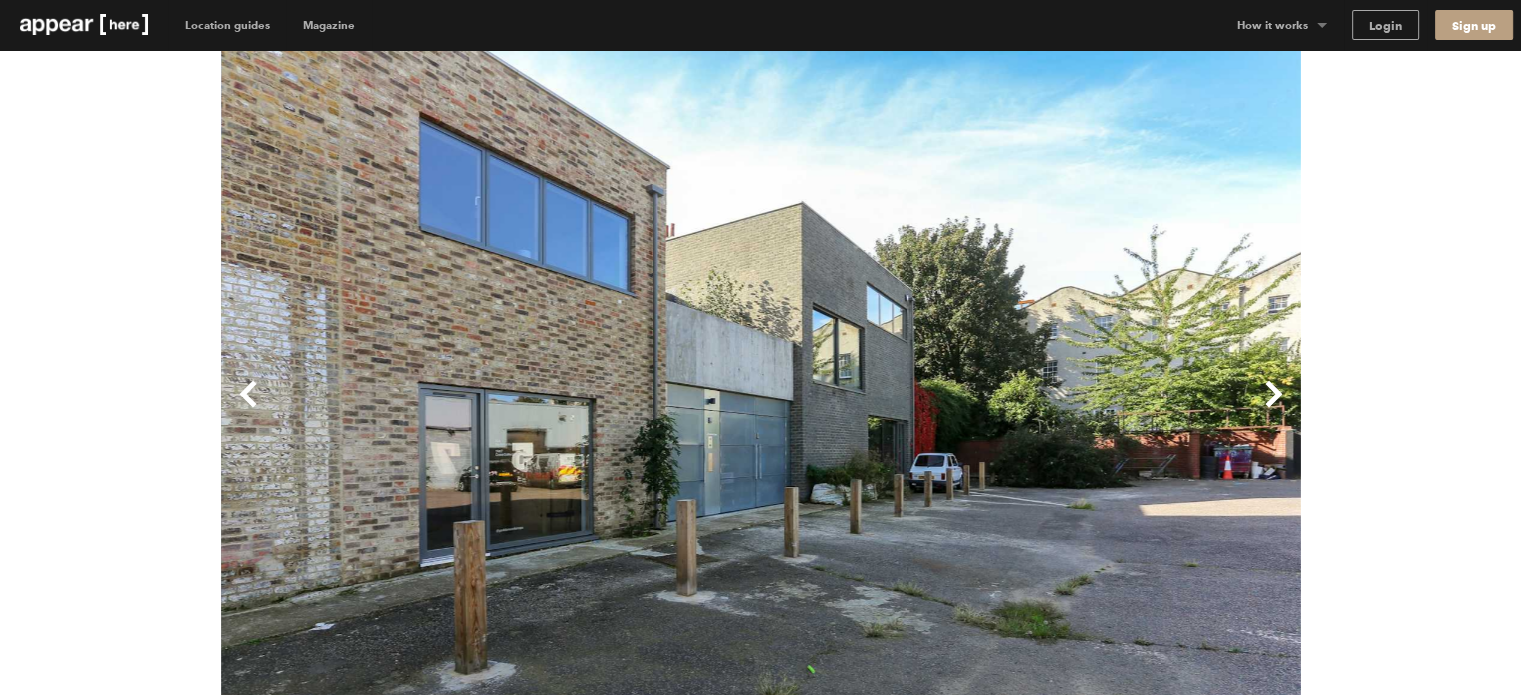 click on "Next" at bounding box center (1031, 410) 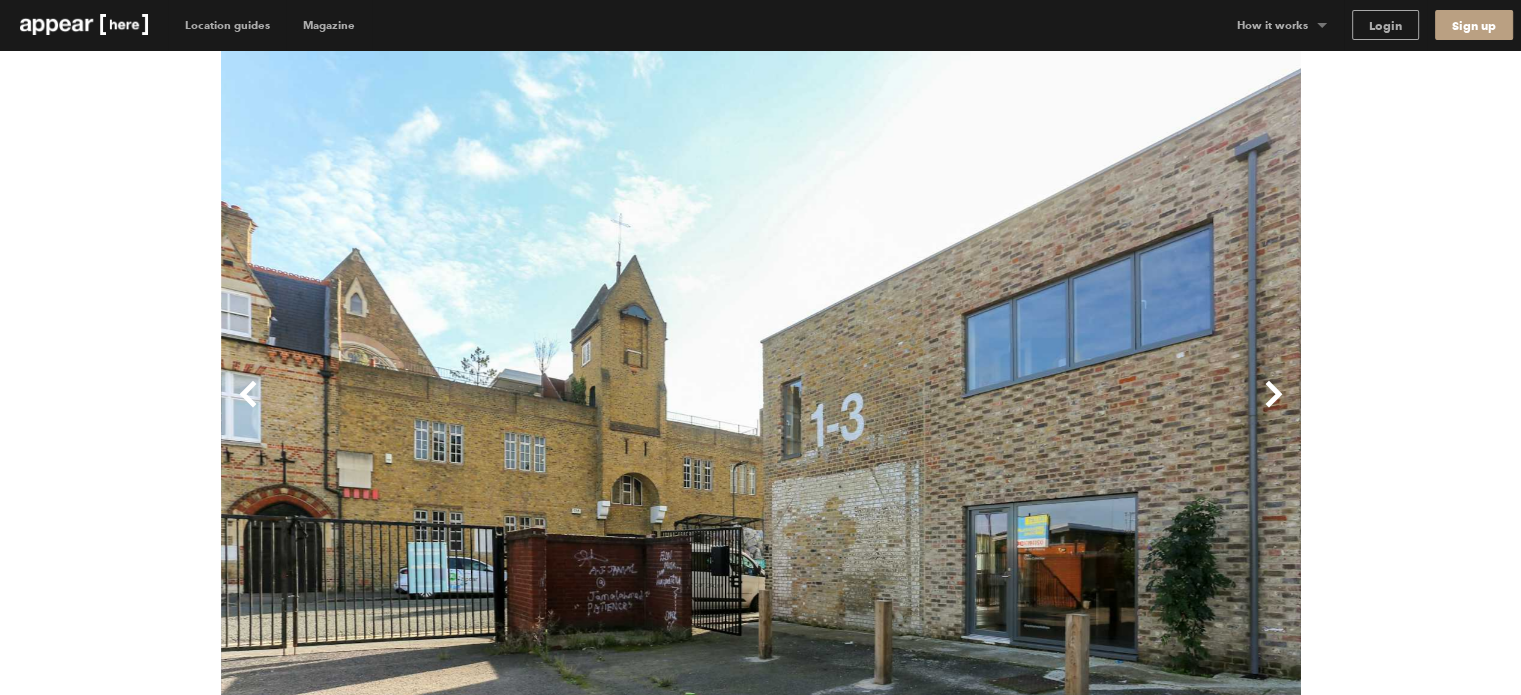 click on "Next" at bounding box center (1031, 410) 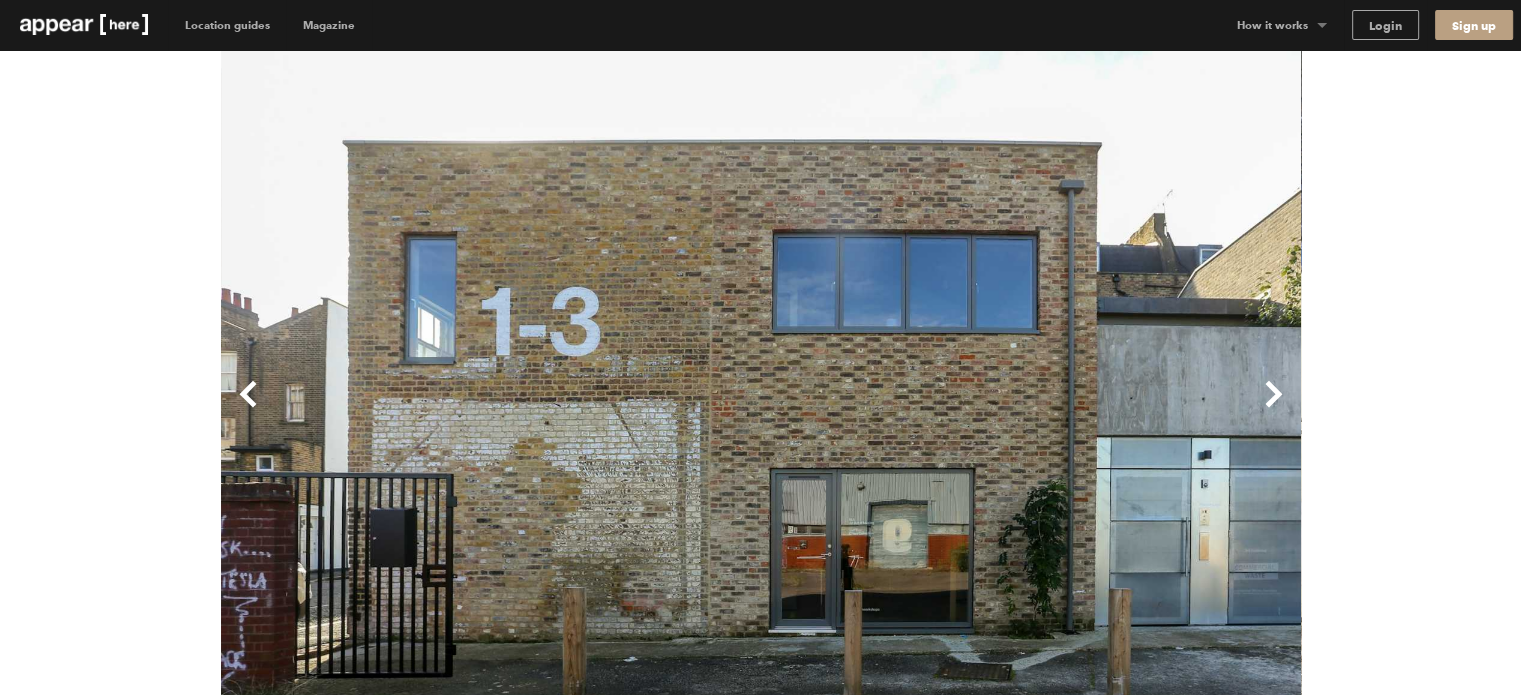 click on "Next" at bounding box center (1031, 410) 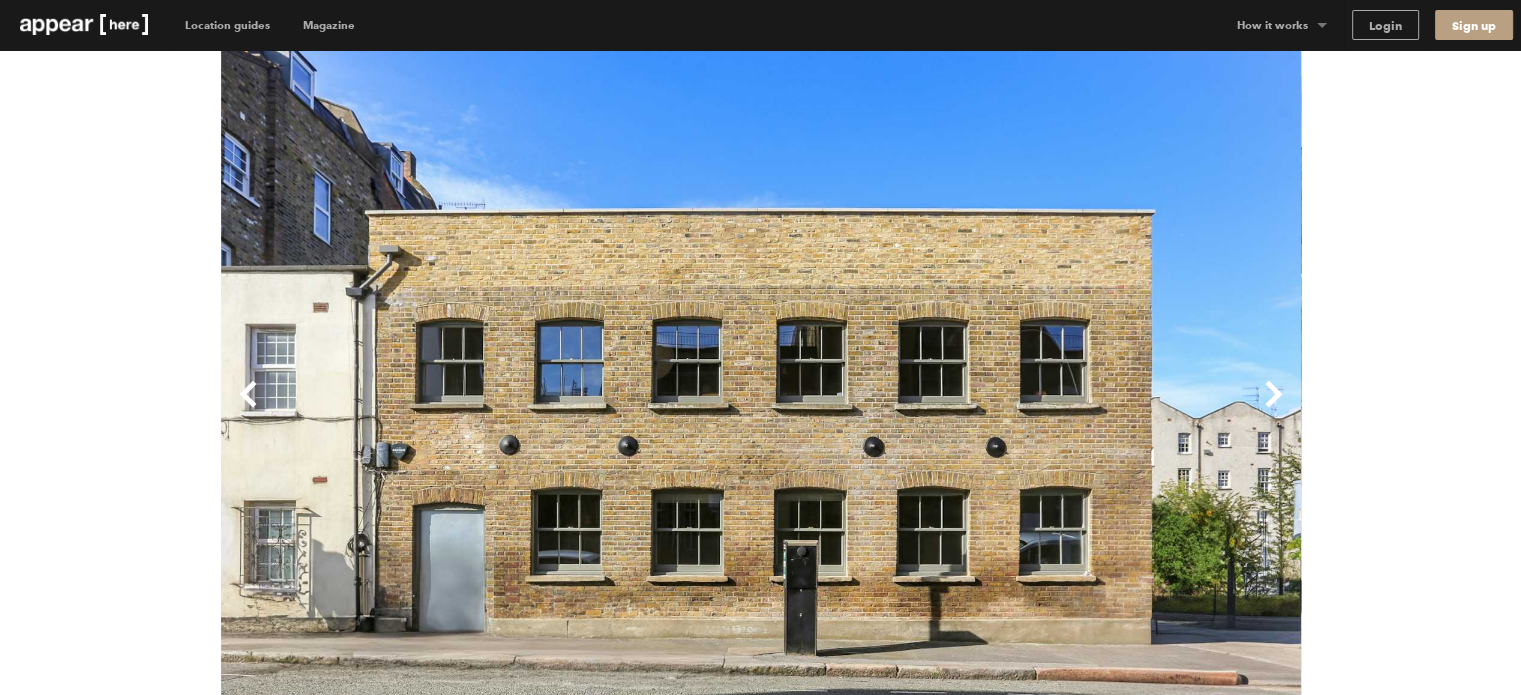 click on "Next" at bounding box center [1031, 410] 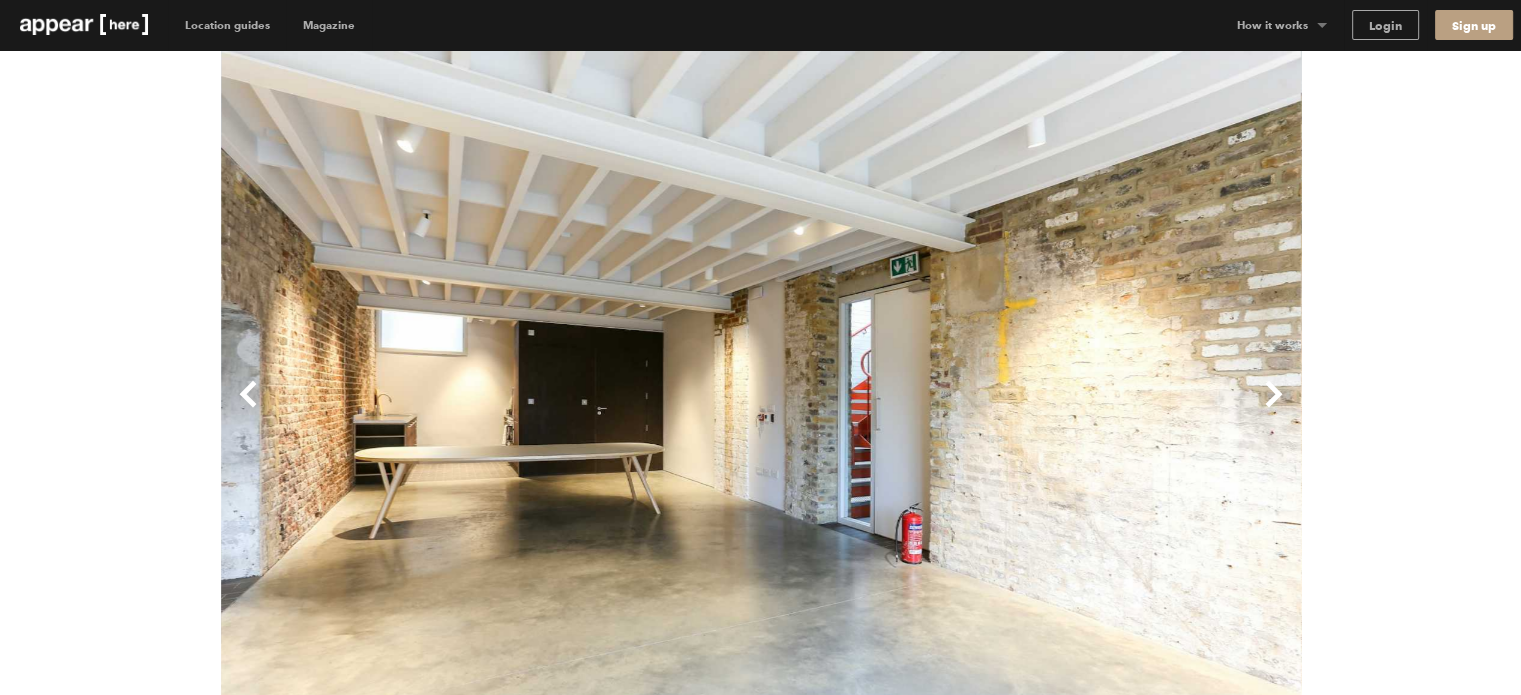 click on "Next" at bounding box center [1031, 410] 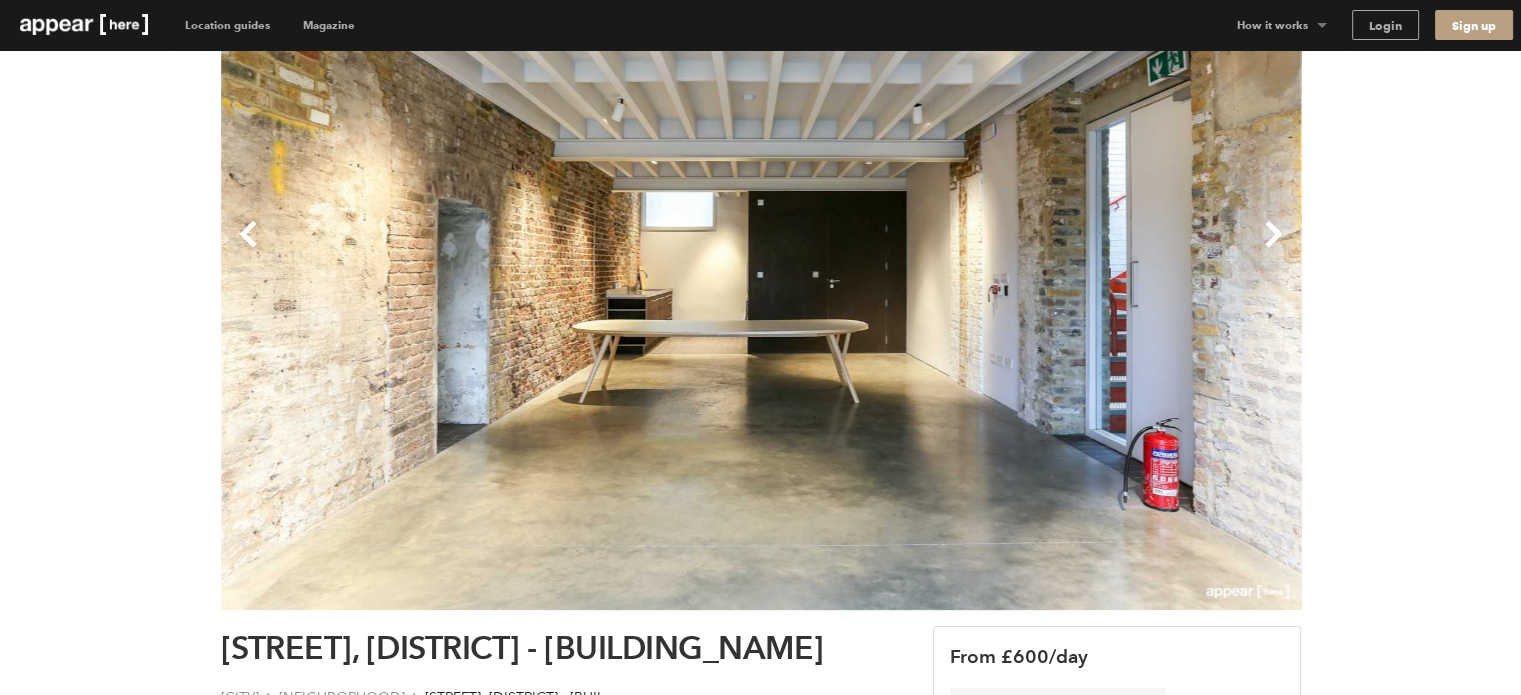 scroll, scrollTop: 32, scrollLeft: 0, axis: vertical 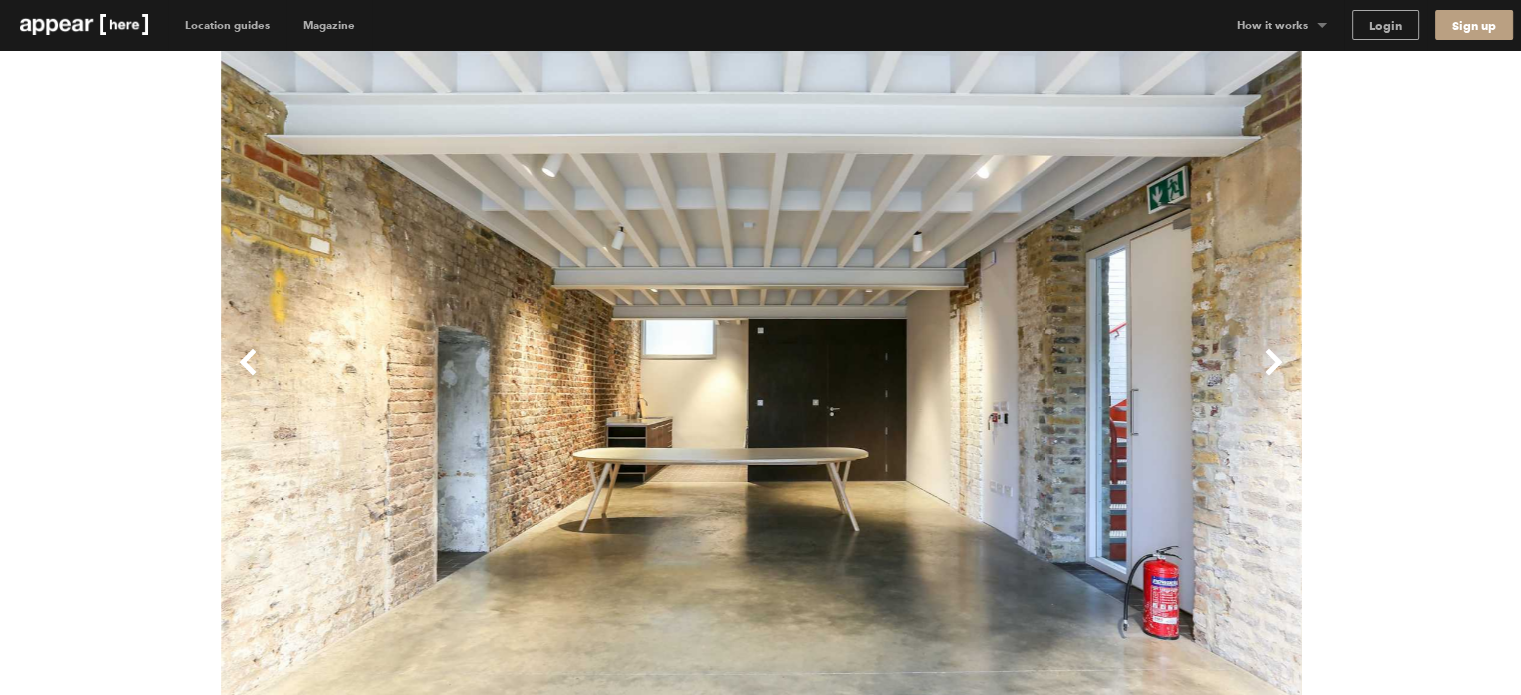 click on "Previous" at bounding box center (491, 378) 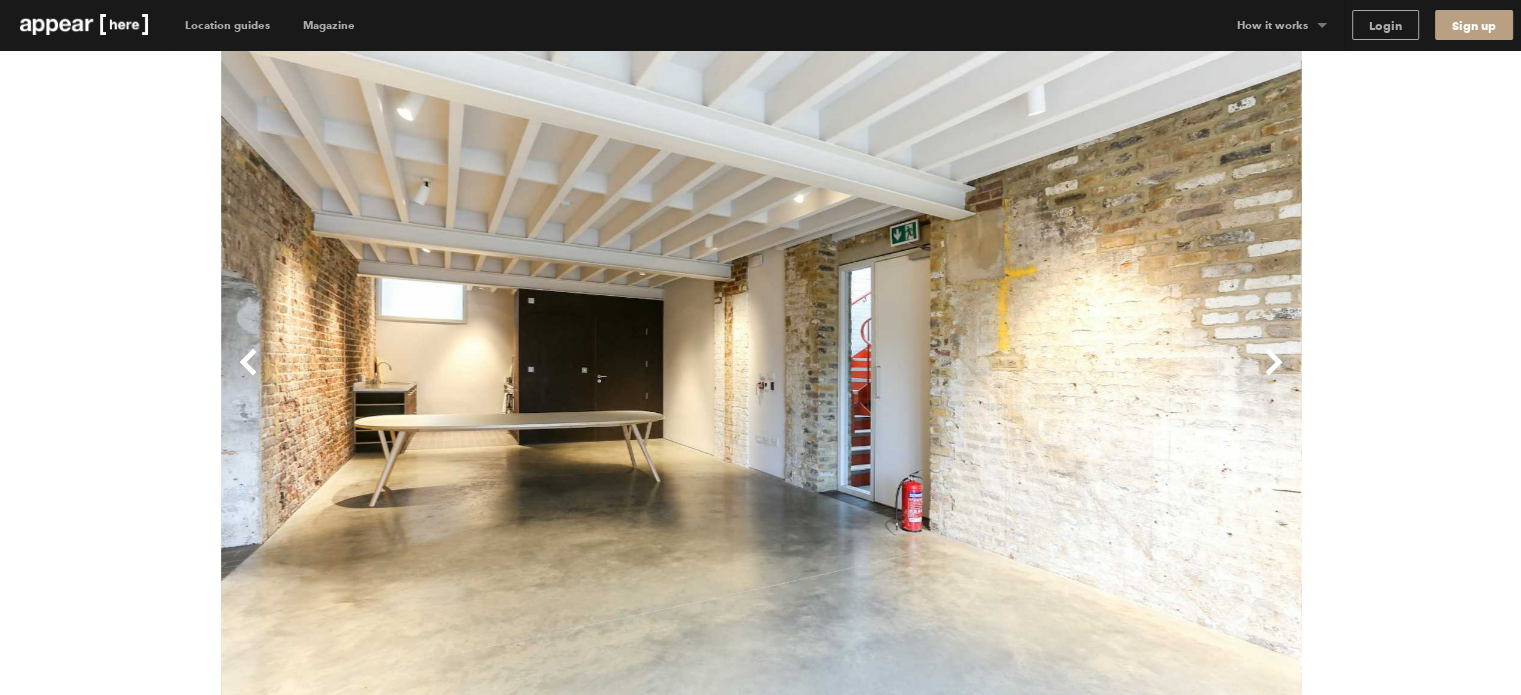 click on "Next" at bounding box center (1031, 378) 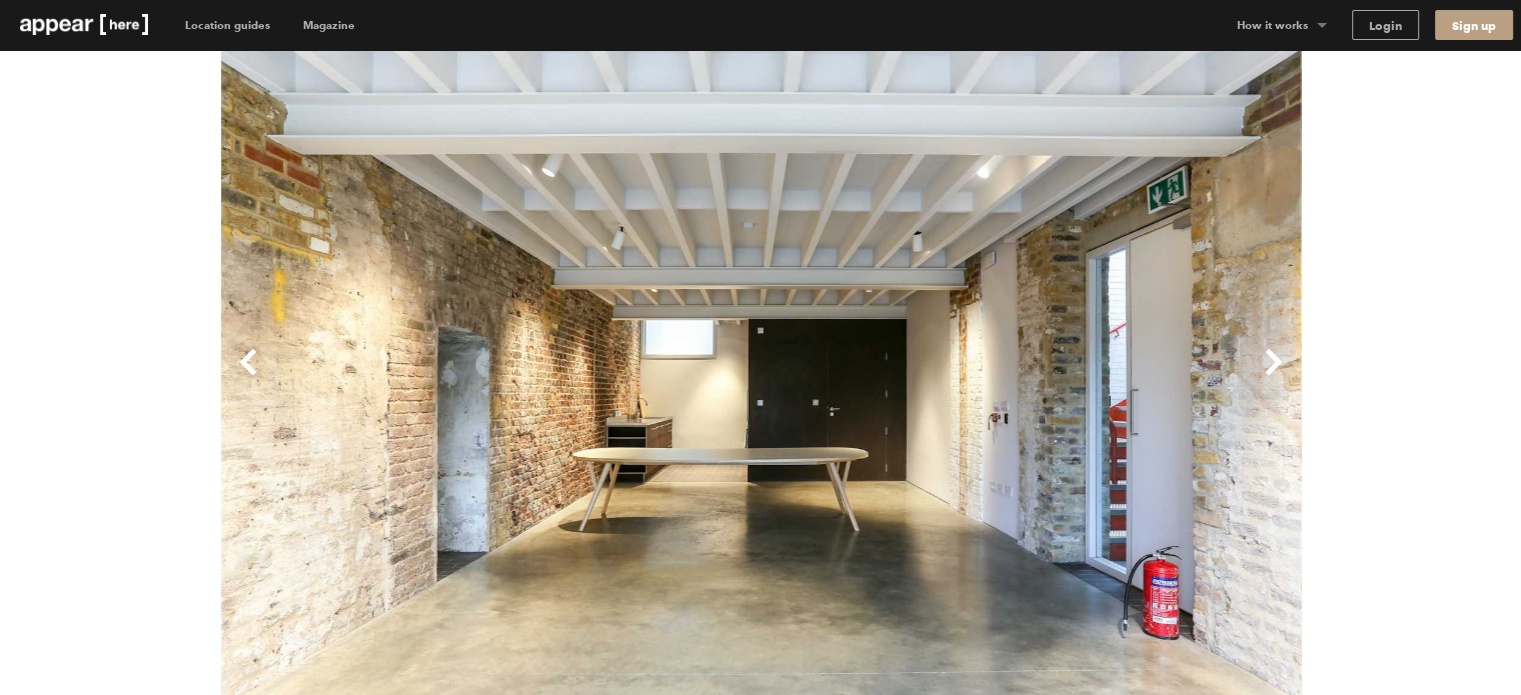 click on "Next" at bounding box center [1031, 378] 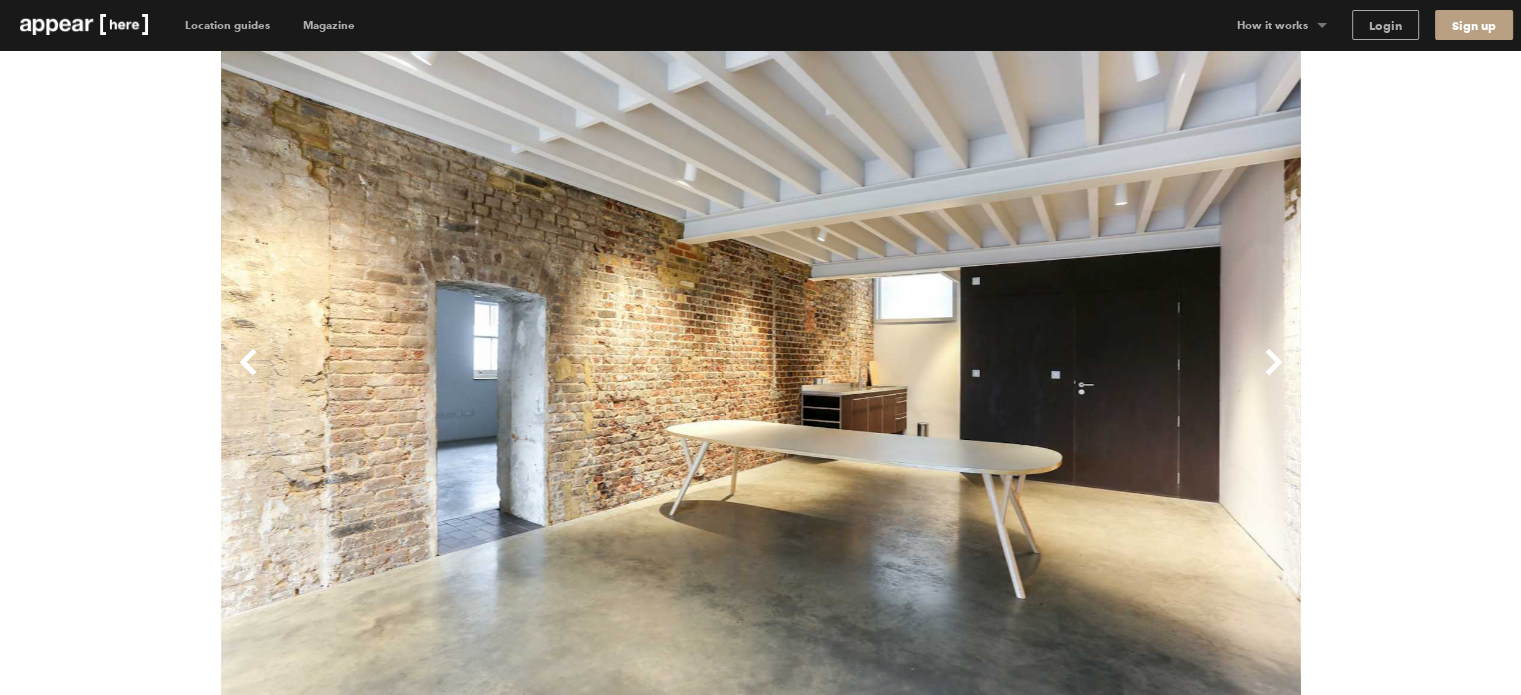 click on "Next" at bounding box center (1031, 378) 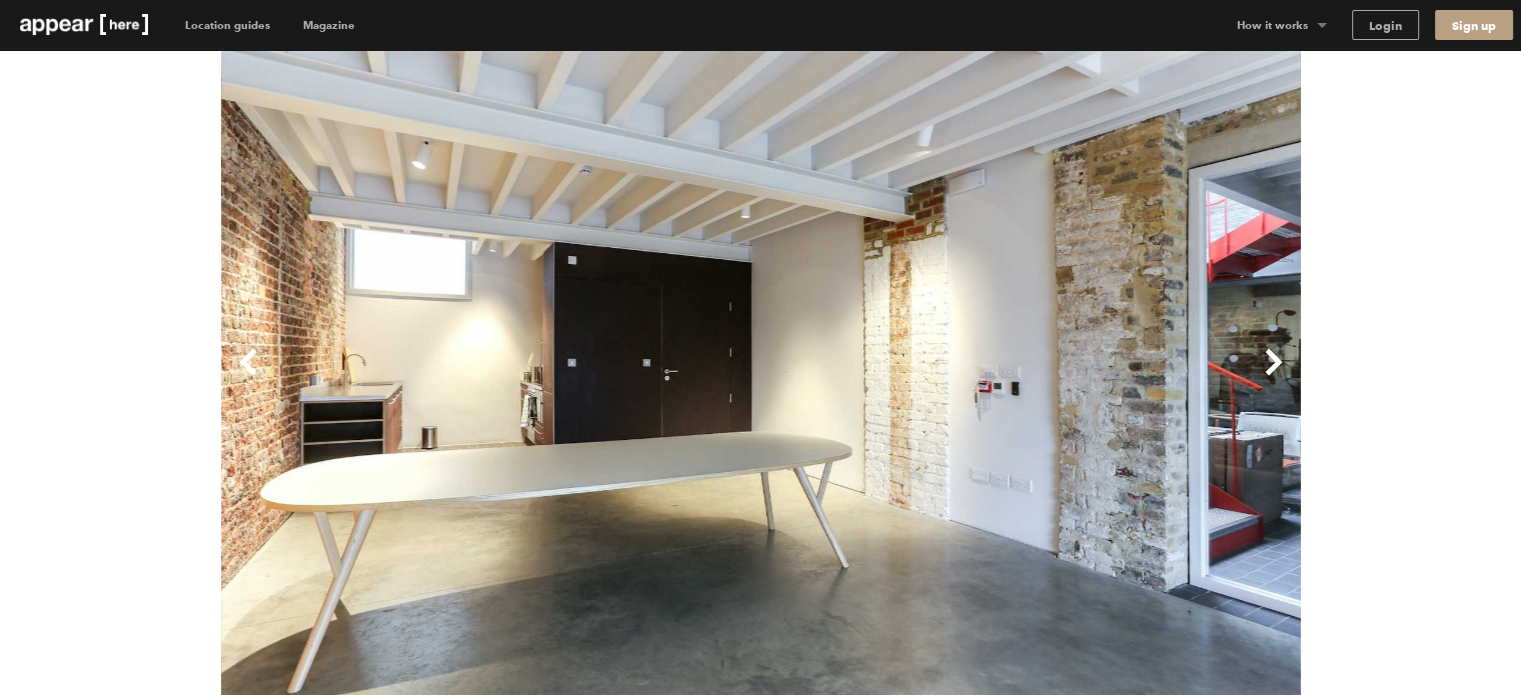 click on "Next" at bounding box center (1031, 378) 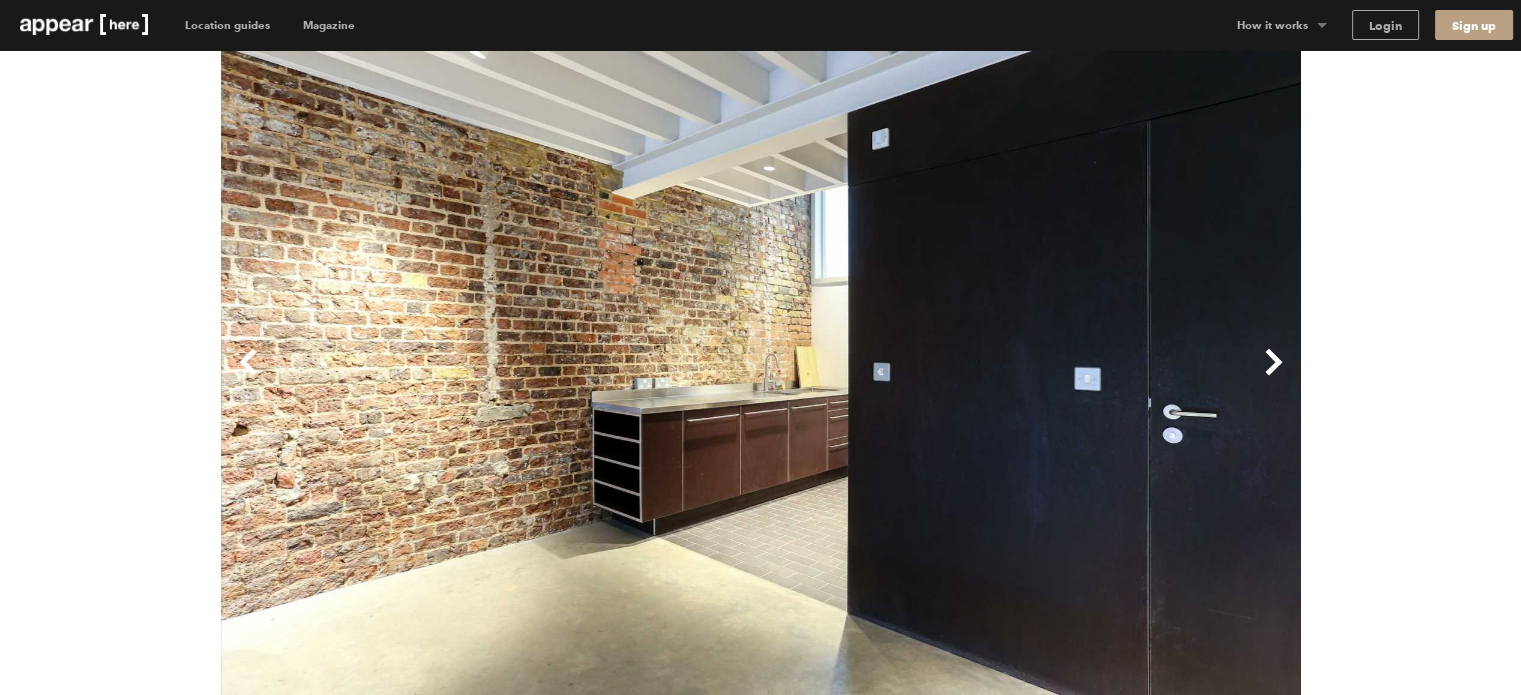 click on "Next" at bounding box center (1031, 378) 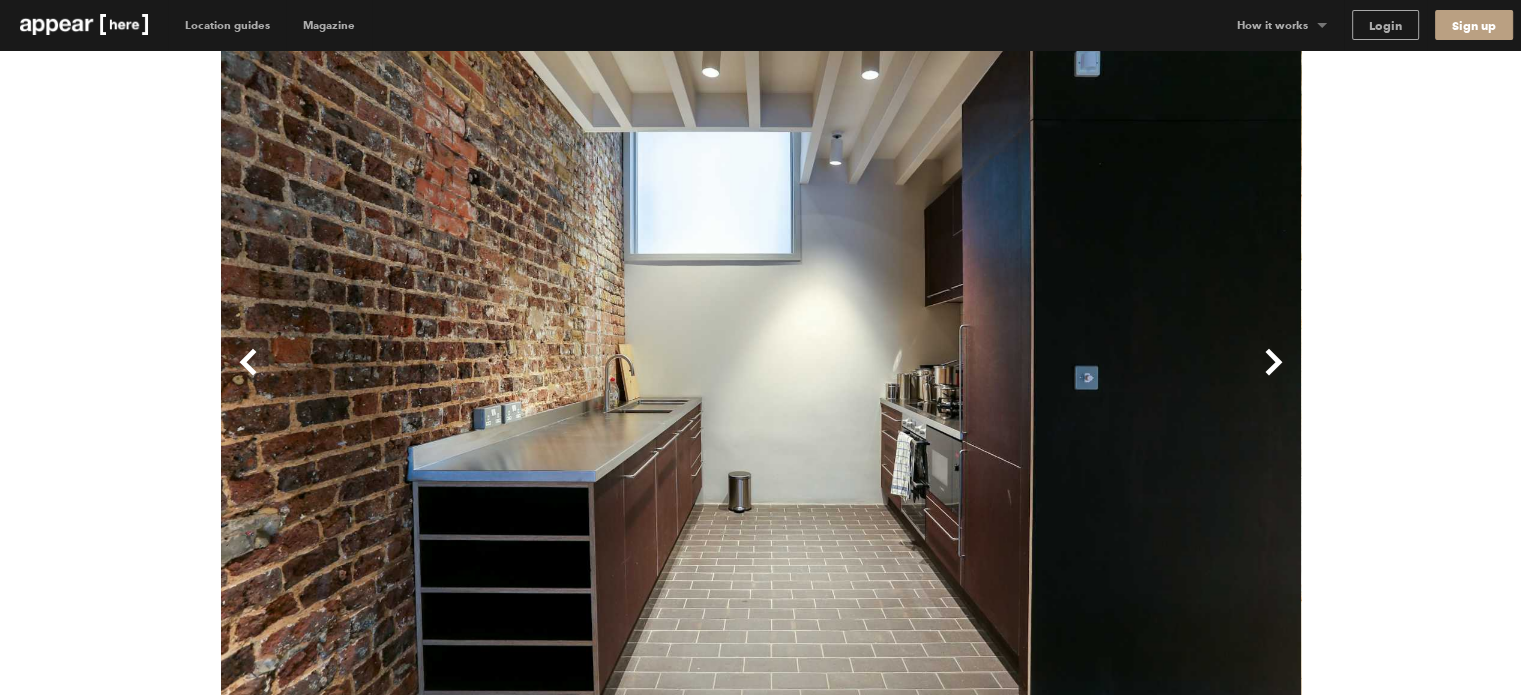 click on "Next" at bounding box center (1031, 378) 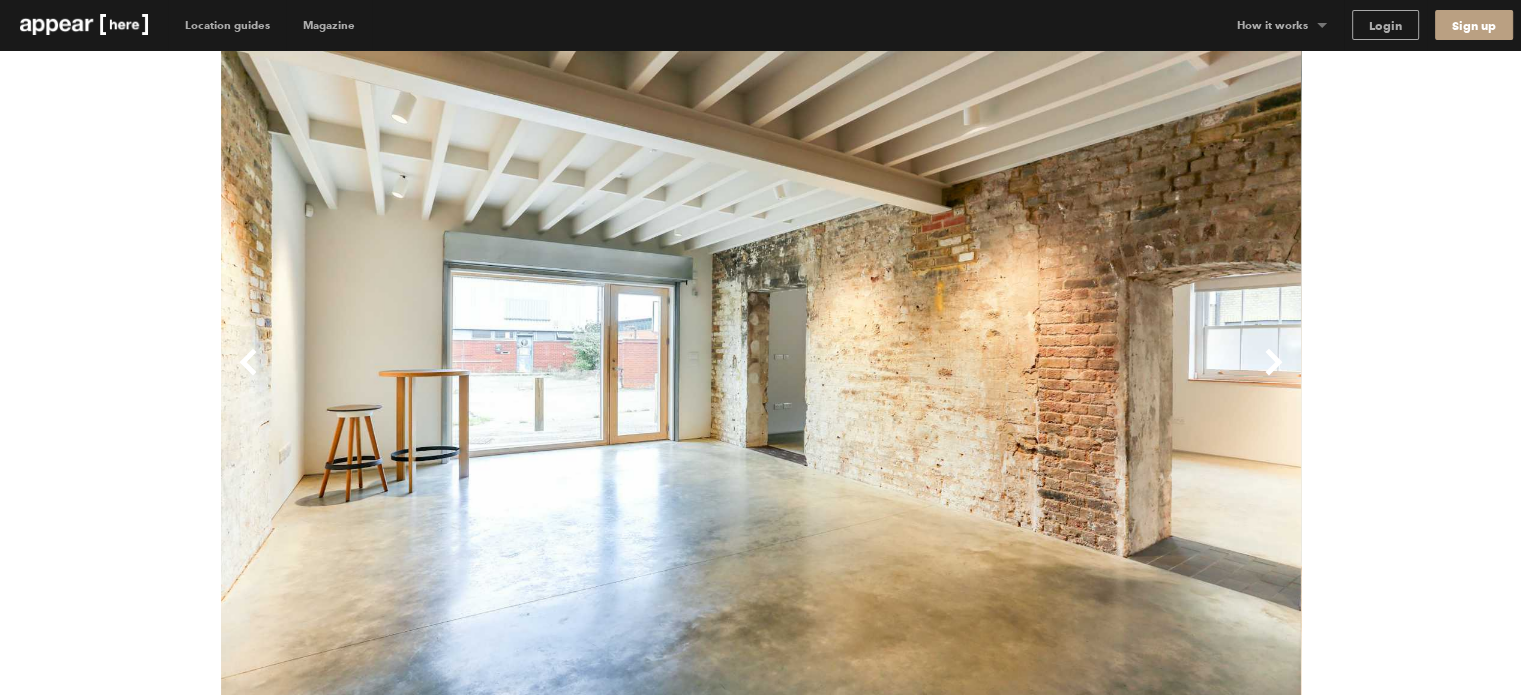click on "Next" at bounding box center [1031, 378] 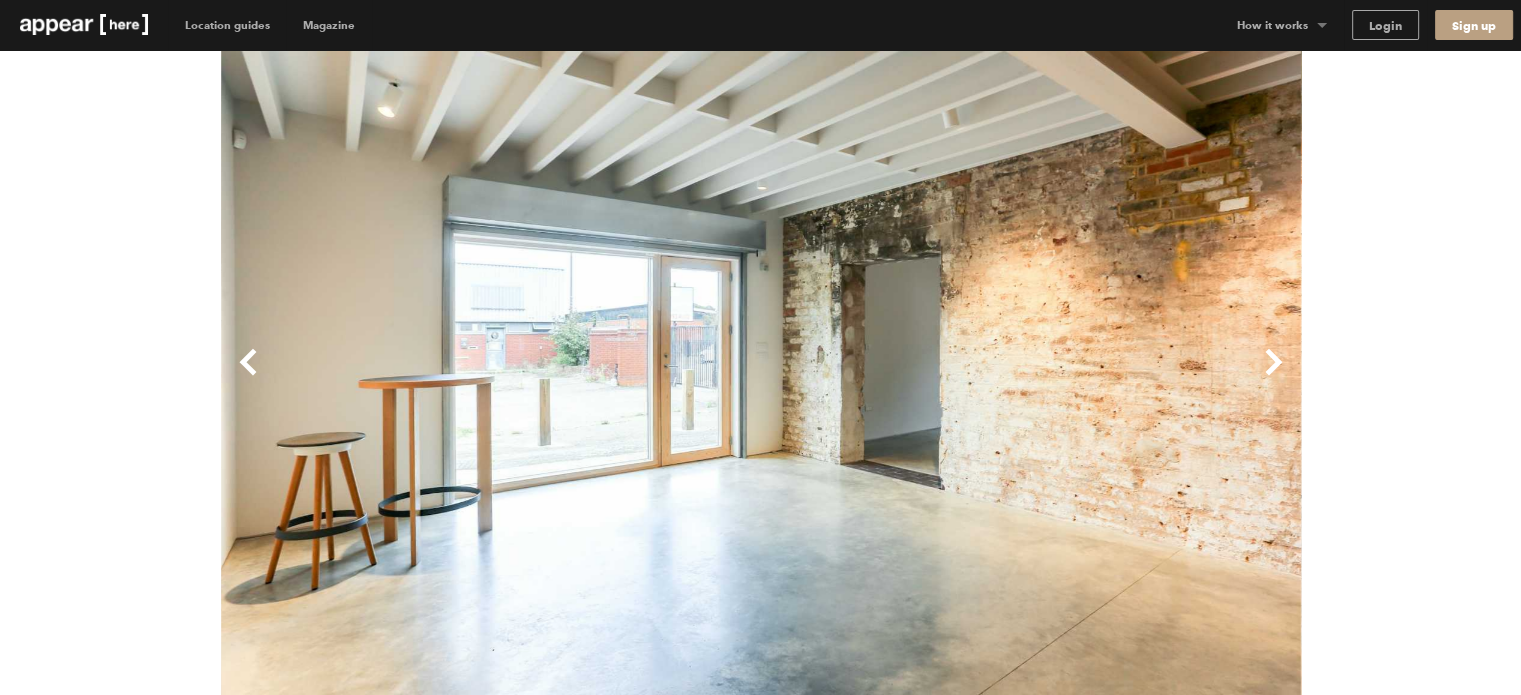 click on "Next" at bounding box center (1031, 378) 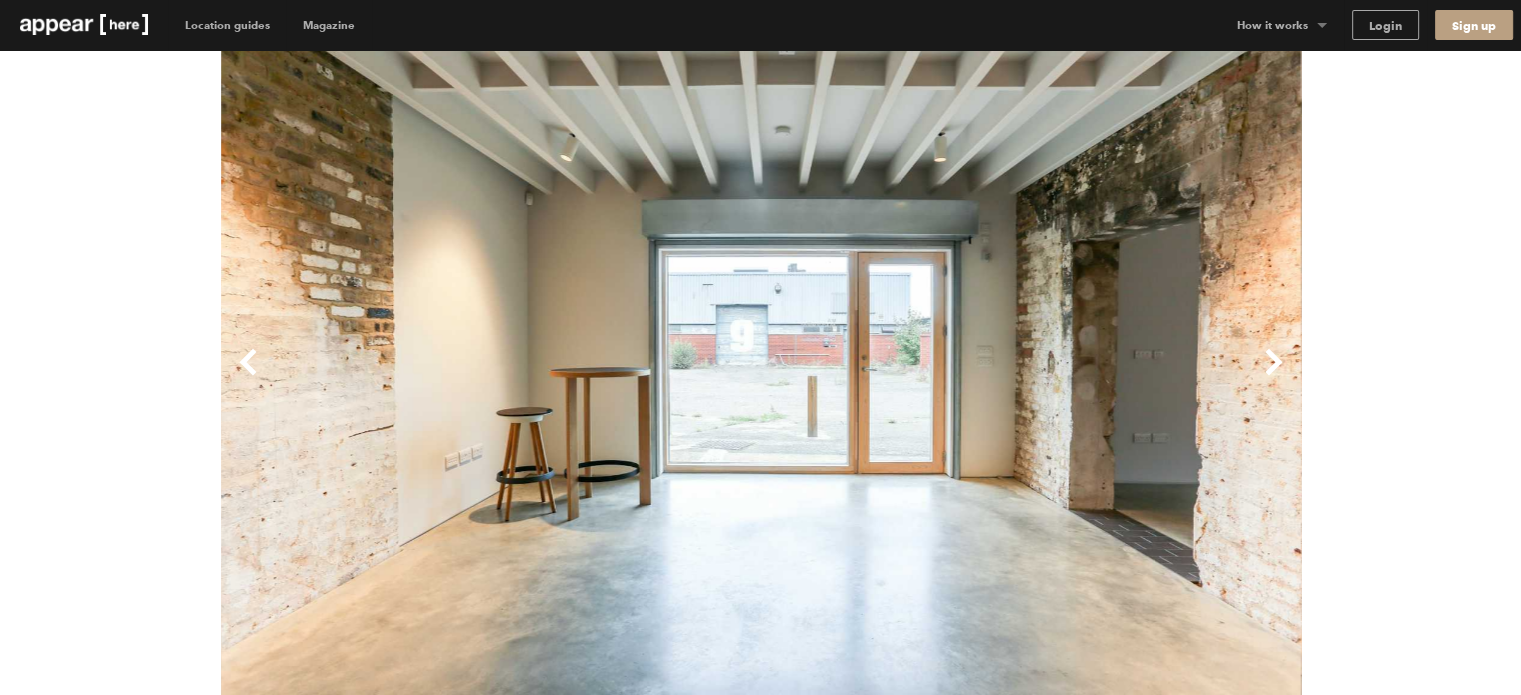 click on "Next" at bounding box center [1031, 378] 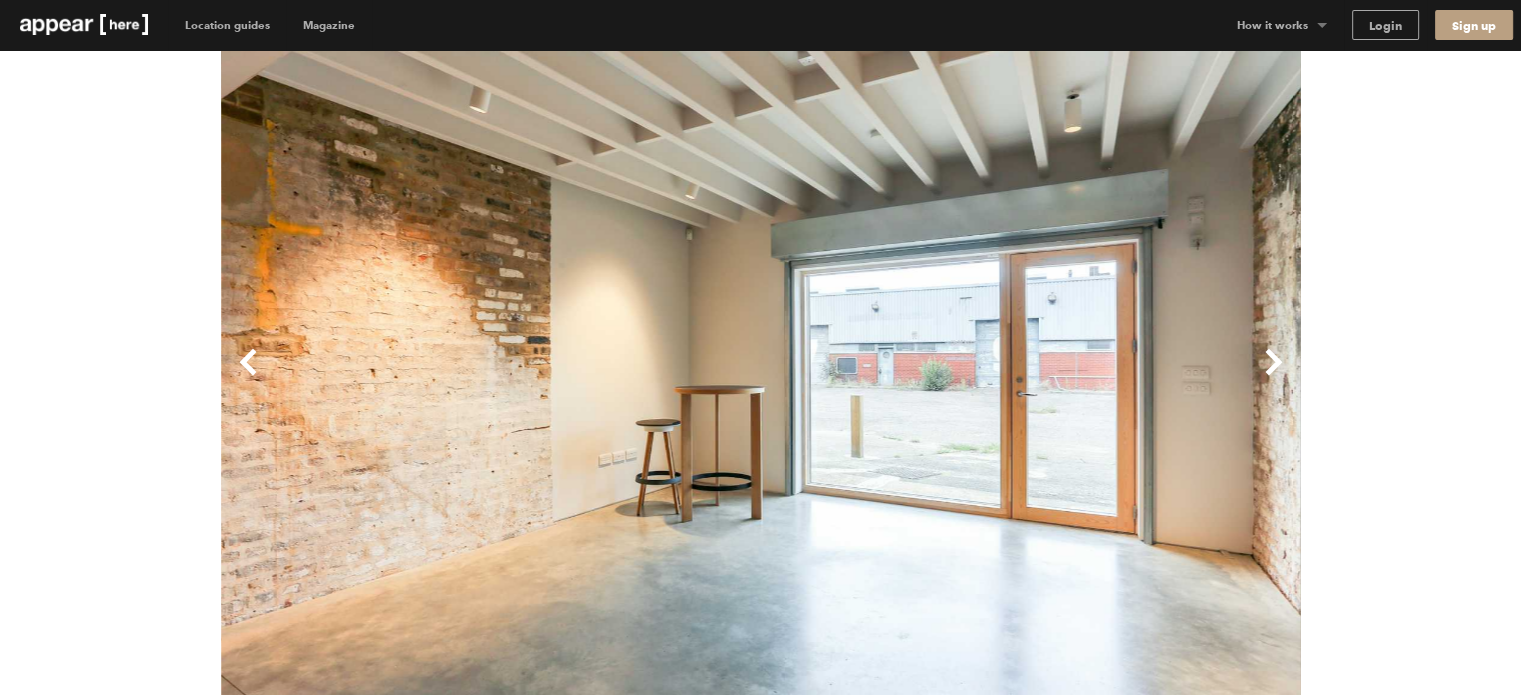 click on "Next" at bounding box center (1031, 378) 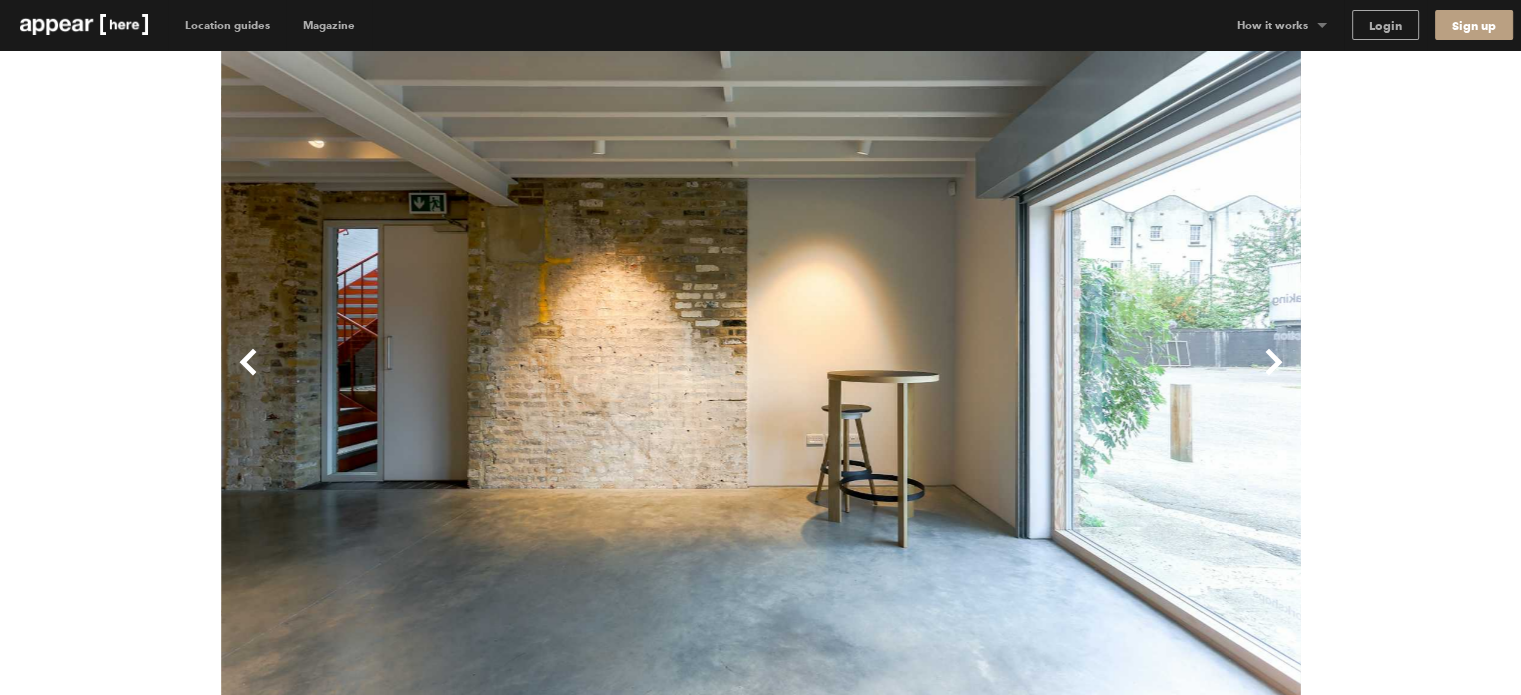 click on "Next" at bounding box center [1031, 378] 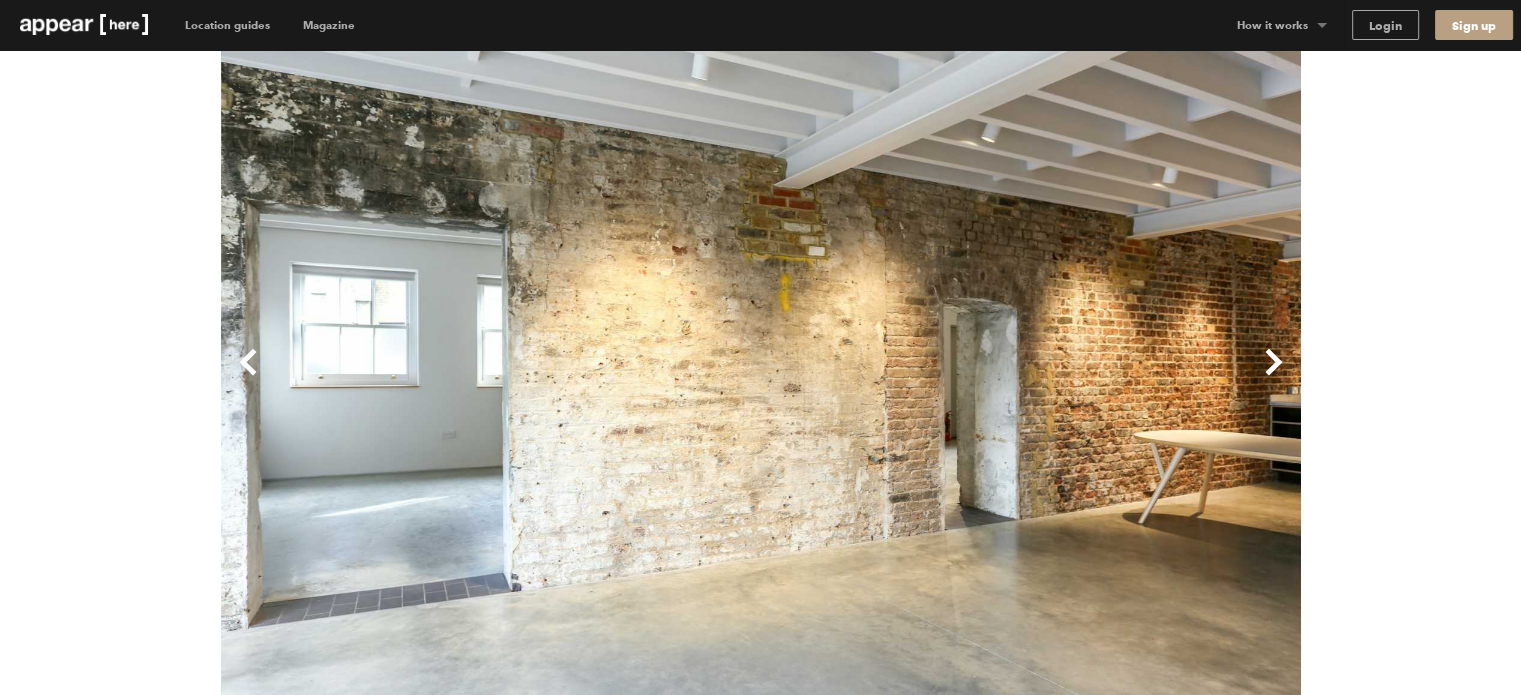 click on "Next" at bounding box center [1031, 378] 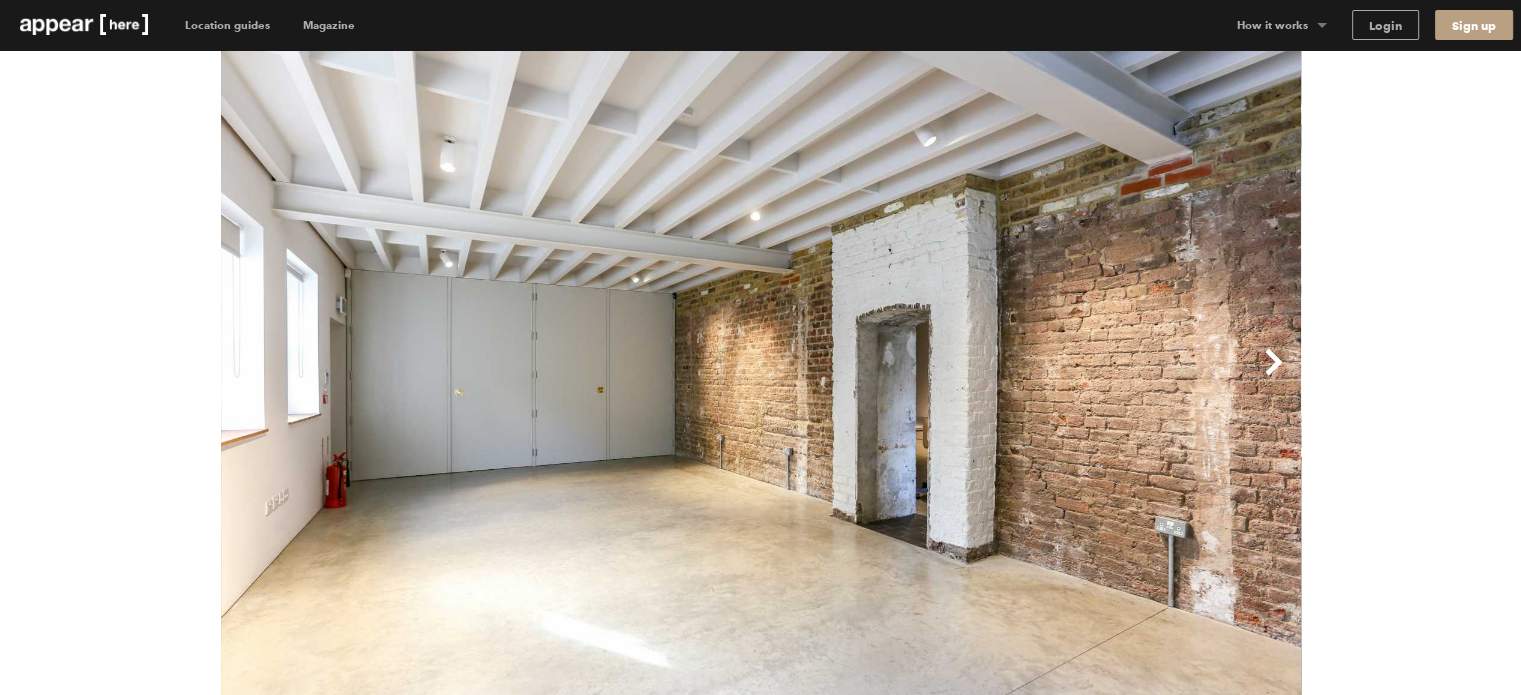 click on "Next" at bounding box center [1031, 378] 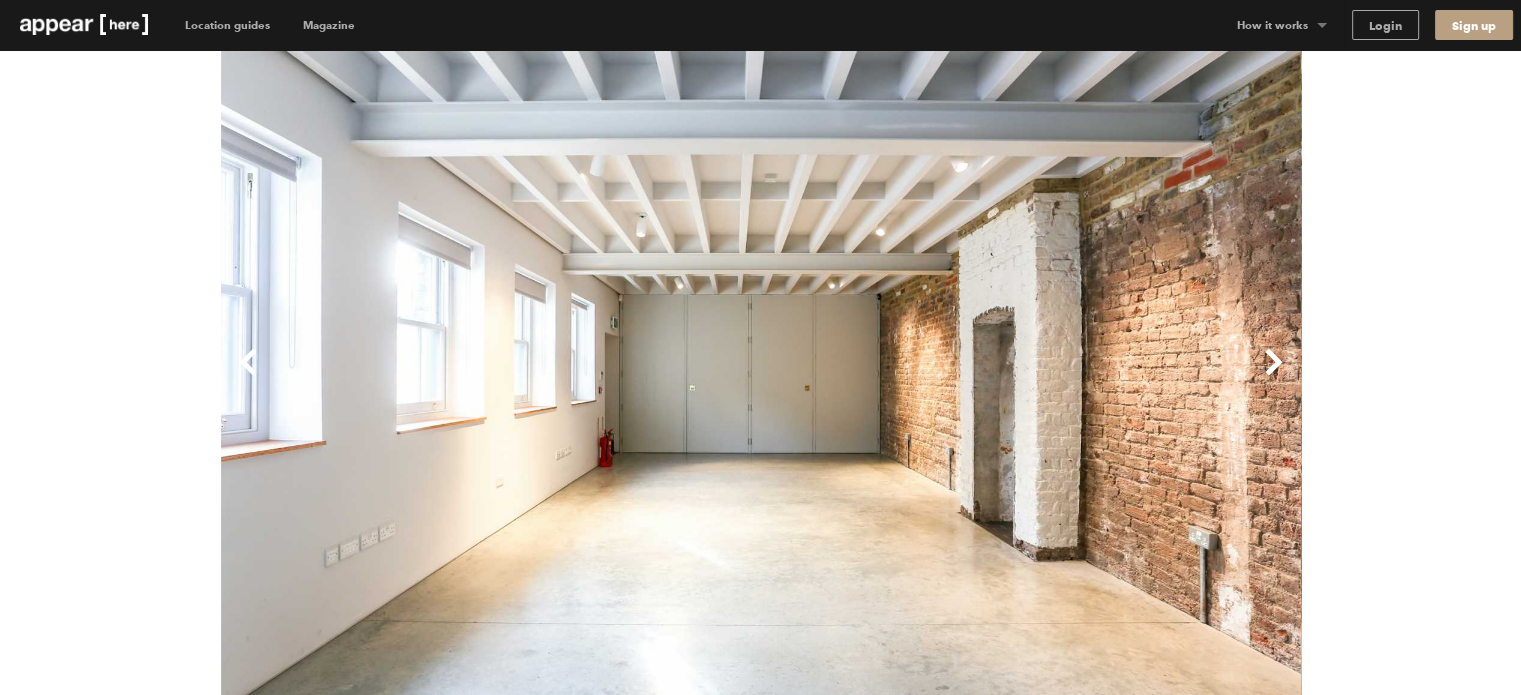 click on "Next" at bounding box center (1031, 378) 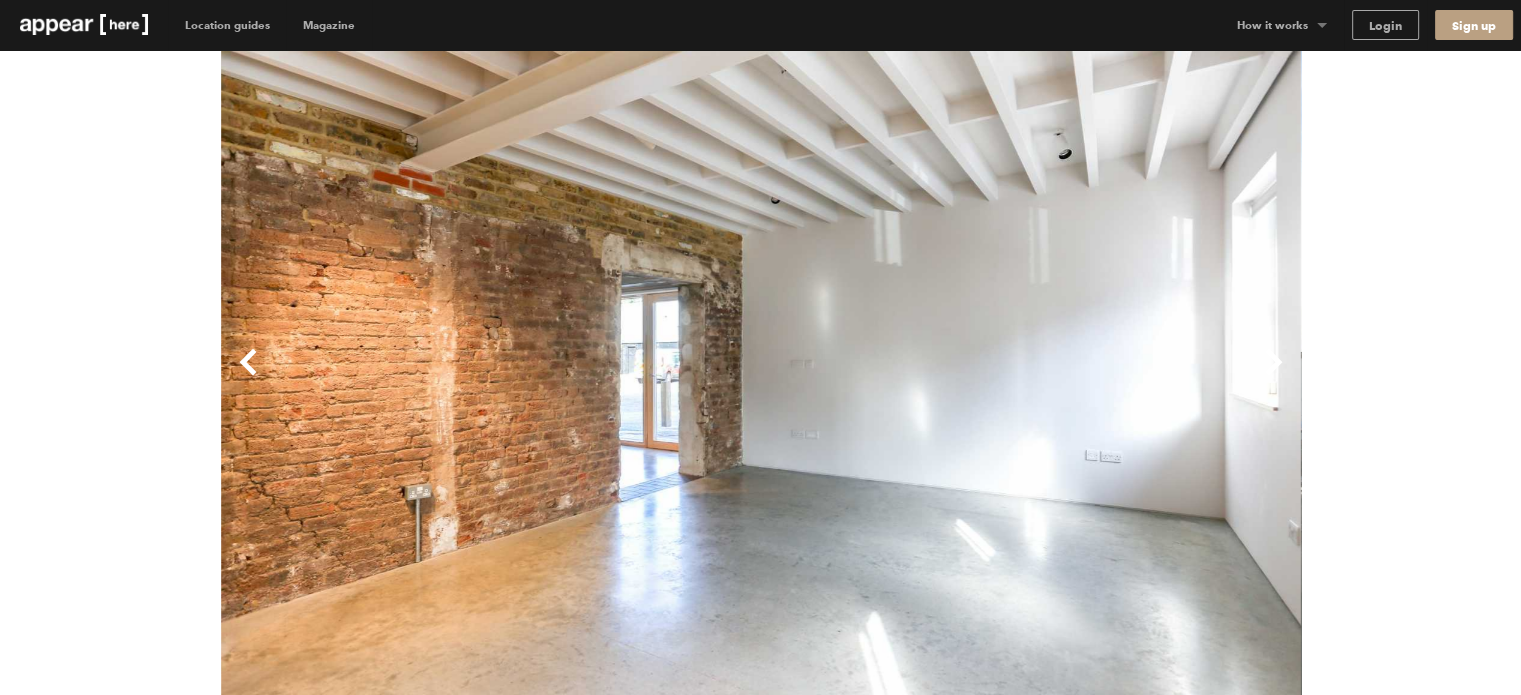 click on "Next" at bounding box center (1031, 378) 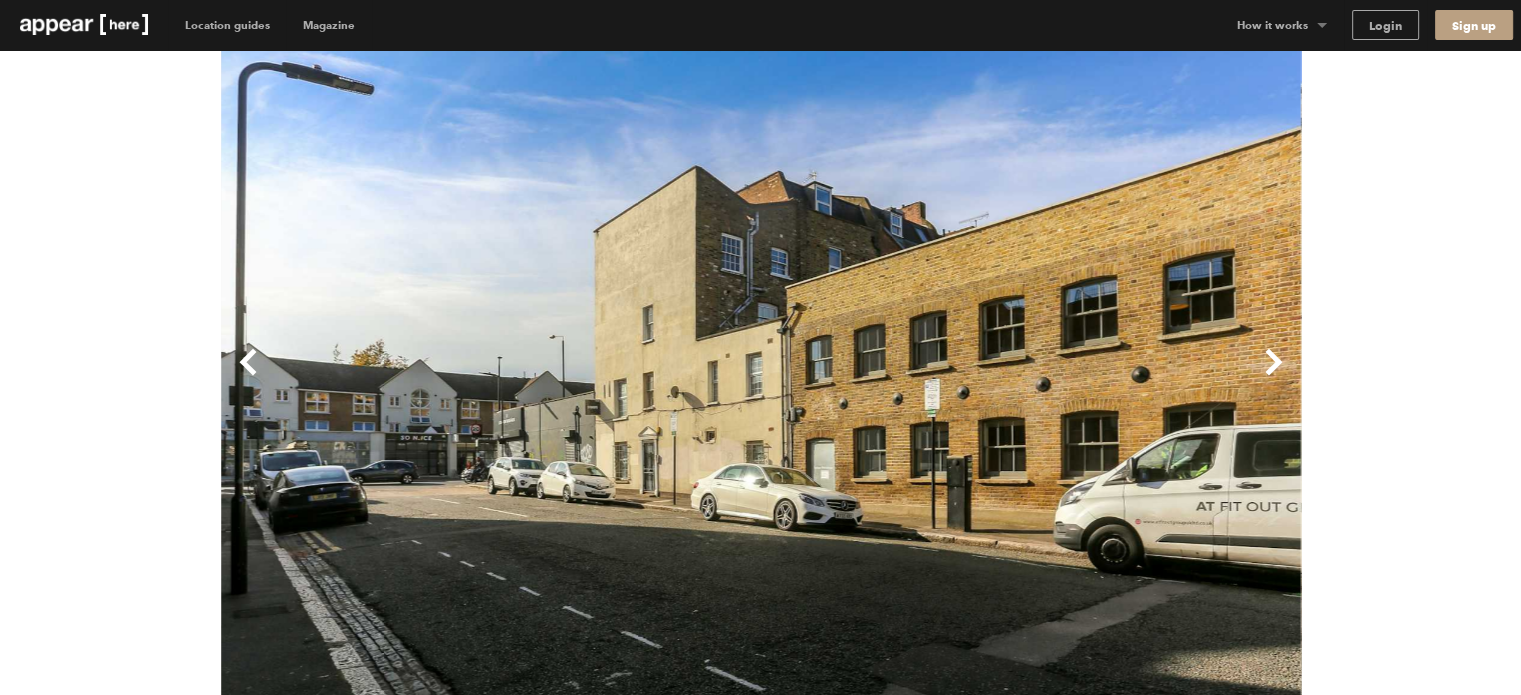 click on "Next" at bounding box center (1031, 378) 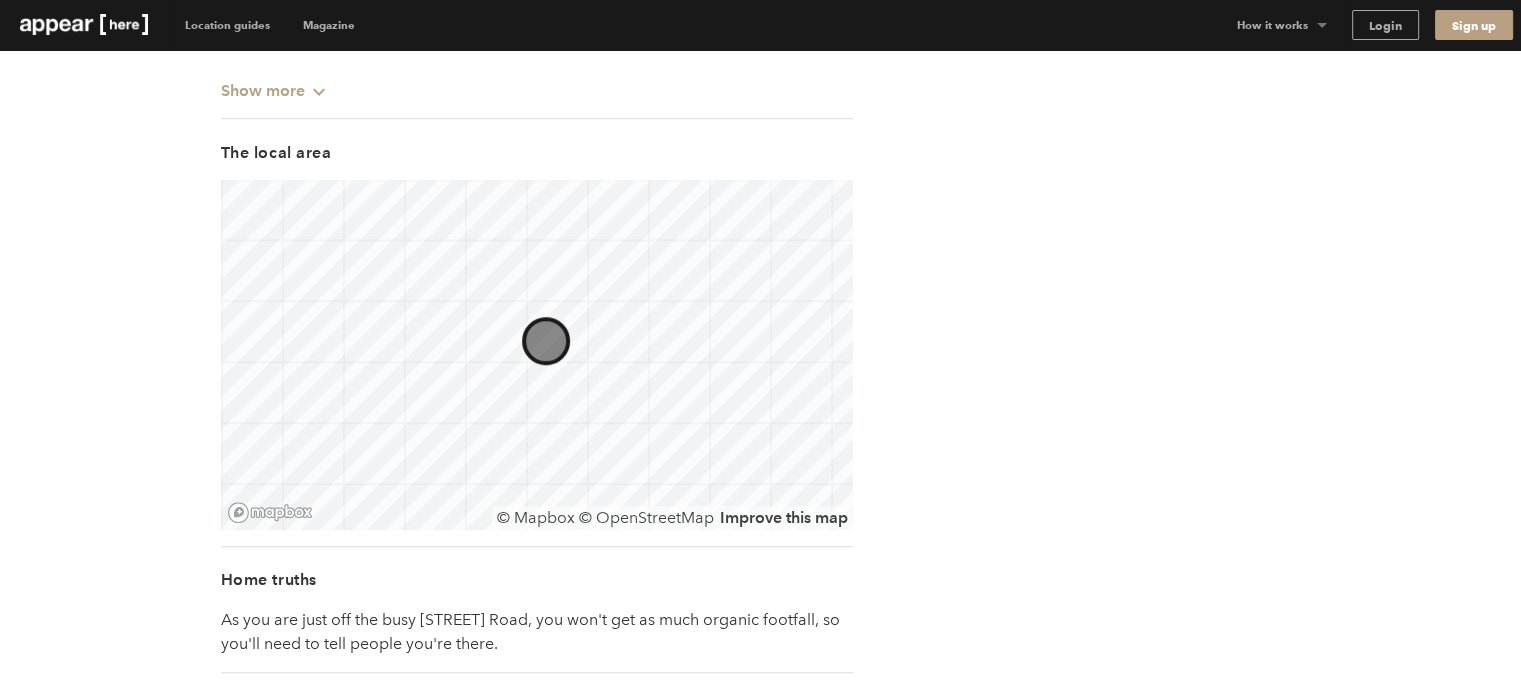 scroll, scrollTop: 1404, scrollLeft: 0, axis: vertical 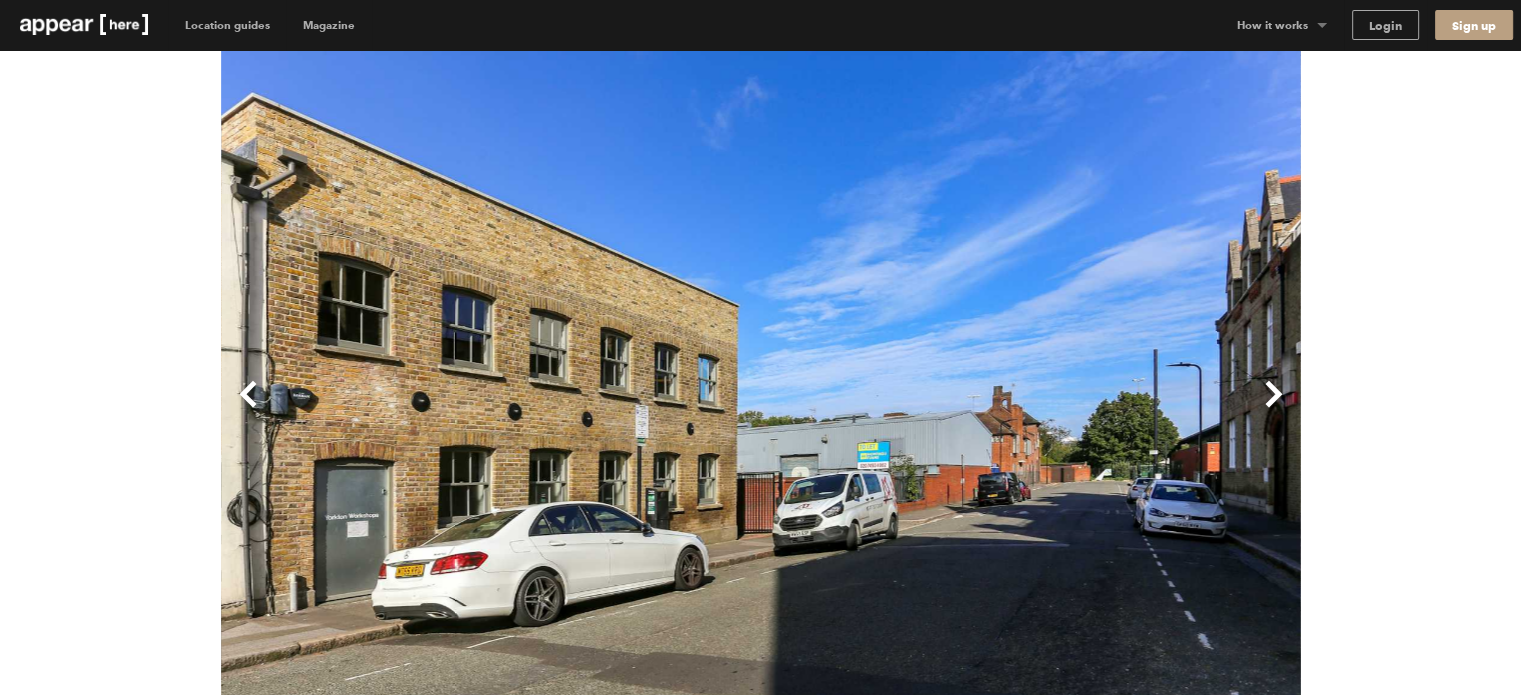 click on "Next" at bounding box center (1031, 410) 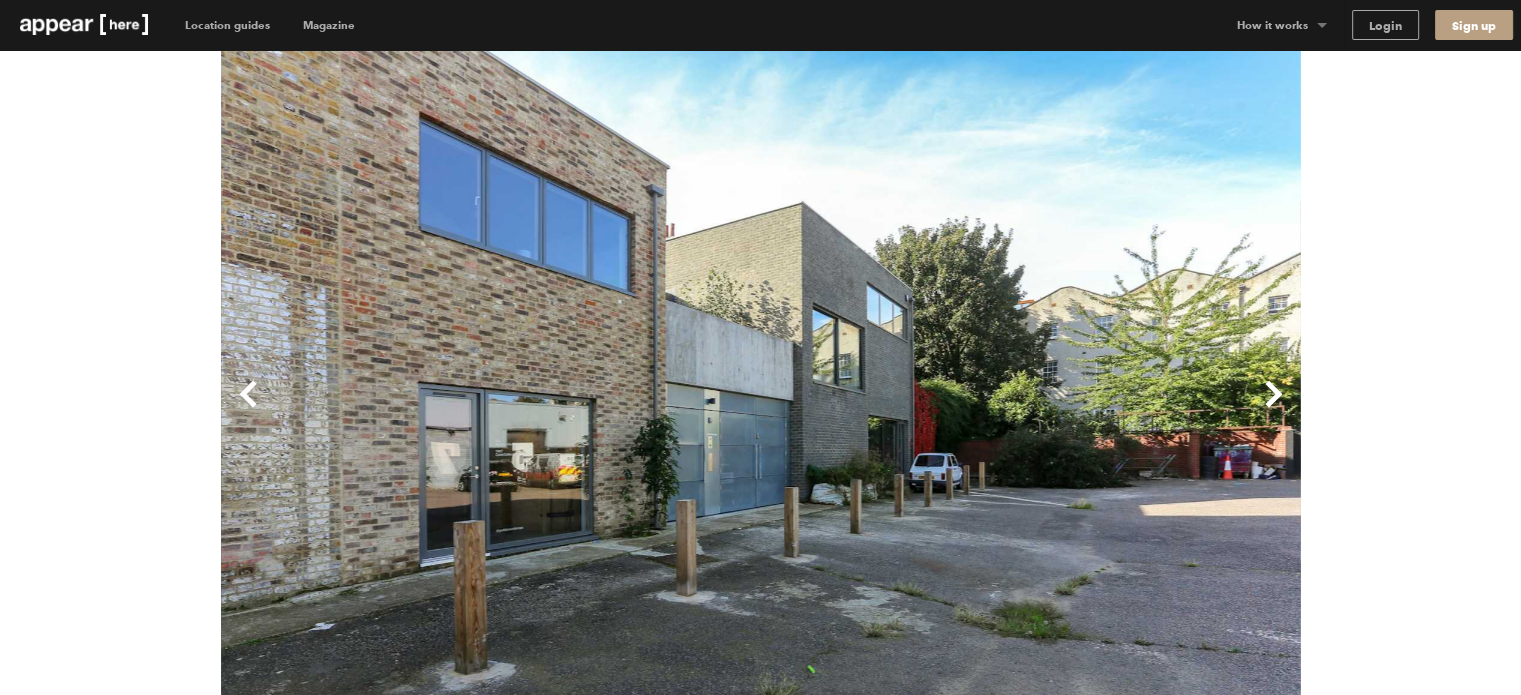 click on "Next" at bounding box center (1031, 410) 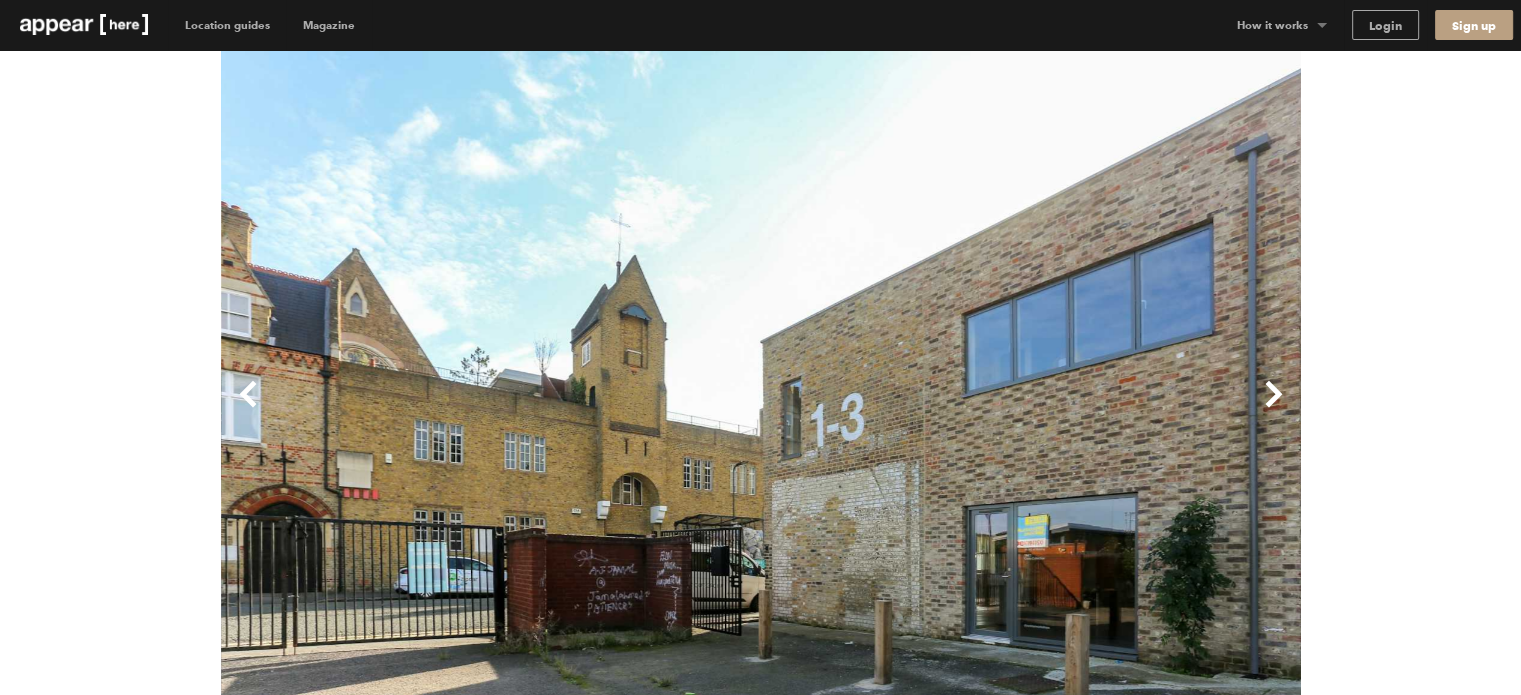 click on "Previous" at bounding box center (491, 410) 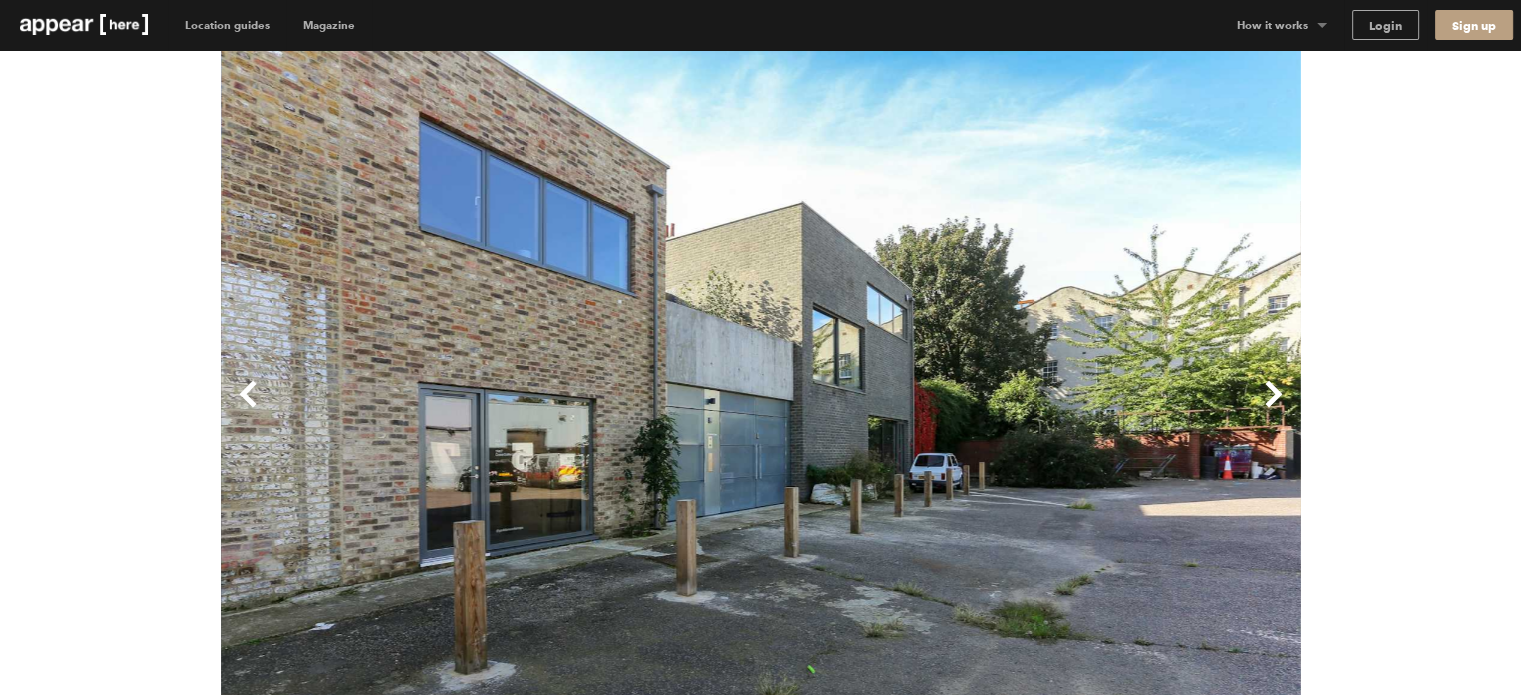 click on "Previous" at bounding box center (491, 410) 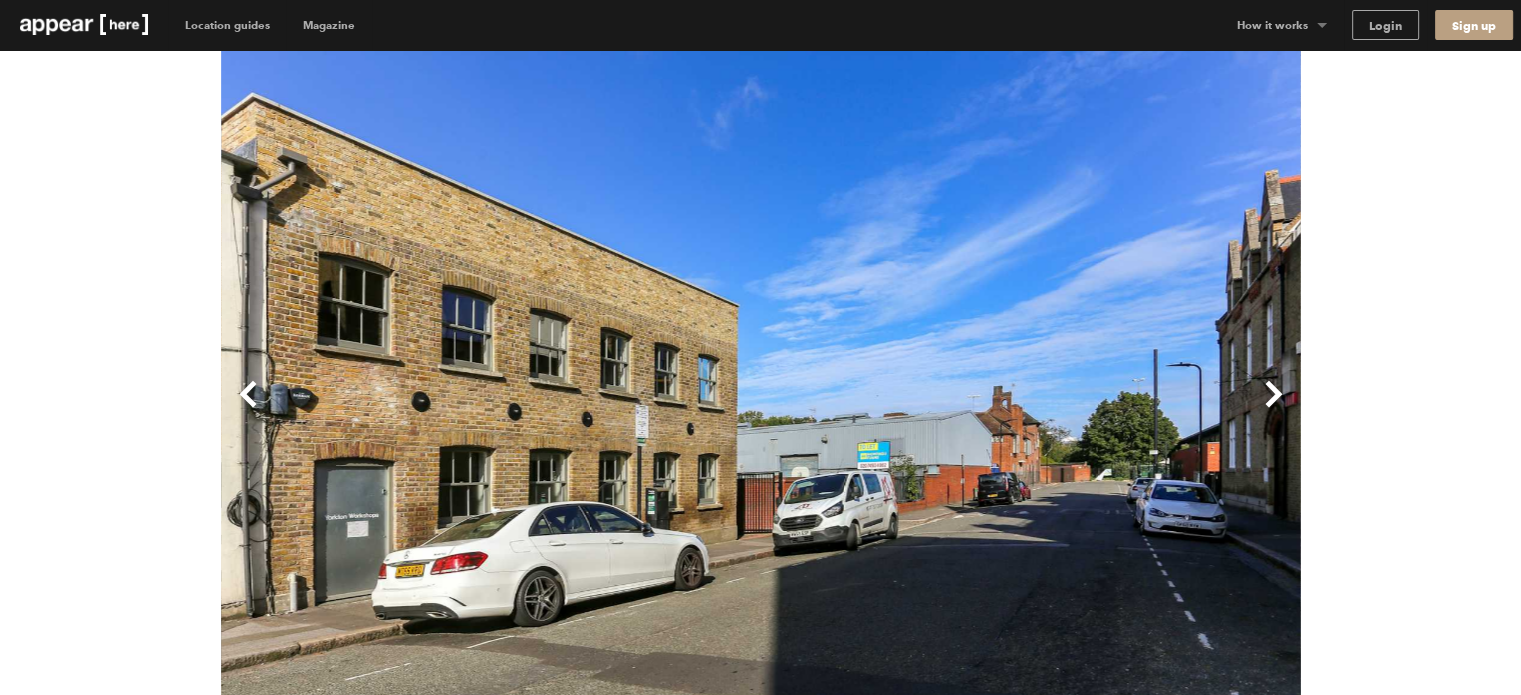 click on "Previous" at bounding box center [491, 410] 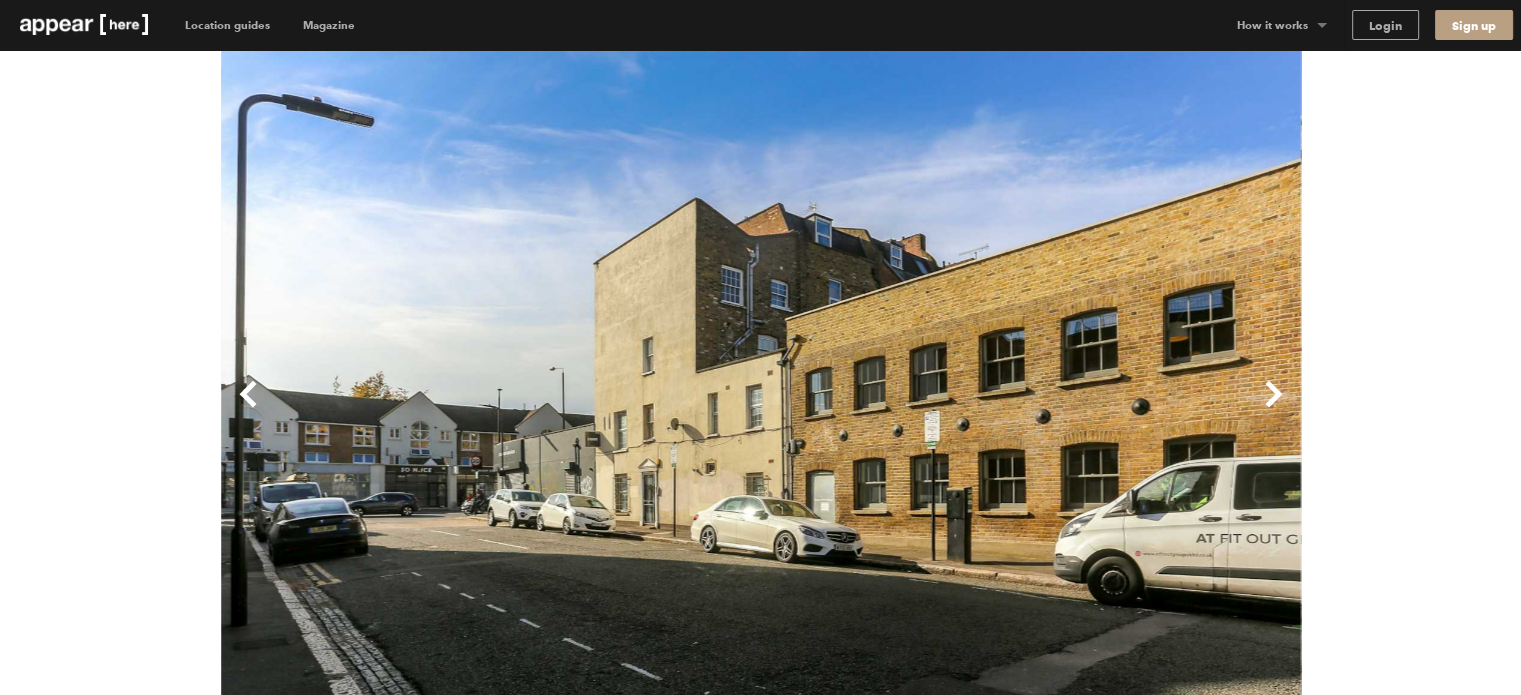 click on "Previous" at bounding box center (491, 410) 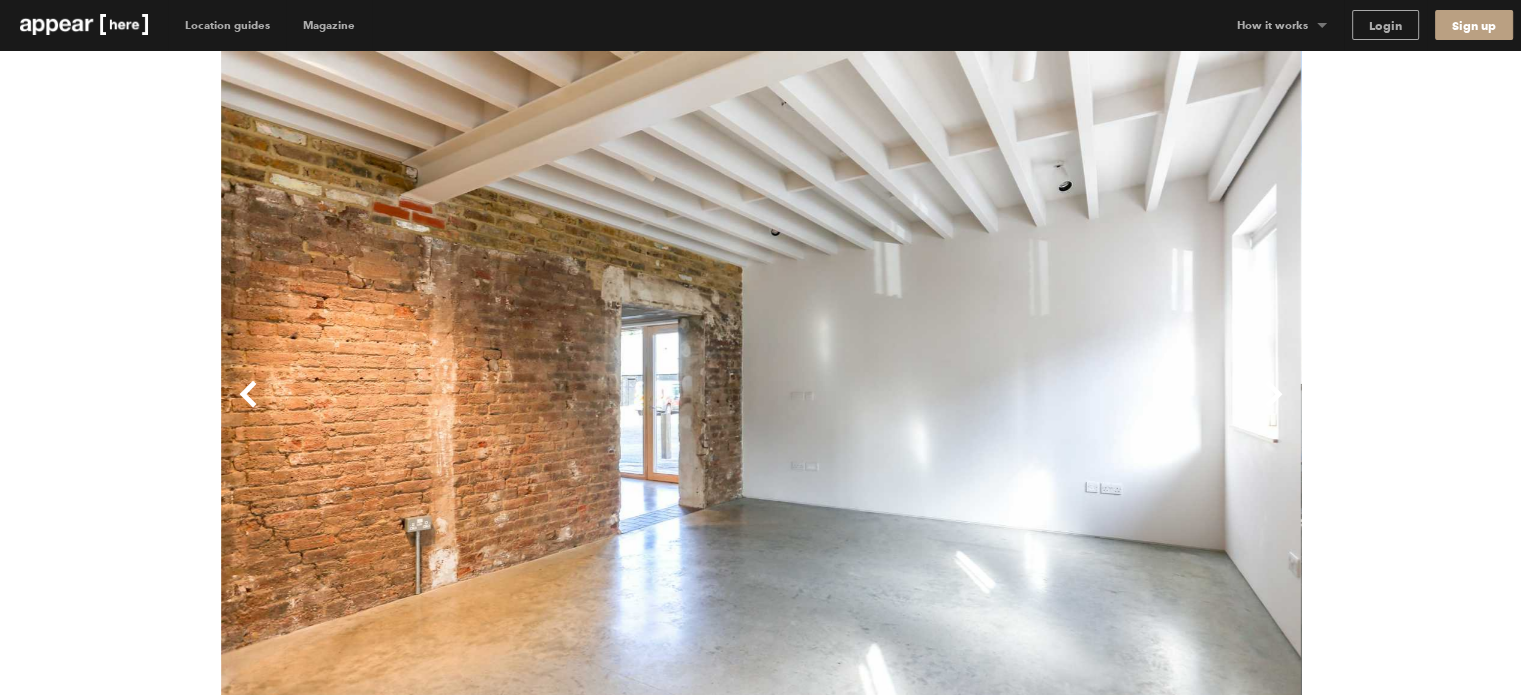 click on "Previous" at bounding box center (491, 410) 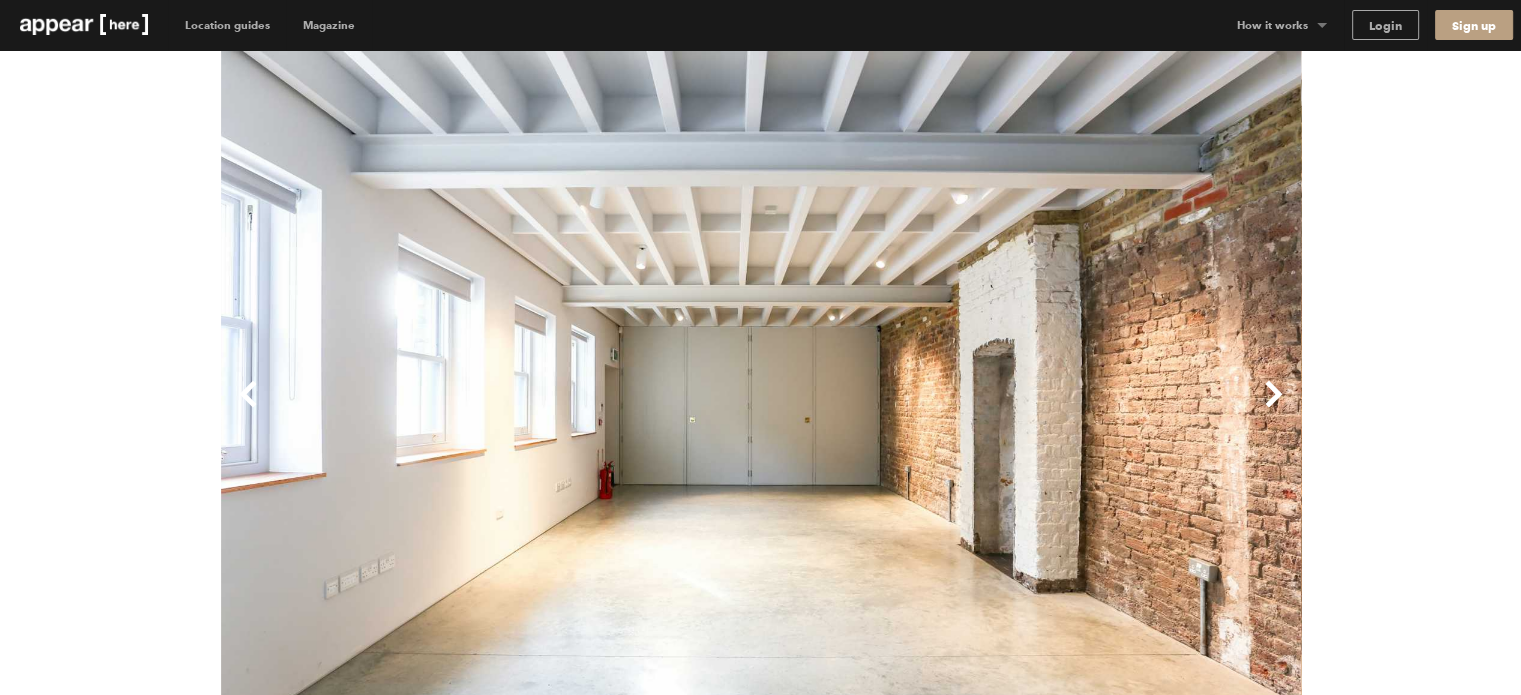 click on "Previous" at bounding box center [491, 410] 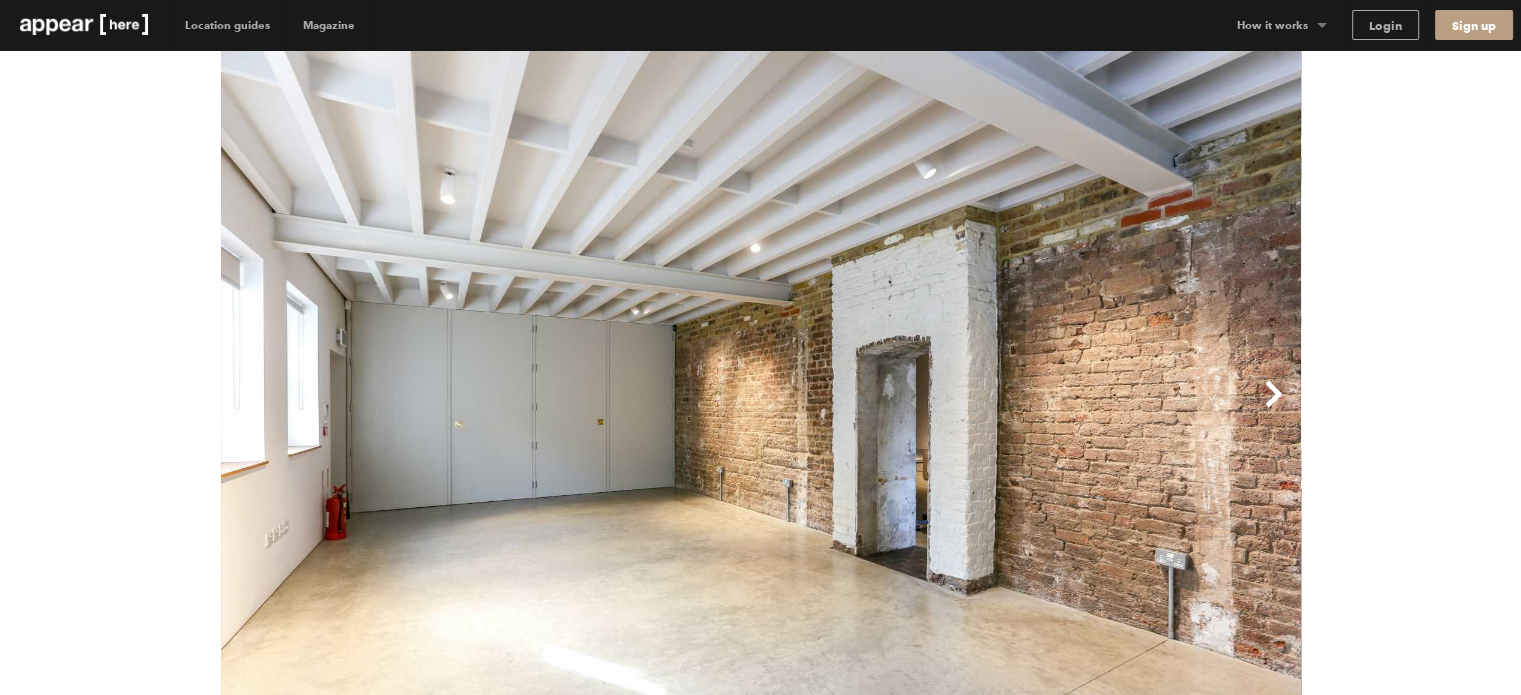 click on "Previous" at bounding box center [491, 410] 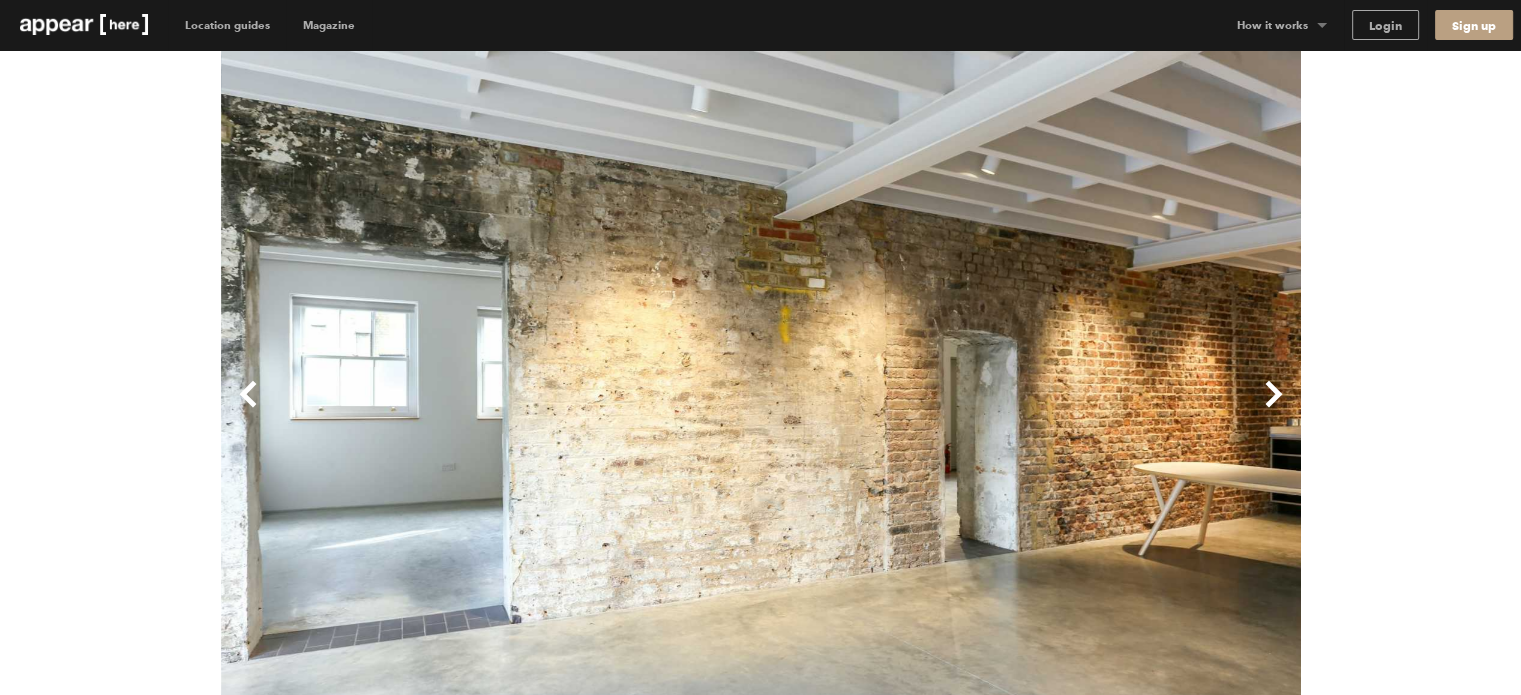 click on "Previous" at bounding box center [491, 410] 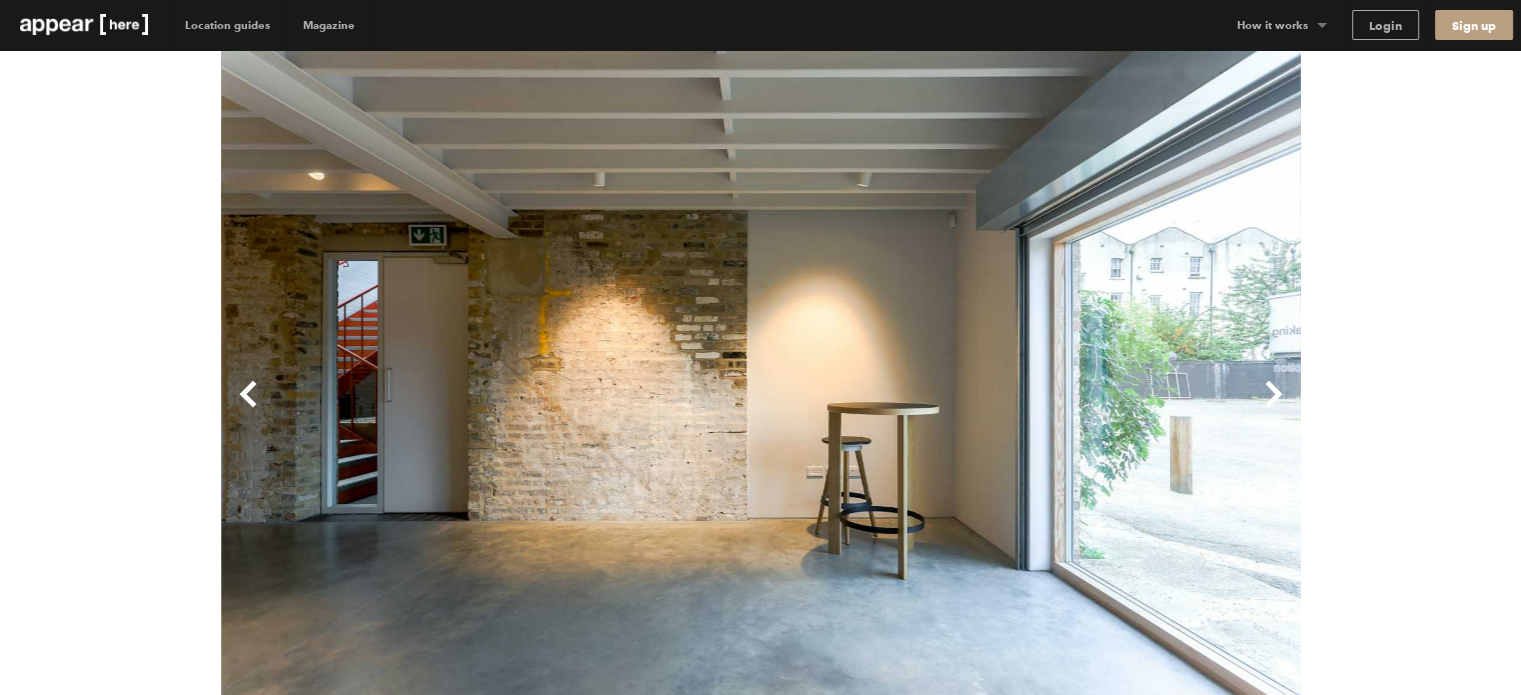 click on "Previous" at bounding box center (491, 410) 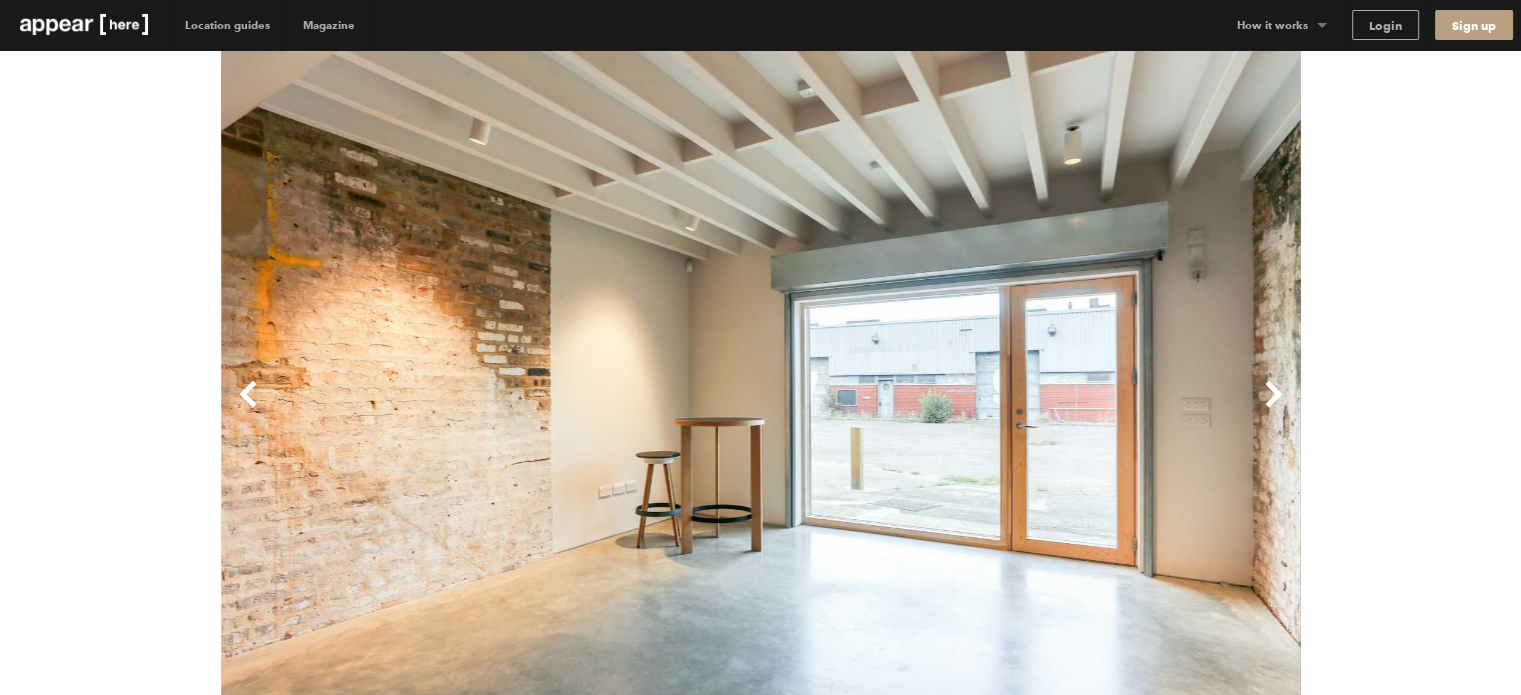 click on "Previous" at bounding box center (491, 410) 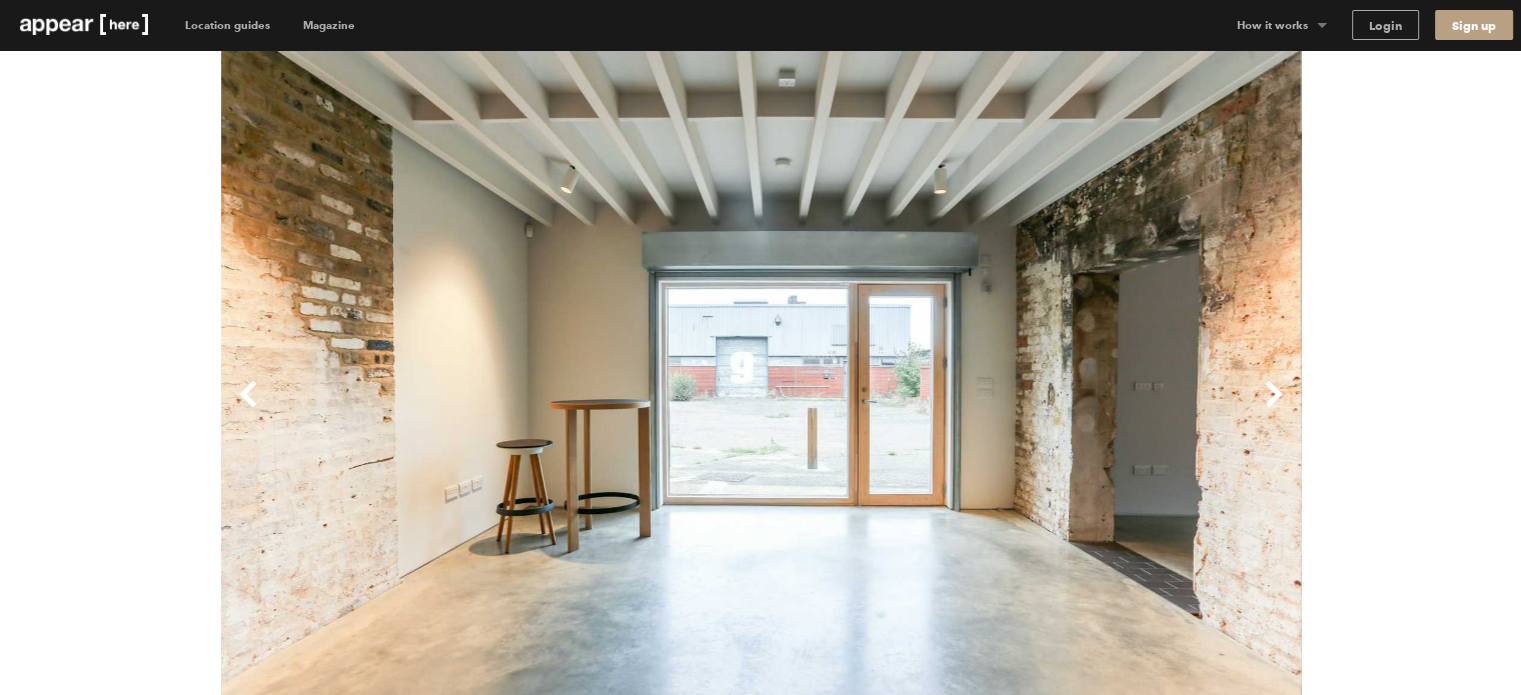 click on "Previous" at bounding box center (491, 410) 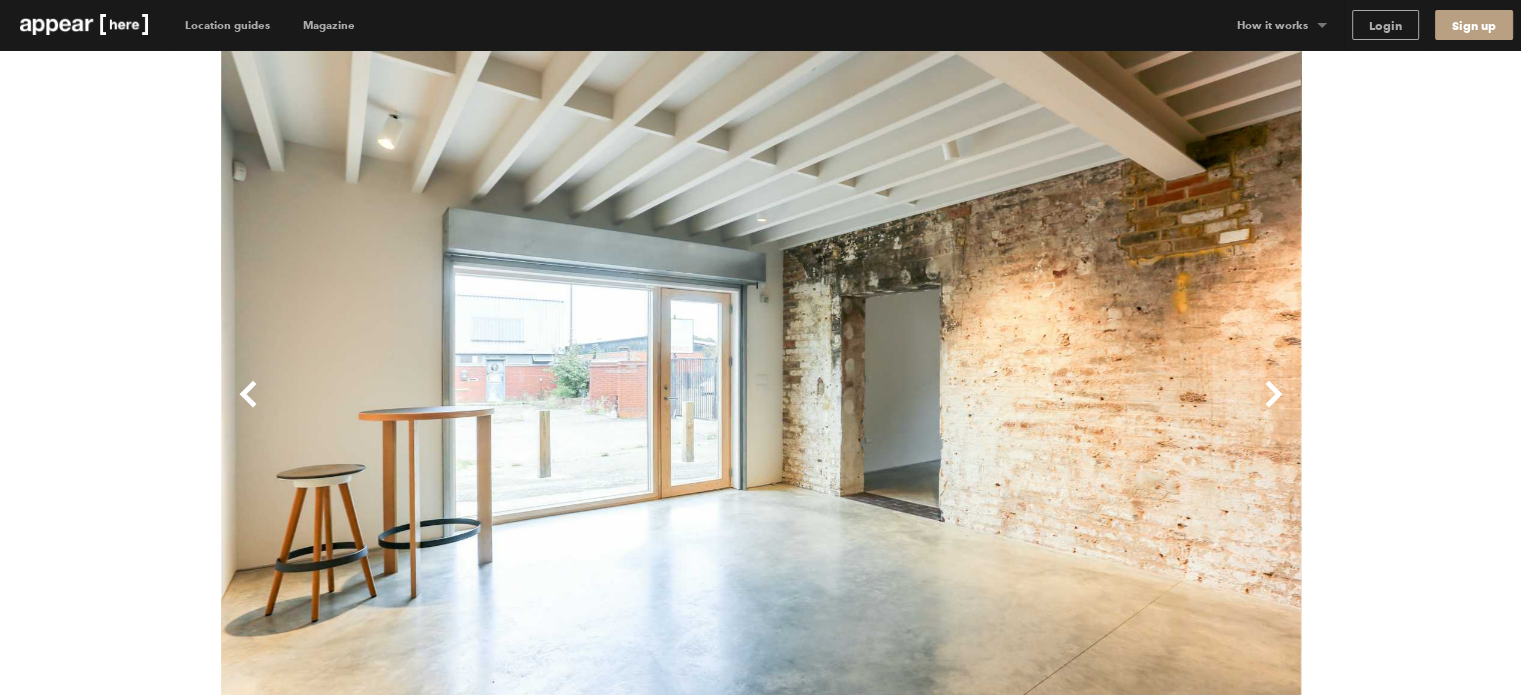 click on "Previous" at bounding box center (491, 410) 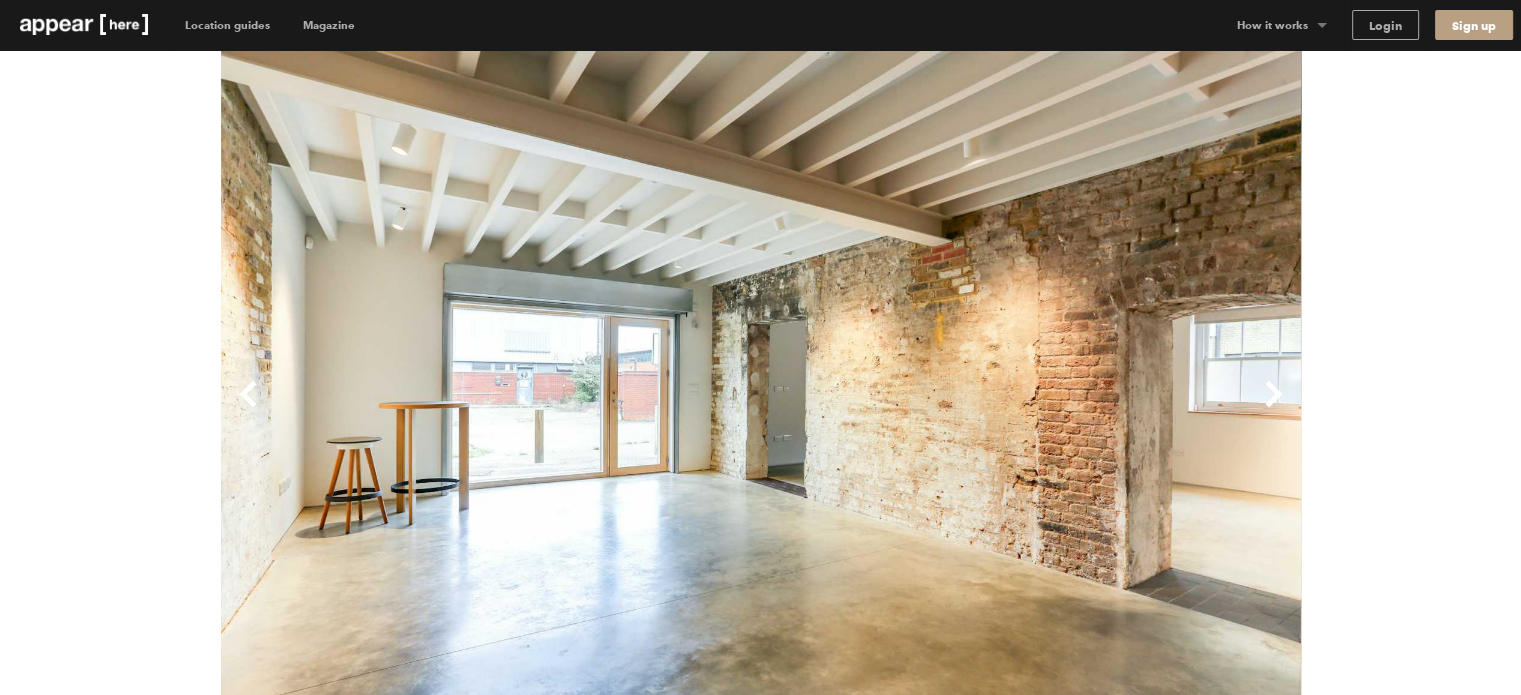 click on "Previous" at bounding box center [491, 410] 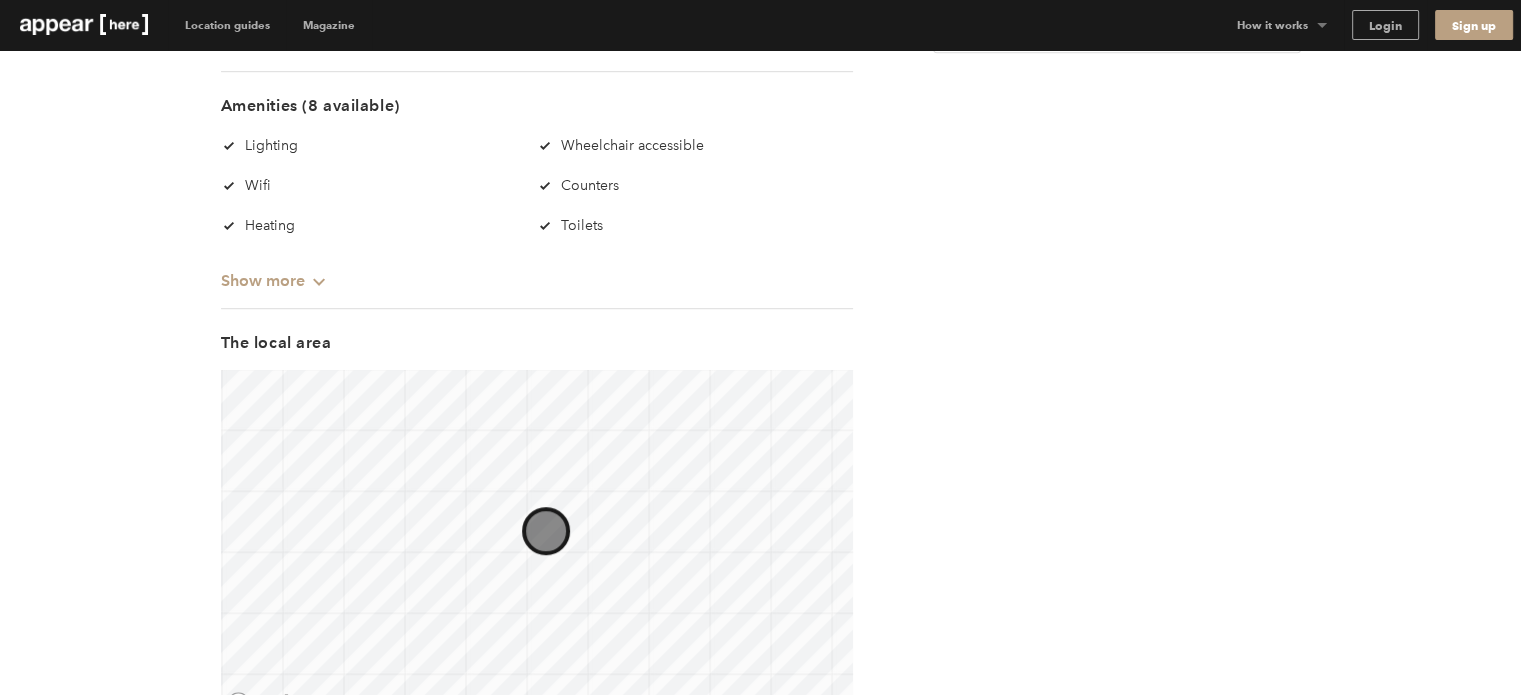 scroll, scrollTop: 1400, scrollLeft: 0, axis: vertical 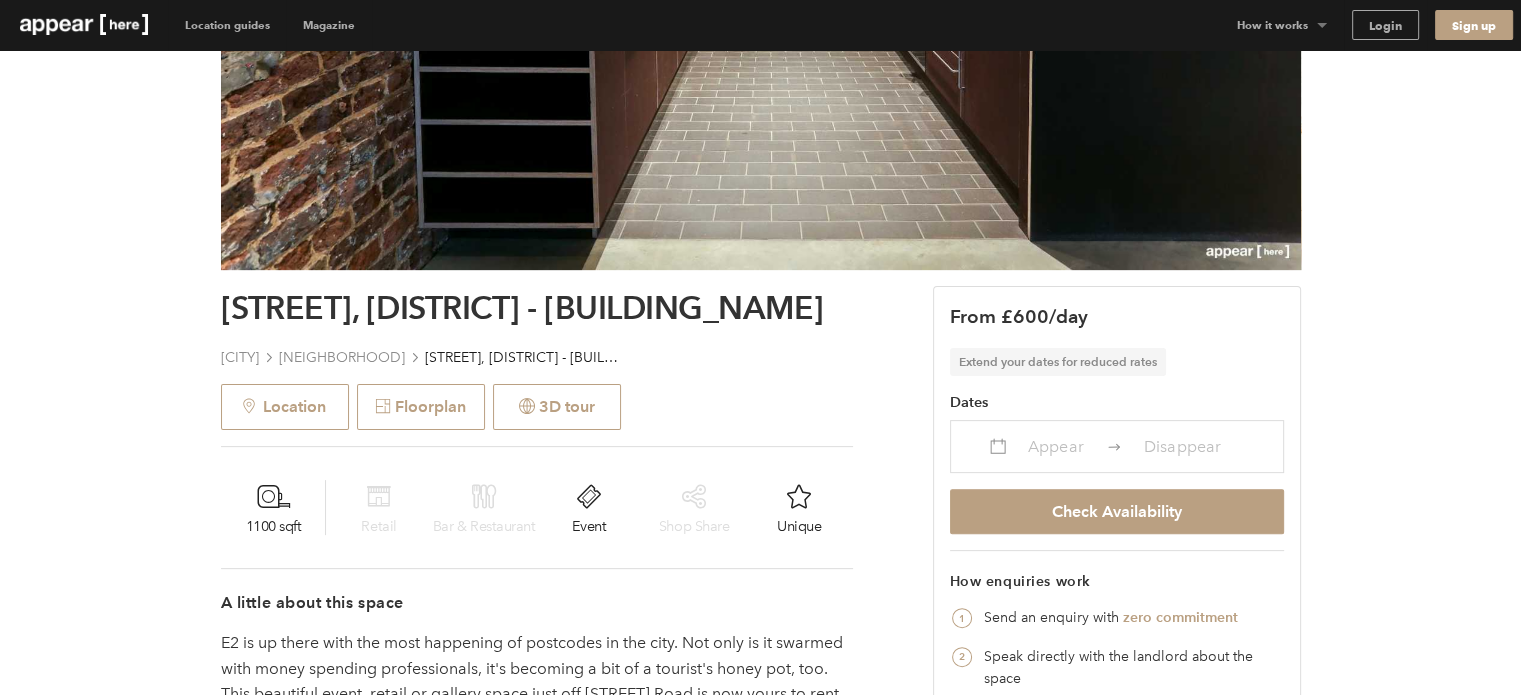 drag, startPoint x: 528, startPoint y: 359, endPoint x: 371, endPoint y: 347, distance: 157.45793 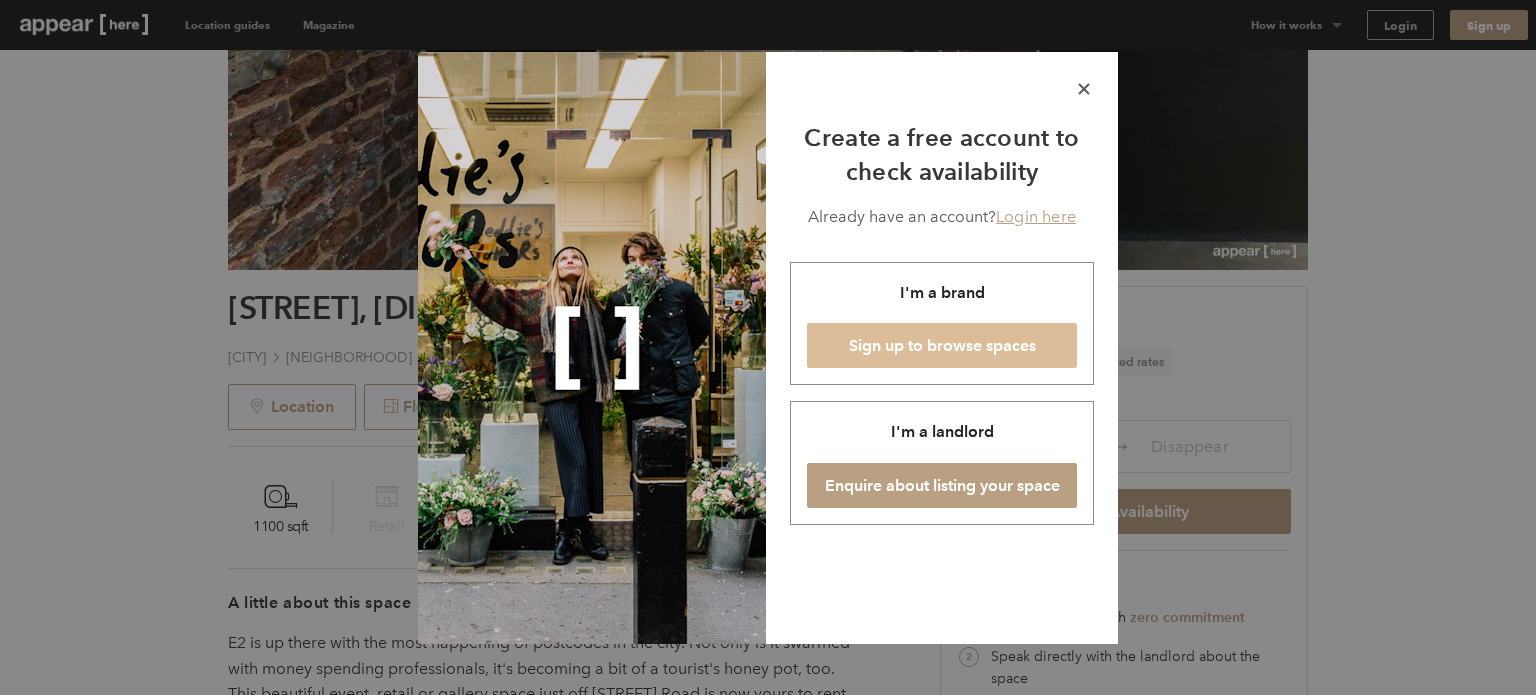 click on "Sign up to browse spaces" at bounding box center (942, 345) 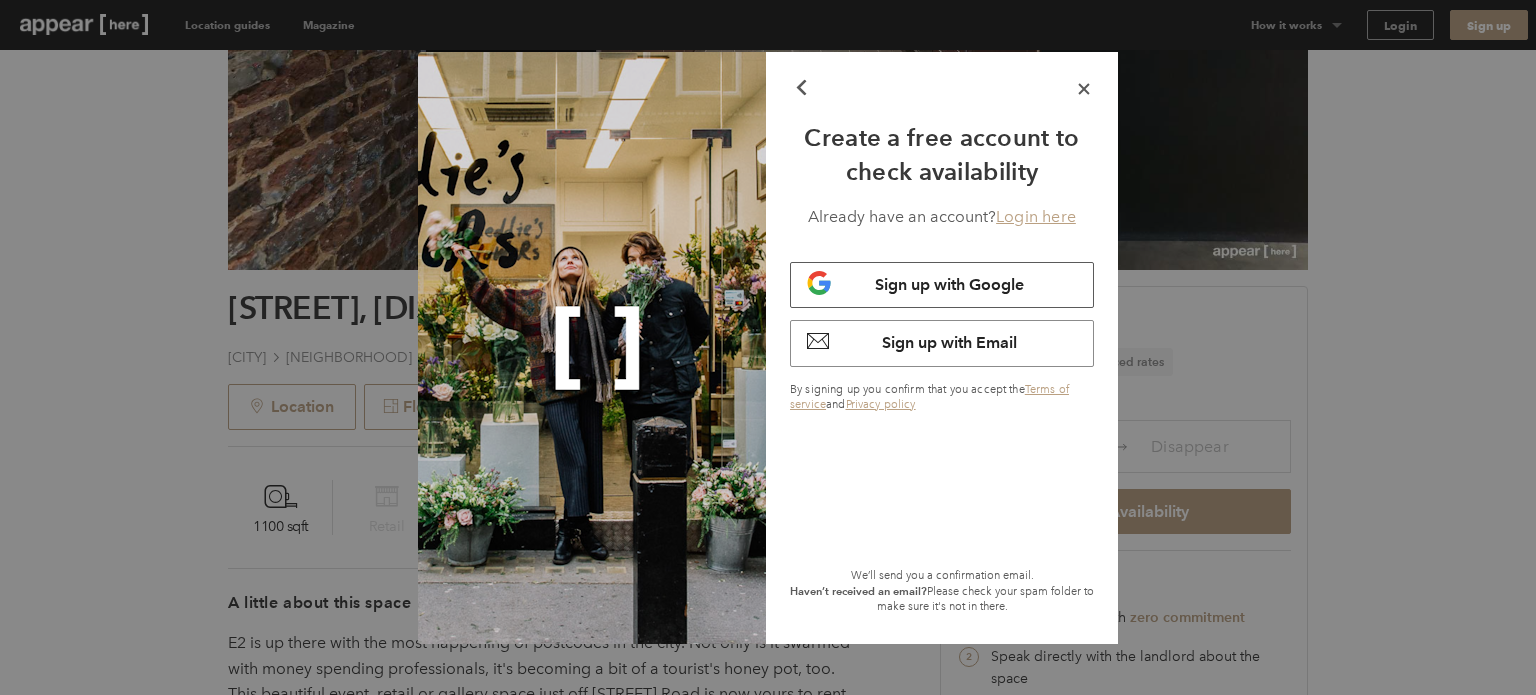 click on "Sign up with Google" at bounding box center [949, 284] 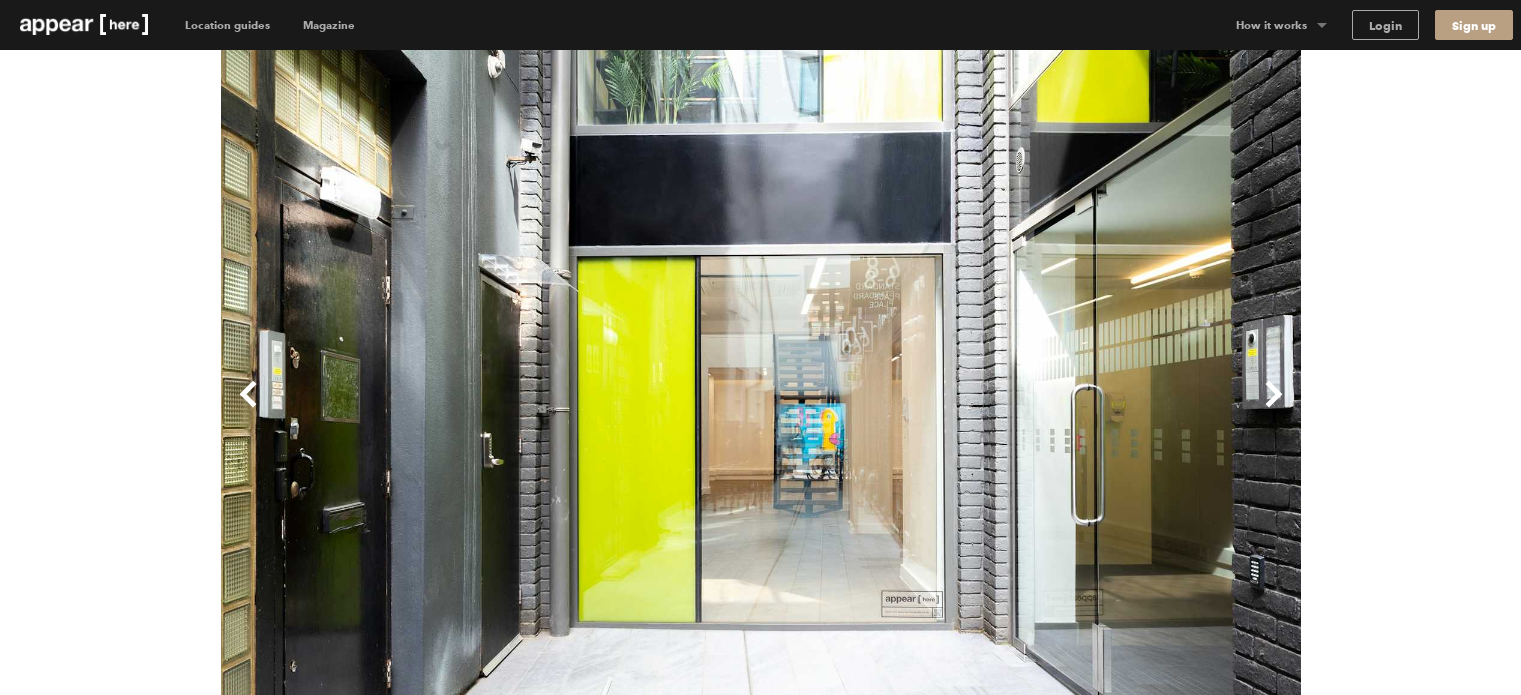 scroll, scrollTop: 0, scrollLeft: 0, axis: both 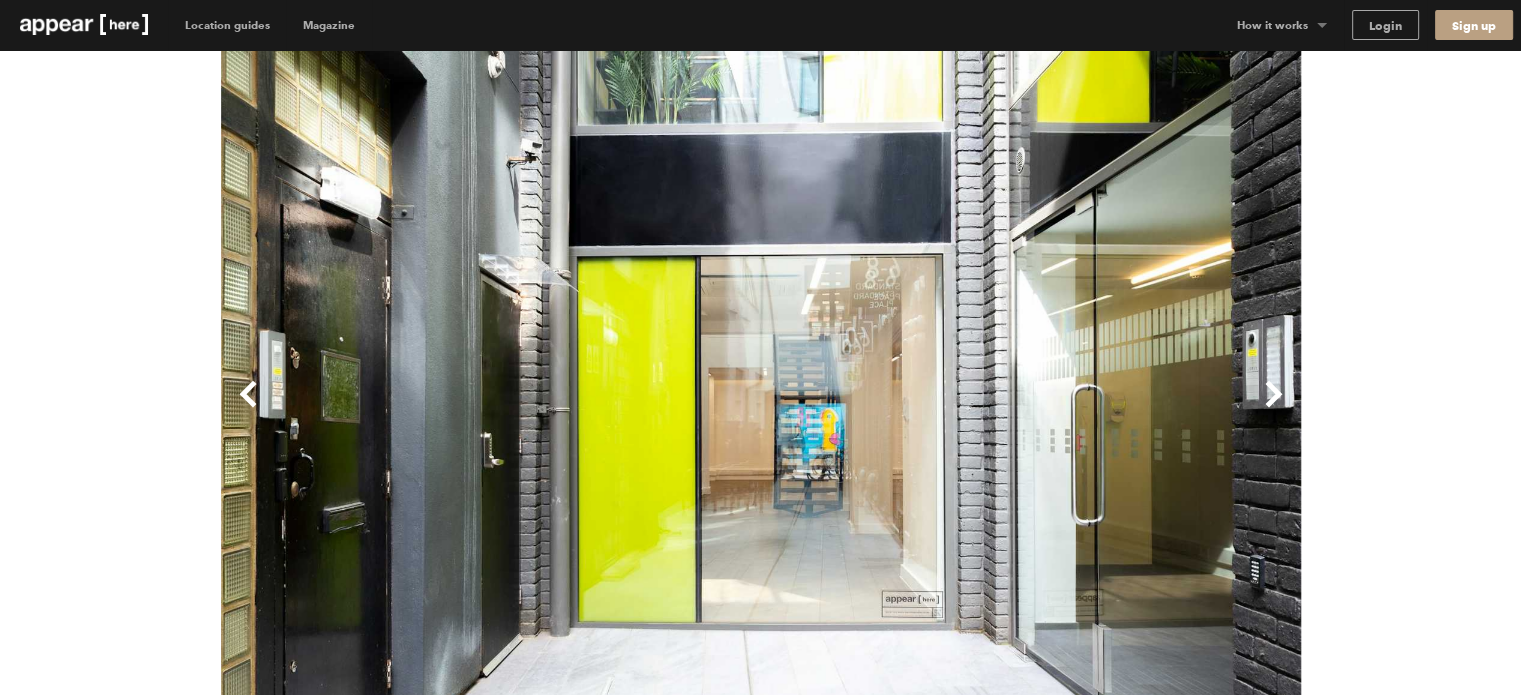 click on "Next" at bounding box center (1031, 410) 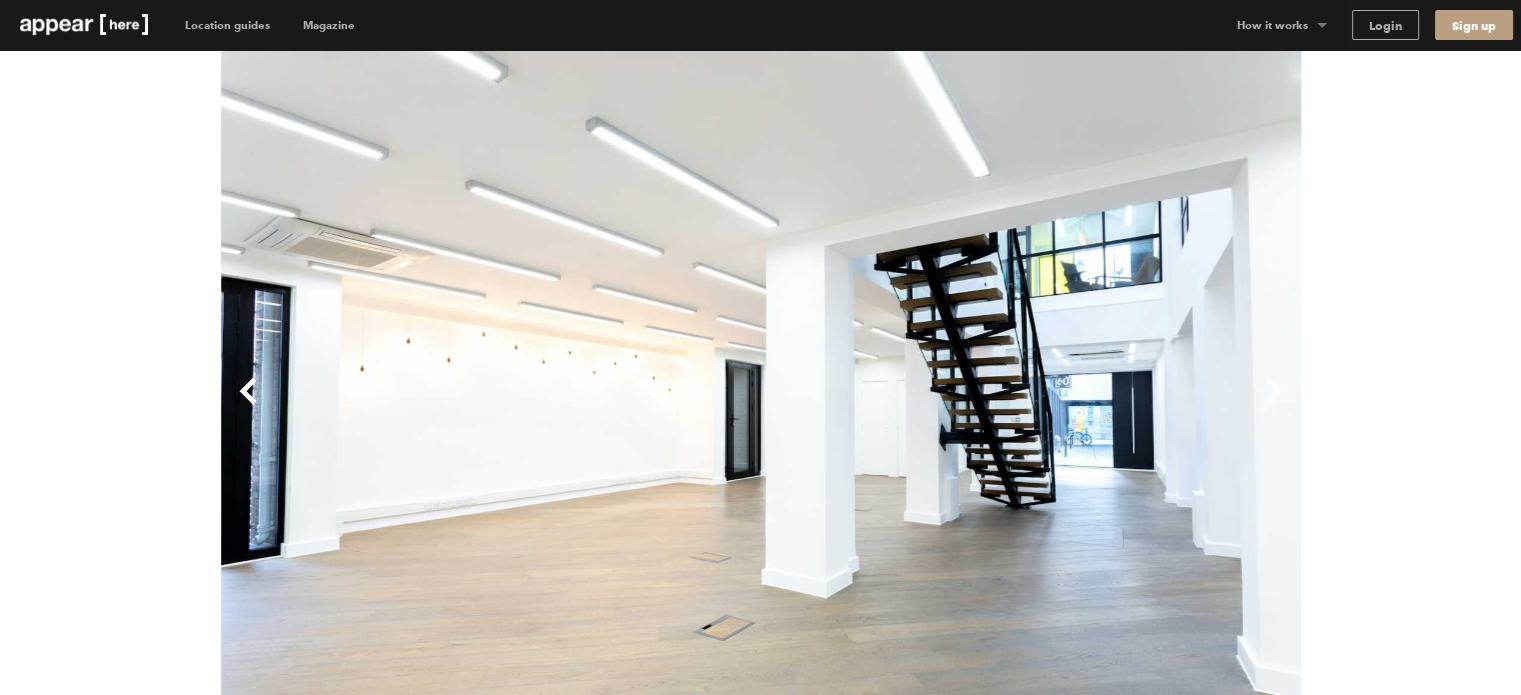 scroll, scrollTop: 4, scrollLeft: 0, axis: vertical 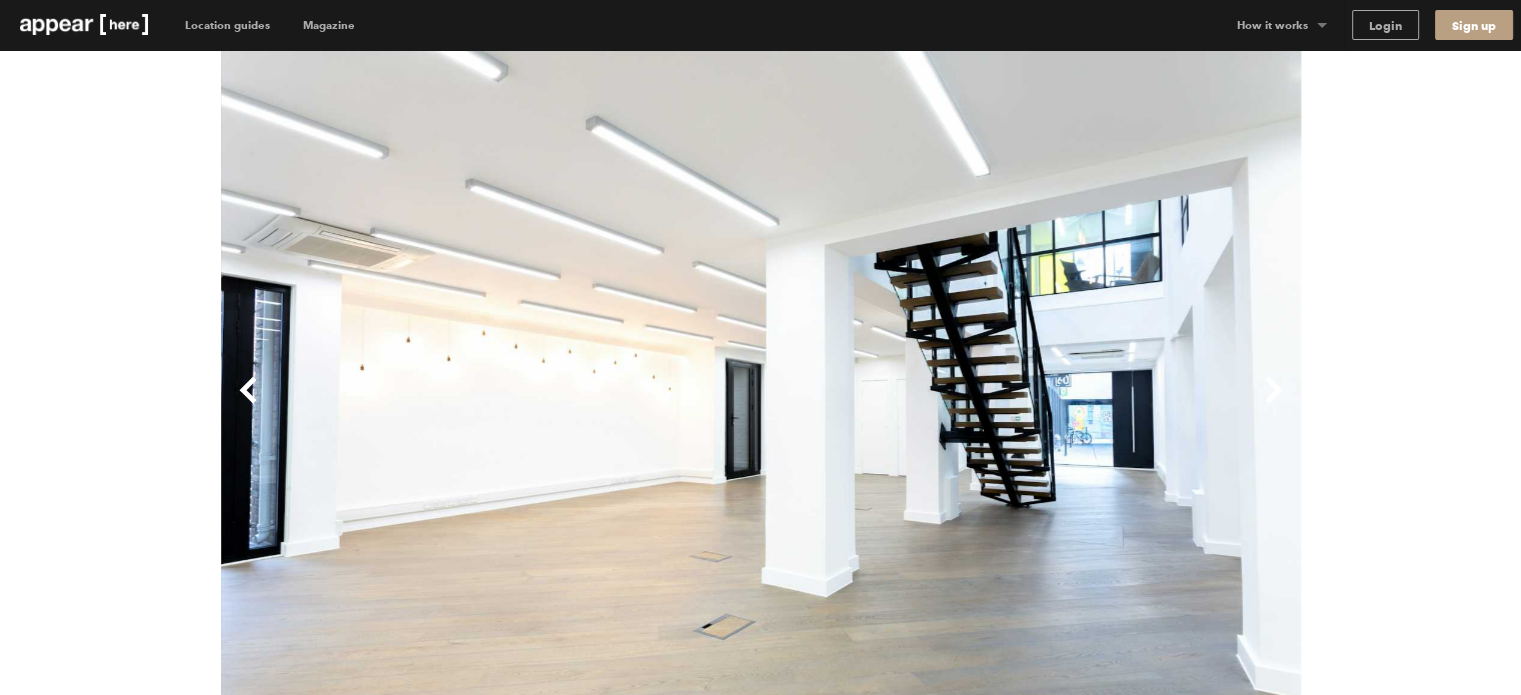 click on "Previous" at bounding box center (491, 406) 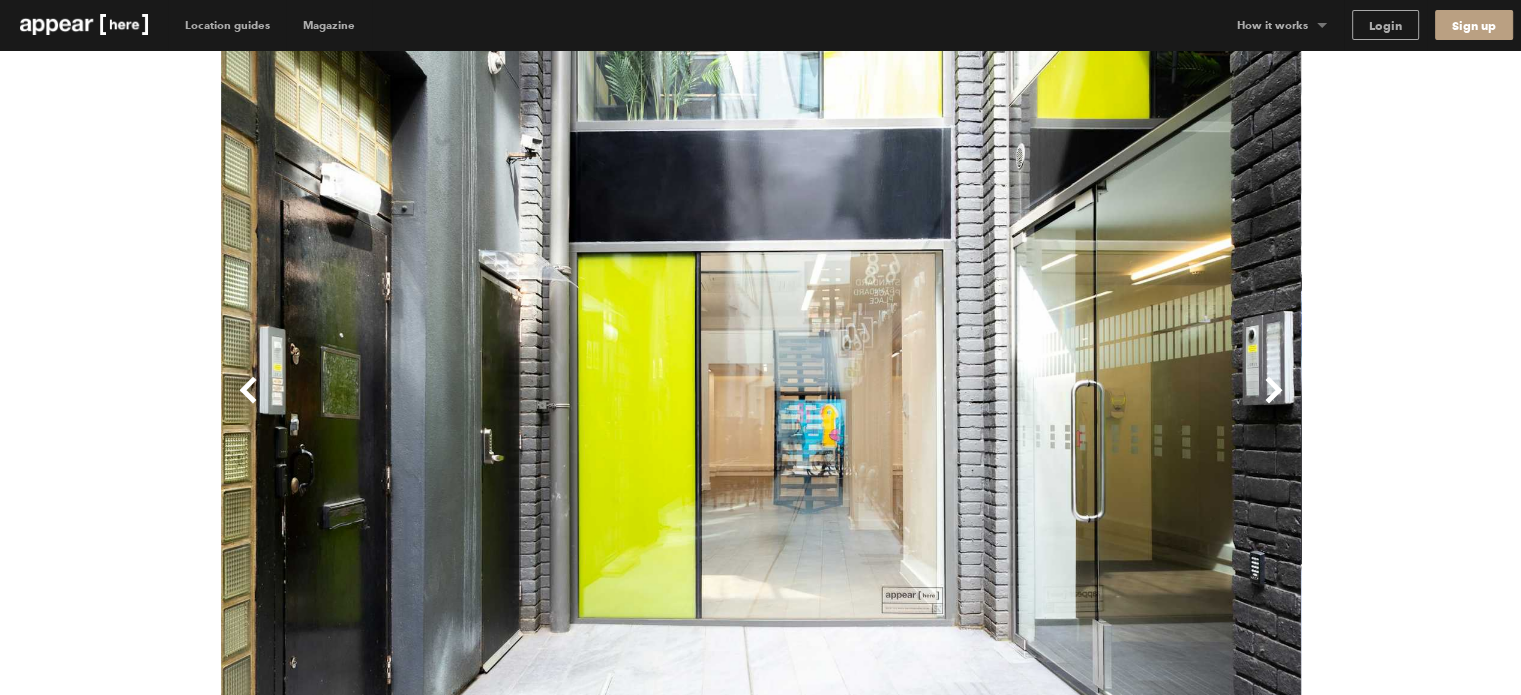 click on "Next" at bounding box center (1031, 406) 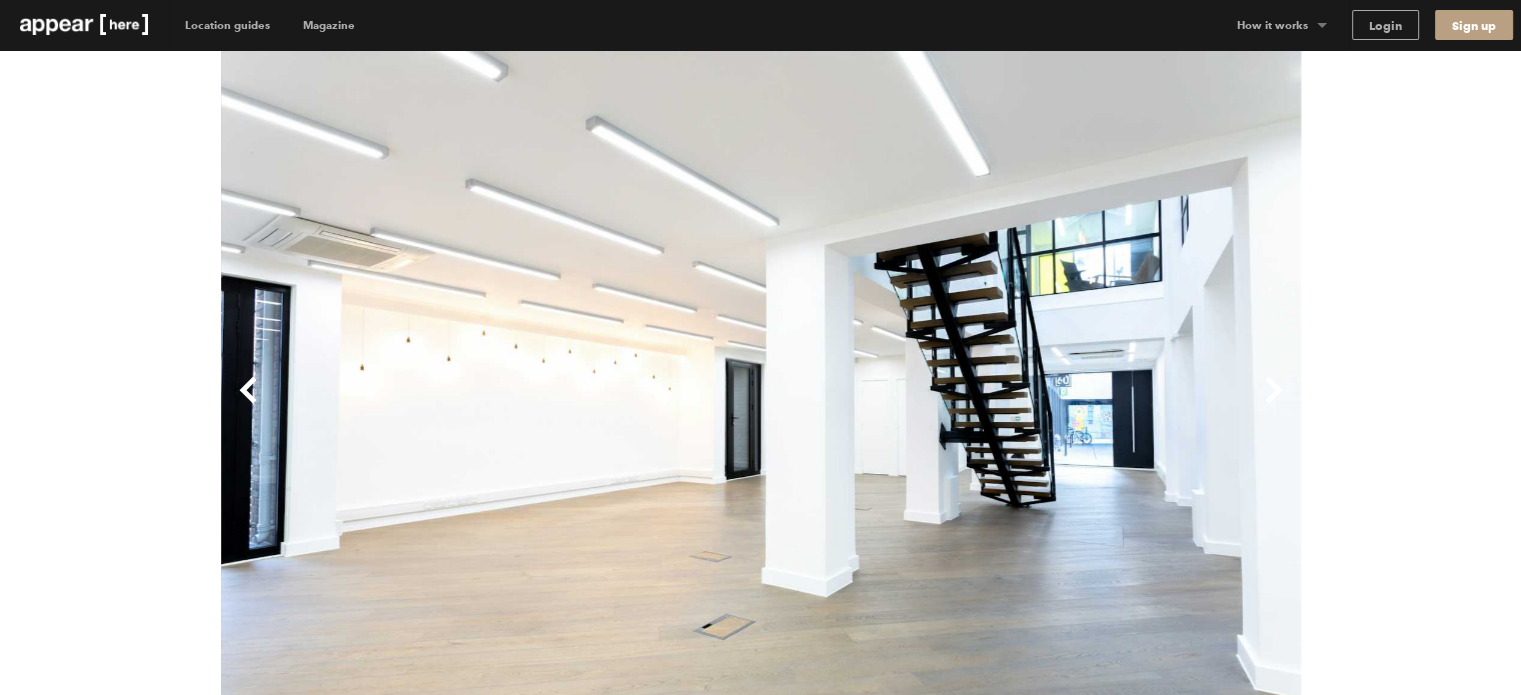 click on "Next" at bounding box center (1031, 406) 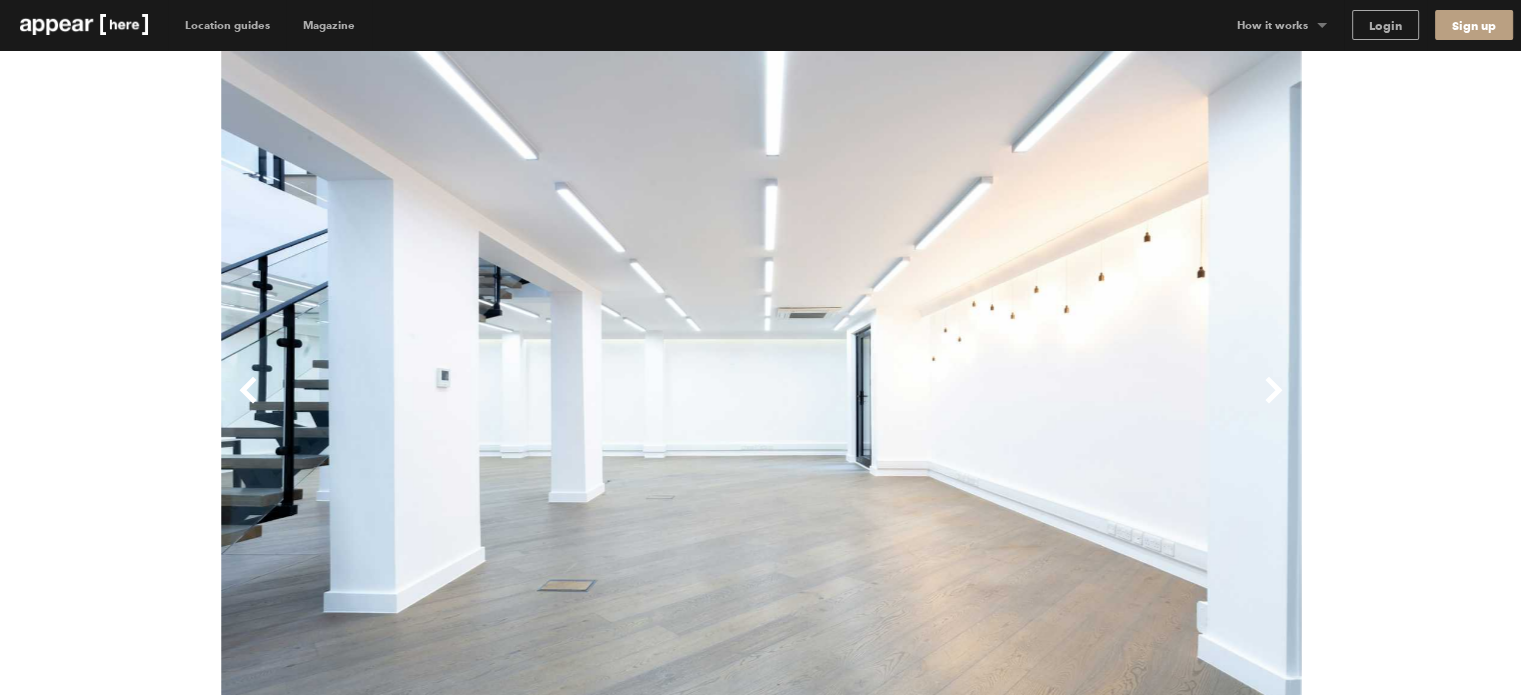 click on "Next" at bounding box center (1031, 406) 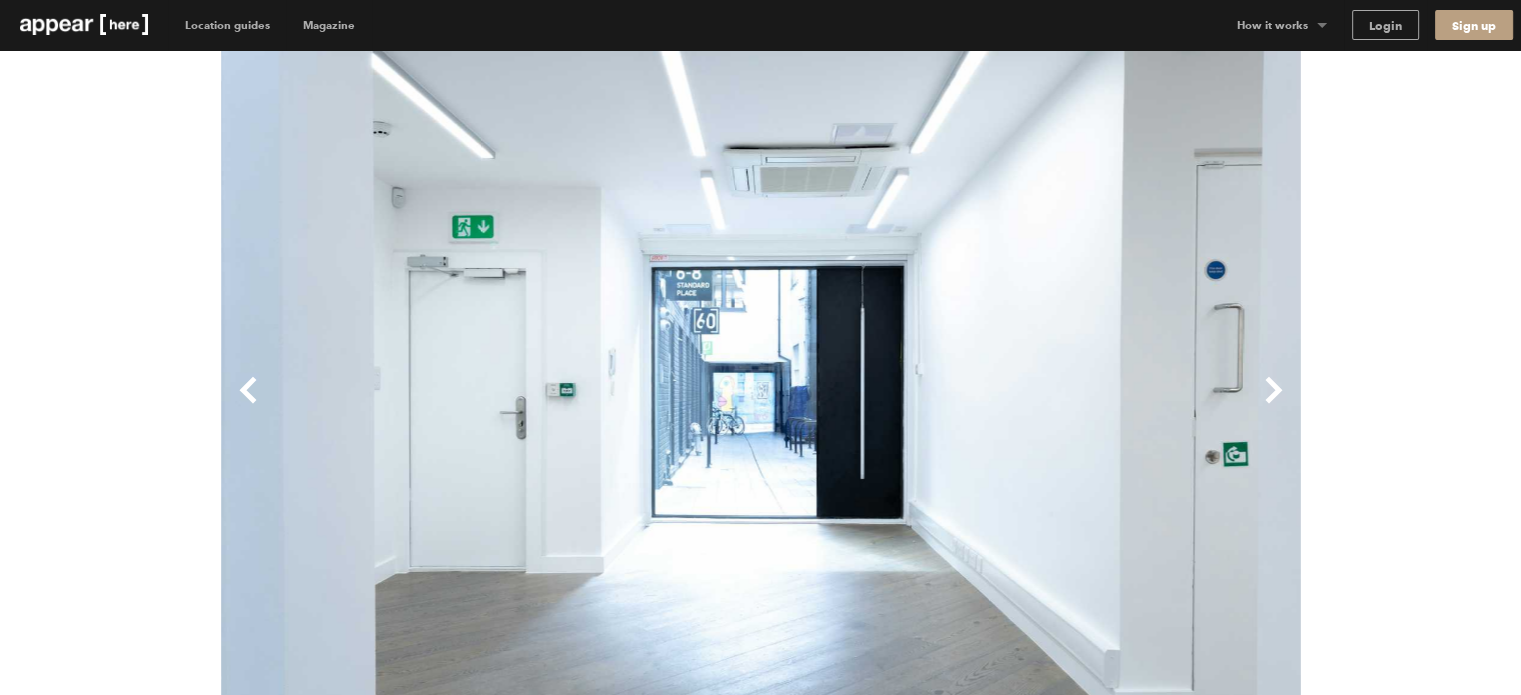 click on "Next" at bounding box center [1031, 406] 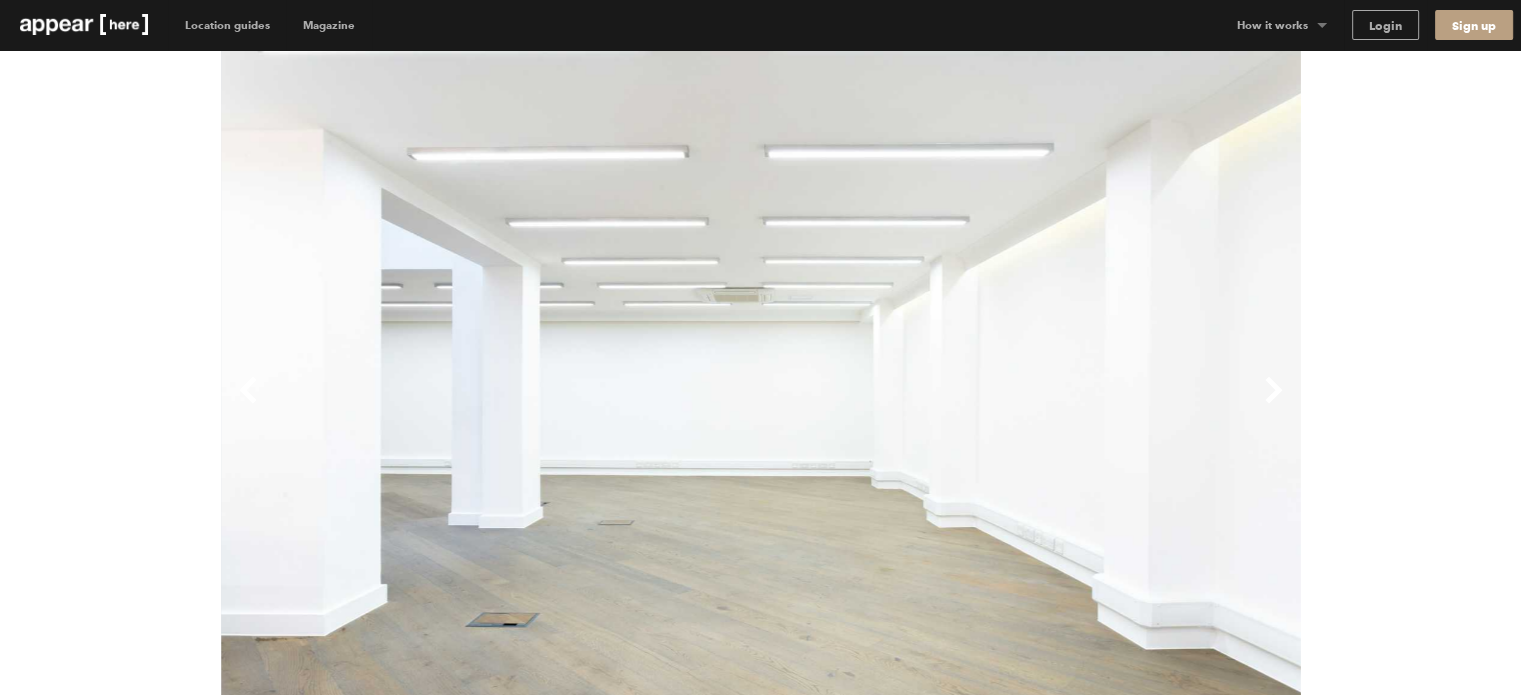 click on "Next" at bounding box center [1031, 406] 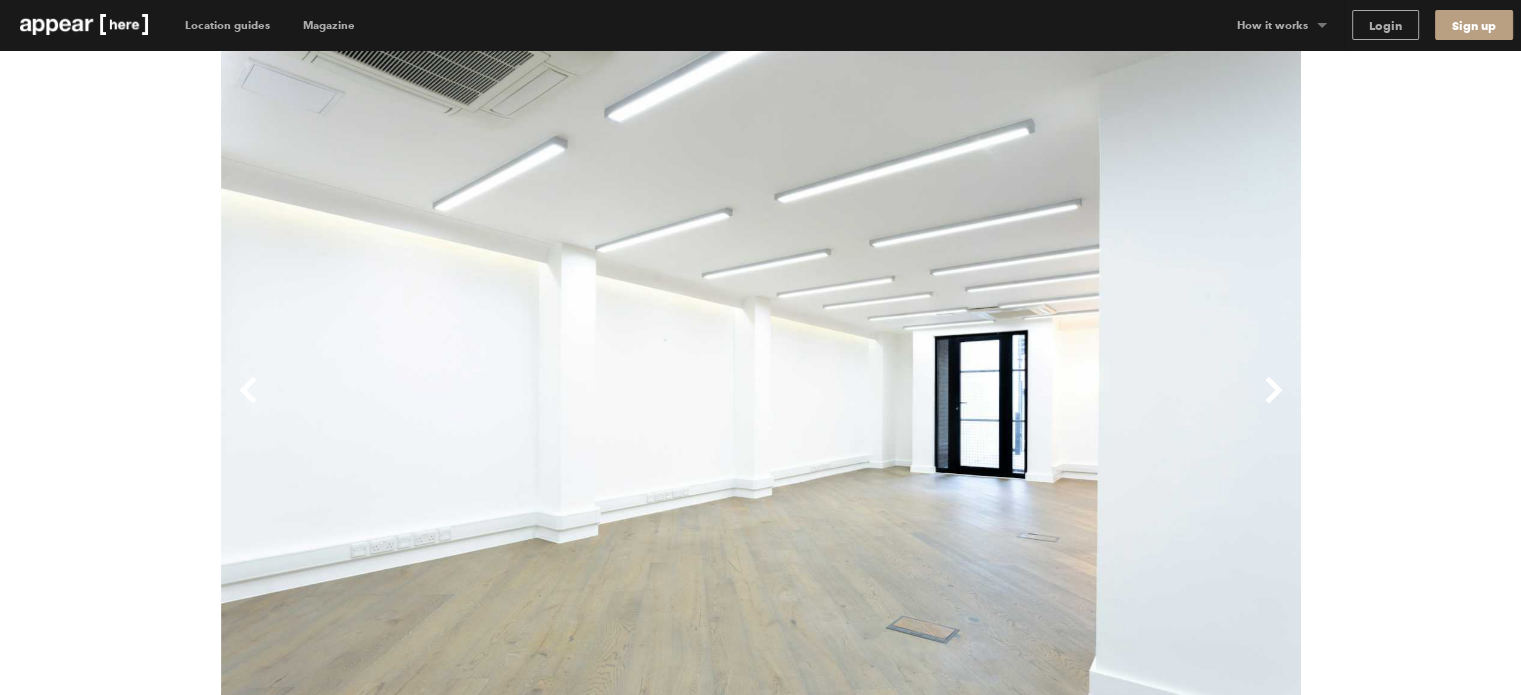 click on "Next" at bounding box center (1031, 406) 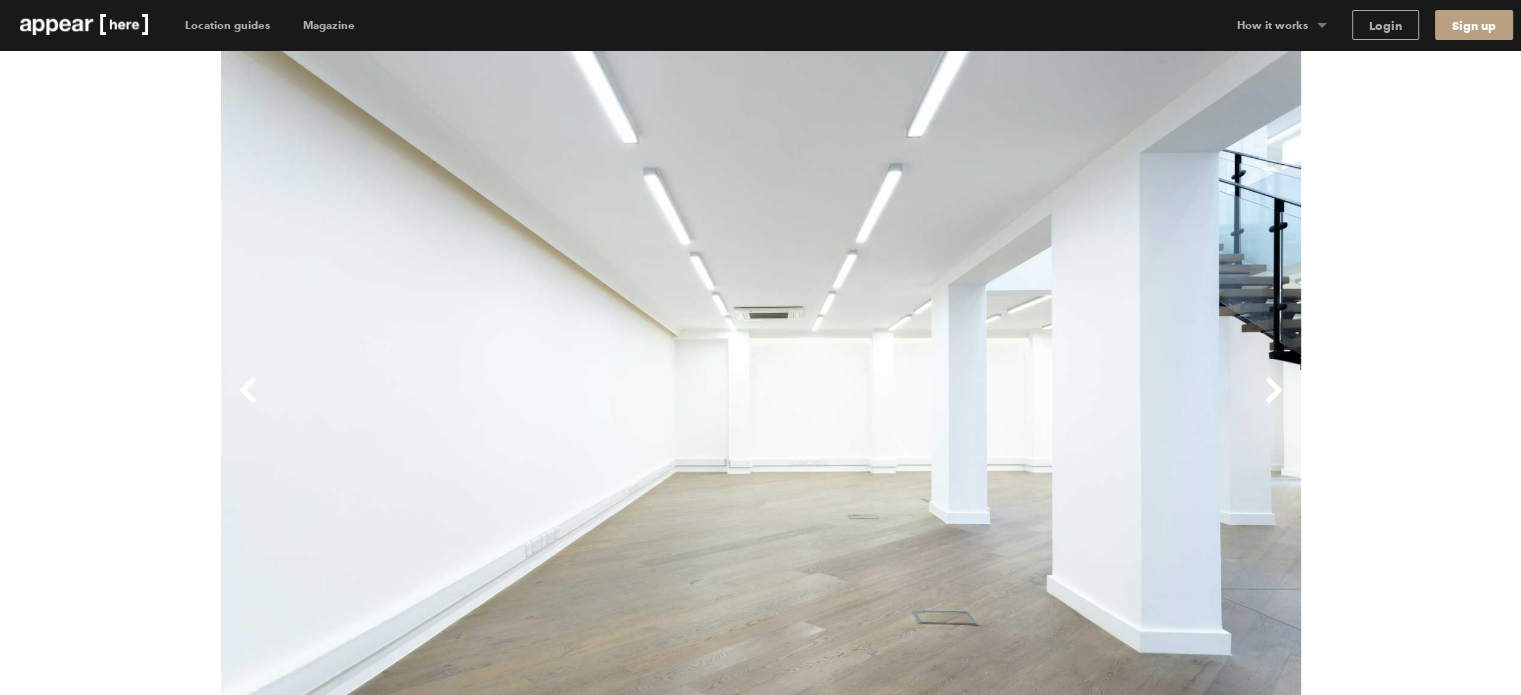 click on "Next" at bounding box center [1031, 406] 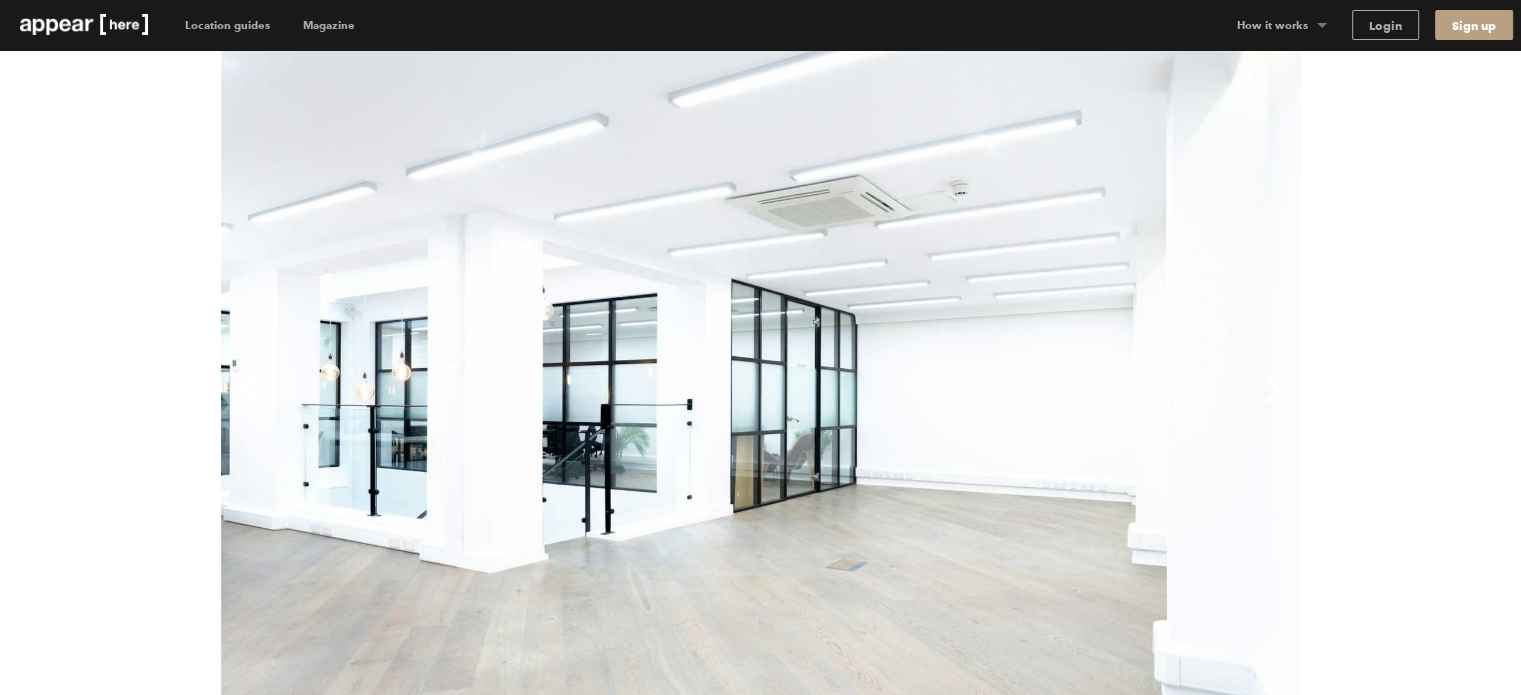 click on "Next" at bounding box center (1031, 406) 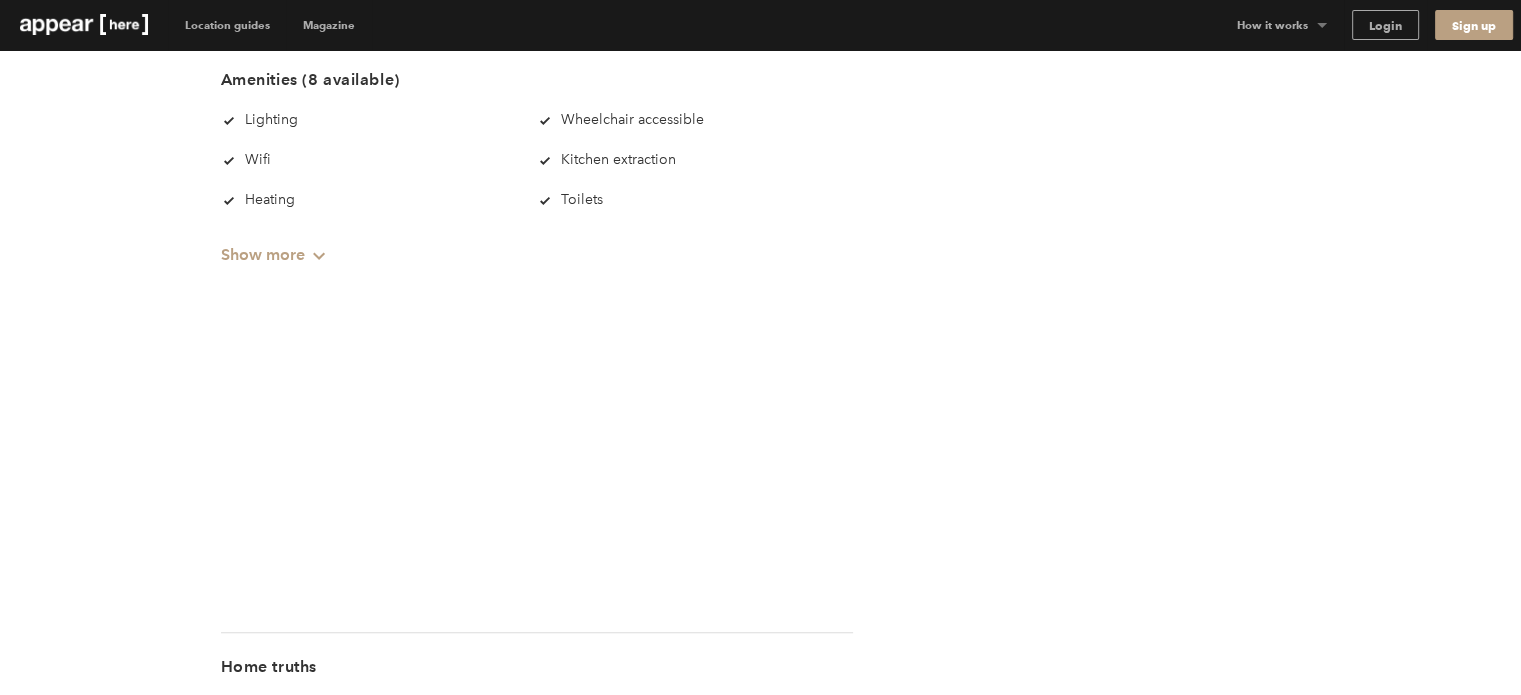 scroll, scrollTop: 1340, scrollLeft: 0, axis: vertical 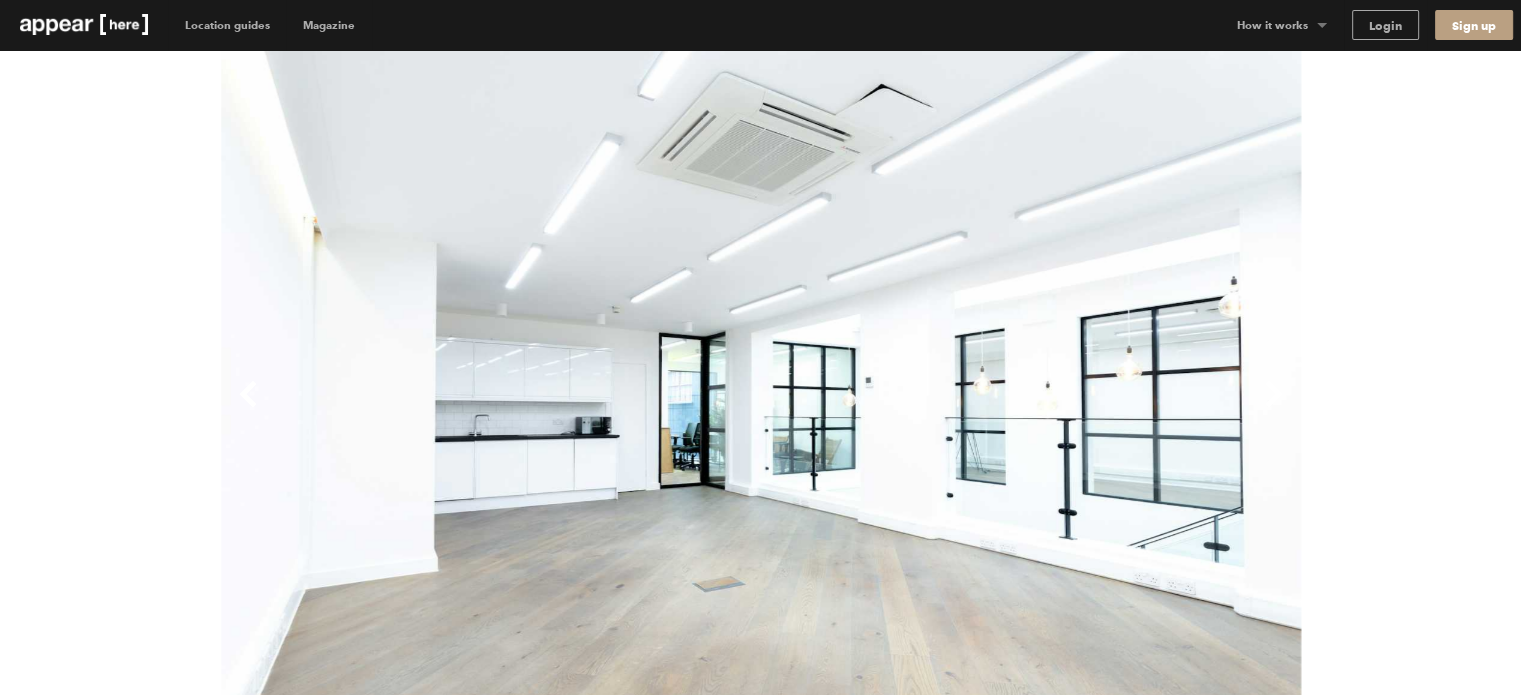 click on "Next" at bounding box center (1031, 410) 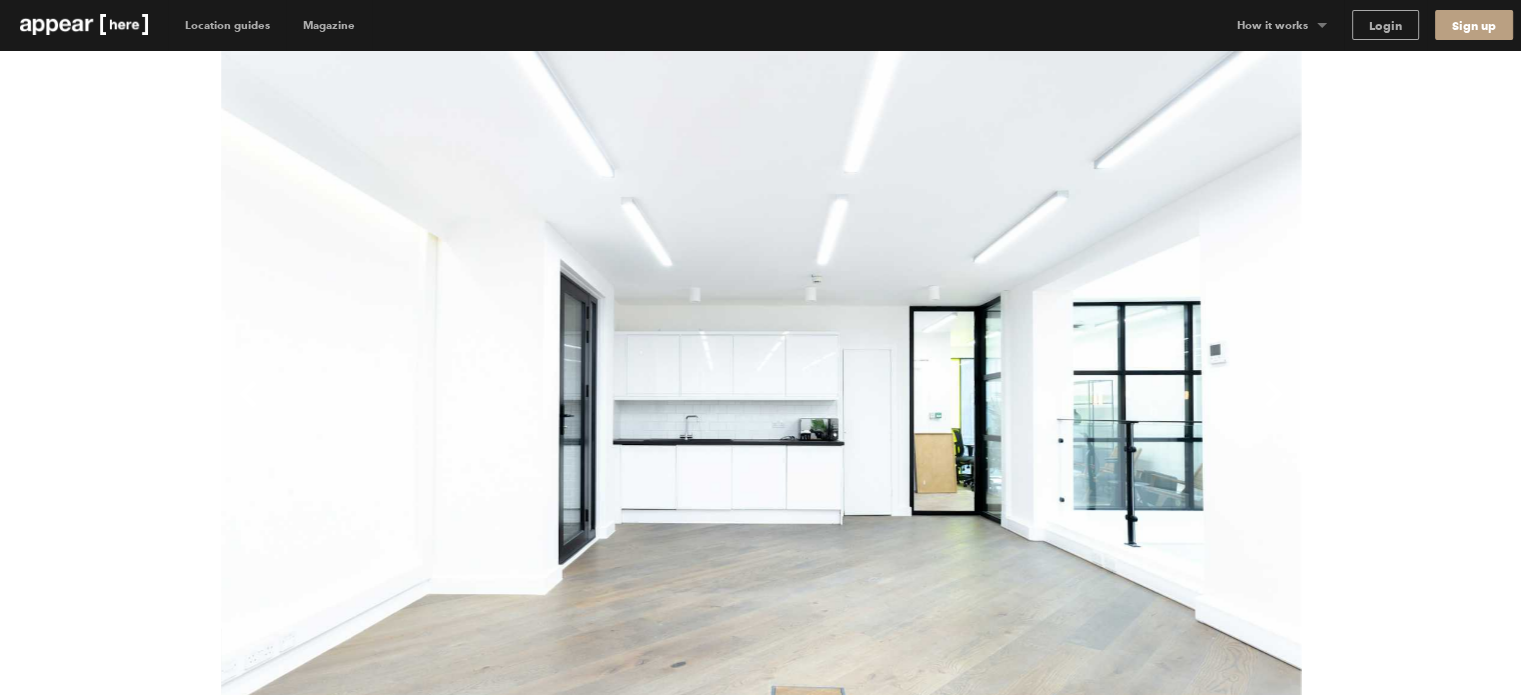 click on "Next" at bounding box center (1031, 410) 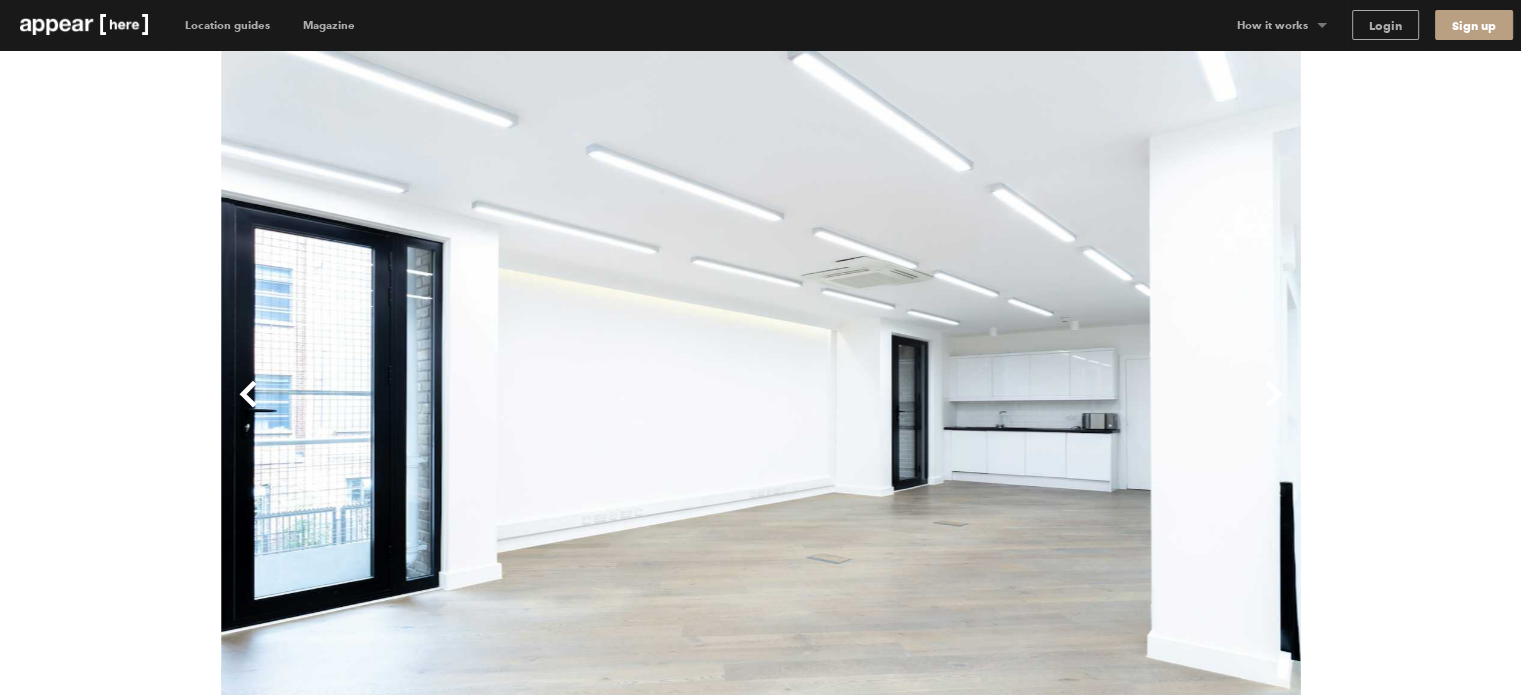 click on "Next" at bounding box center [1031, 410] 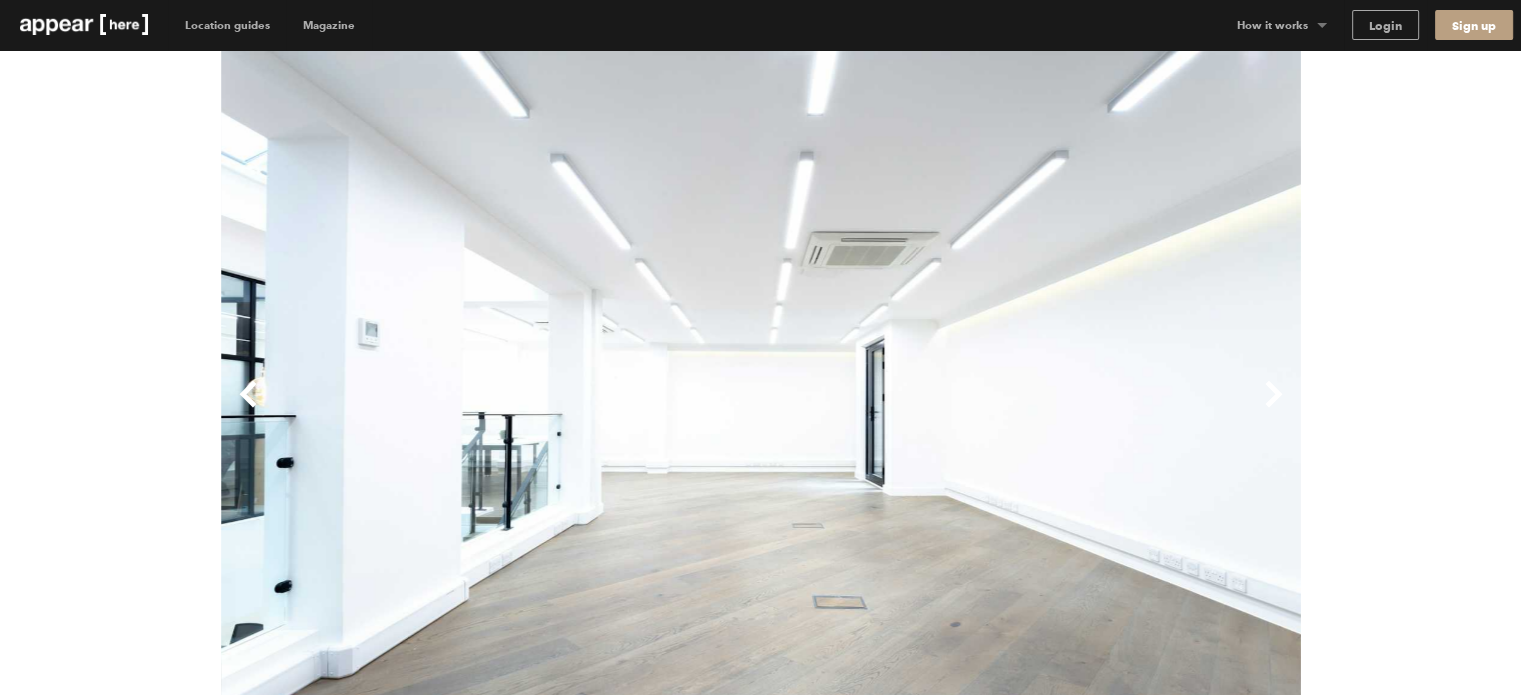 click on "Next" at bounding box center [1031, 410] 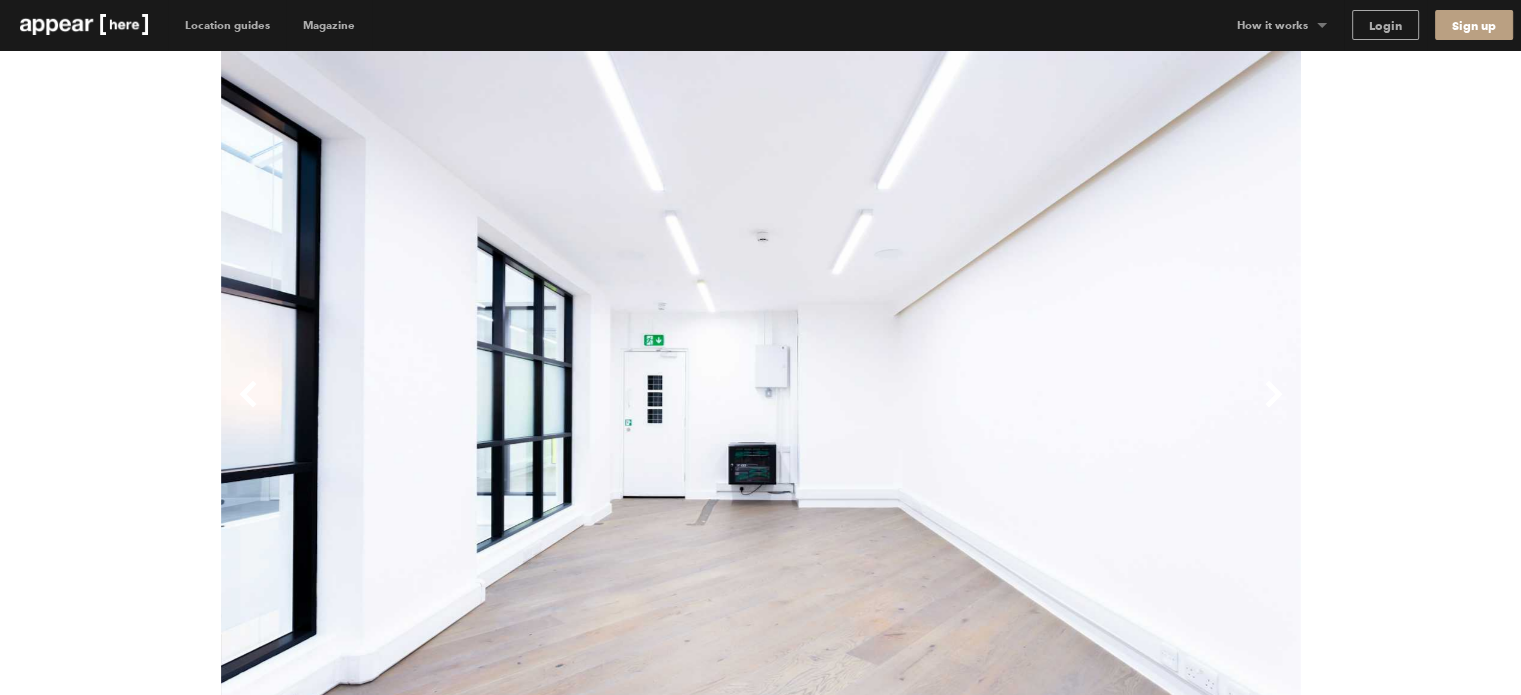 click on "Next" at bounding box center [1031, 410] 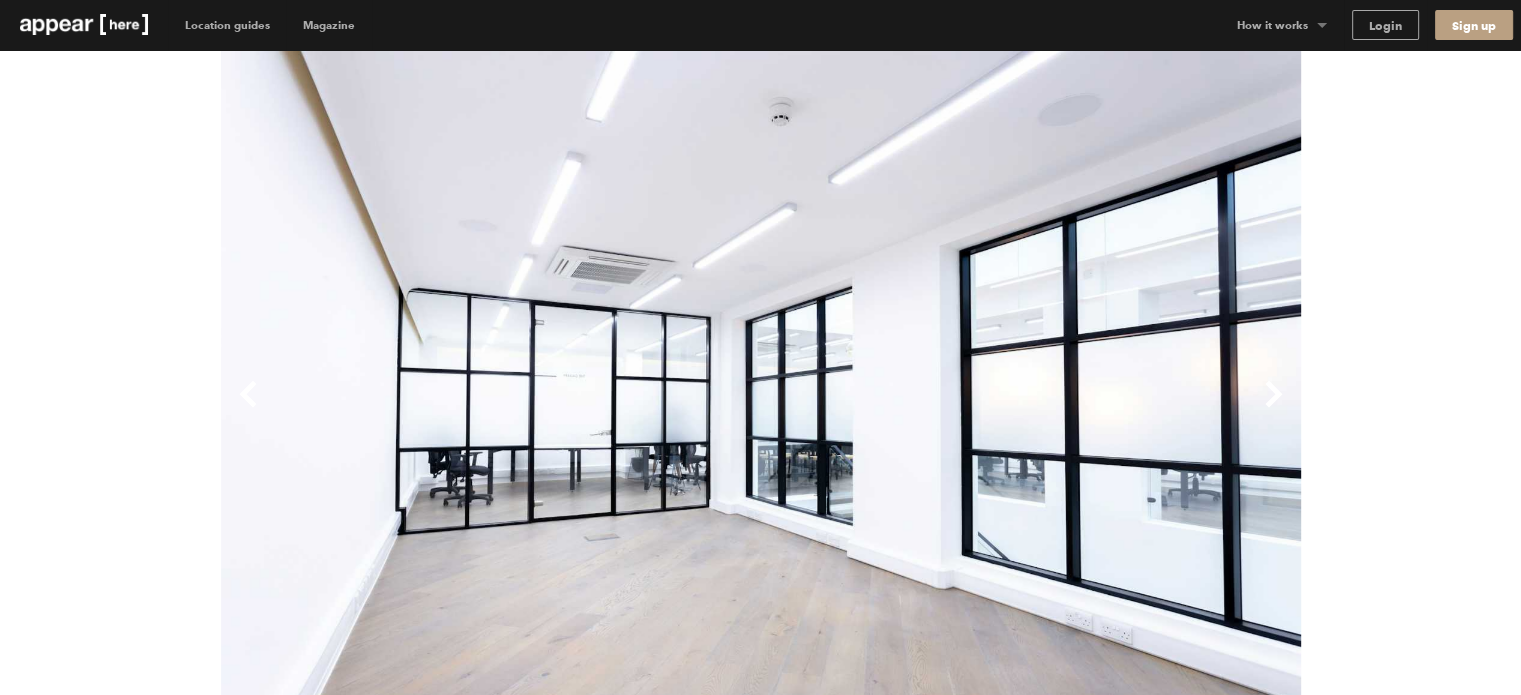 click on "Previous" at bounding box center [491, 410] 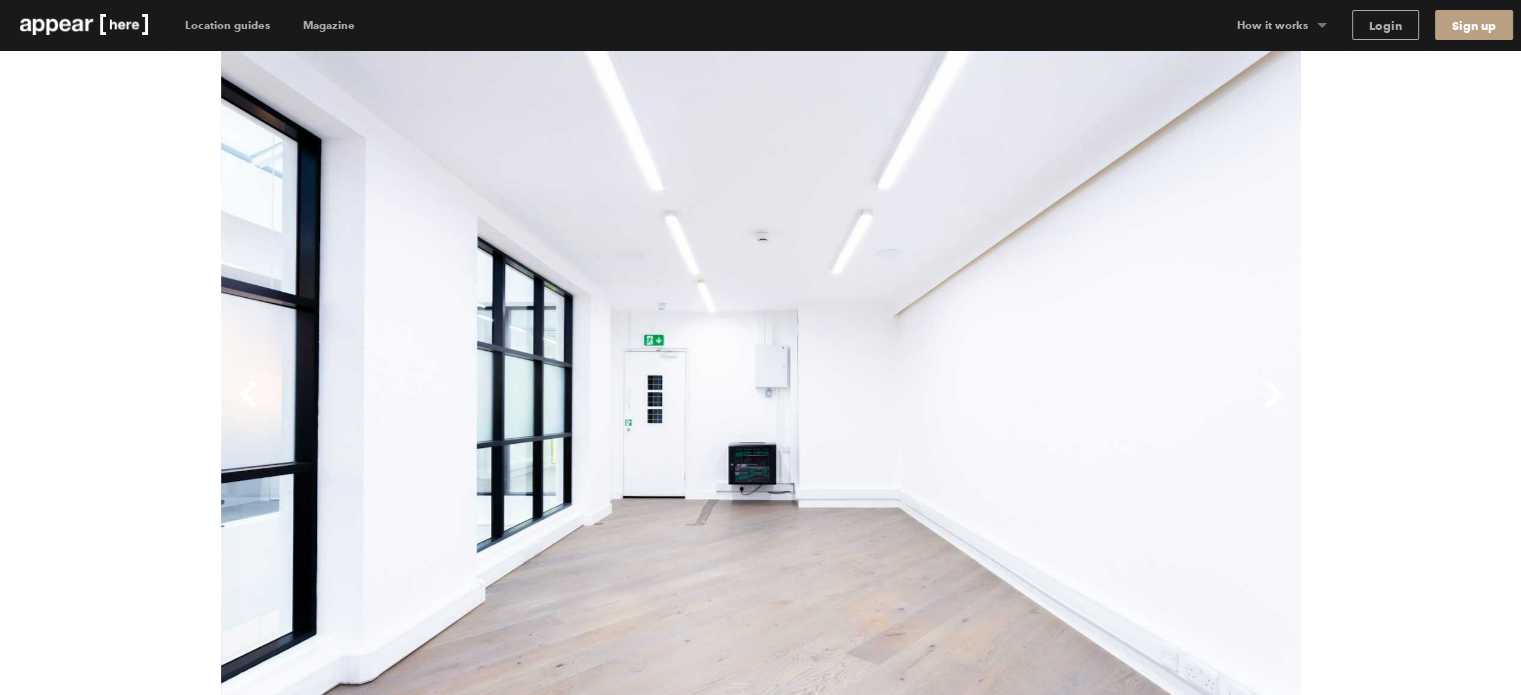 click on "Previous" at bounding box center (491, 410) 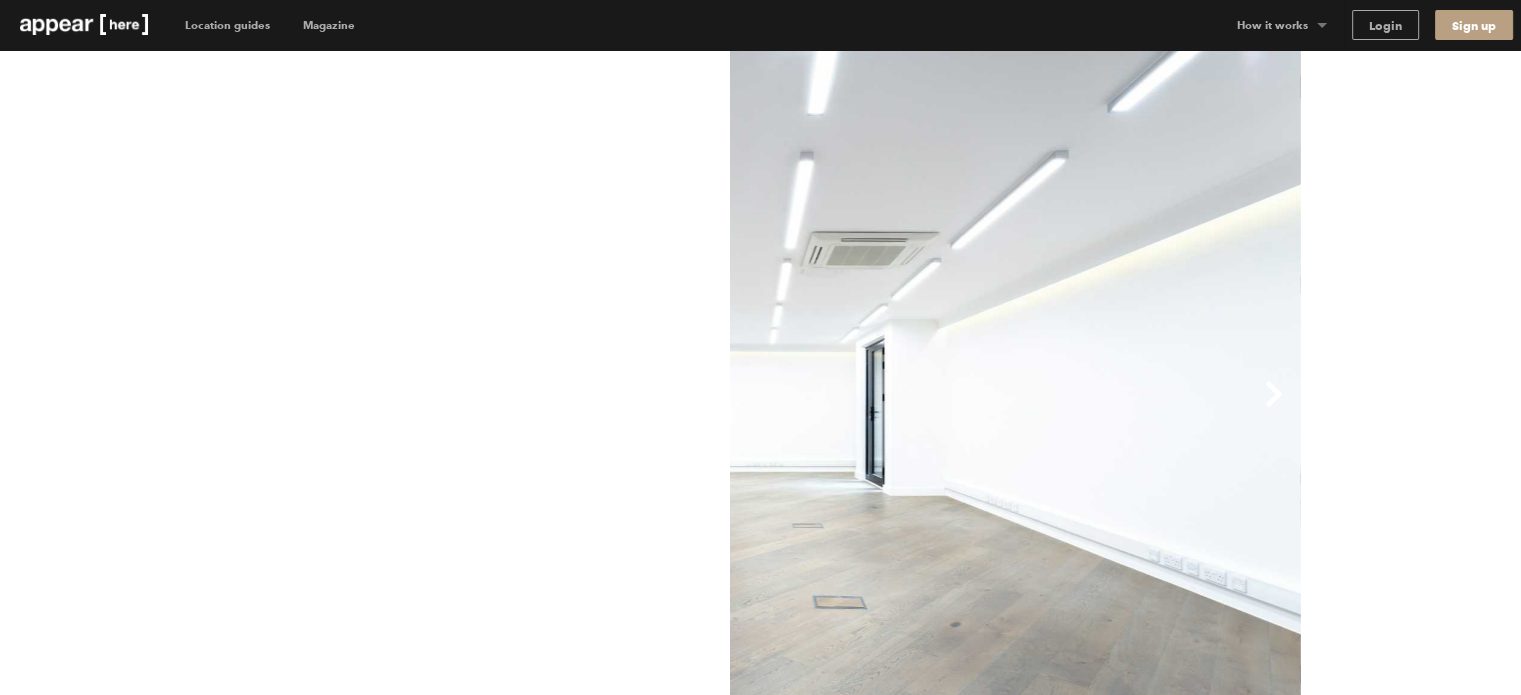 click on "Previous" at bounding box center [491, 410] 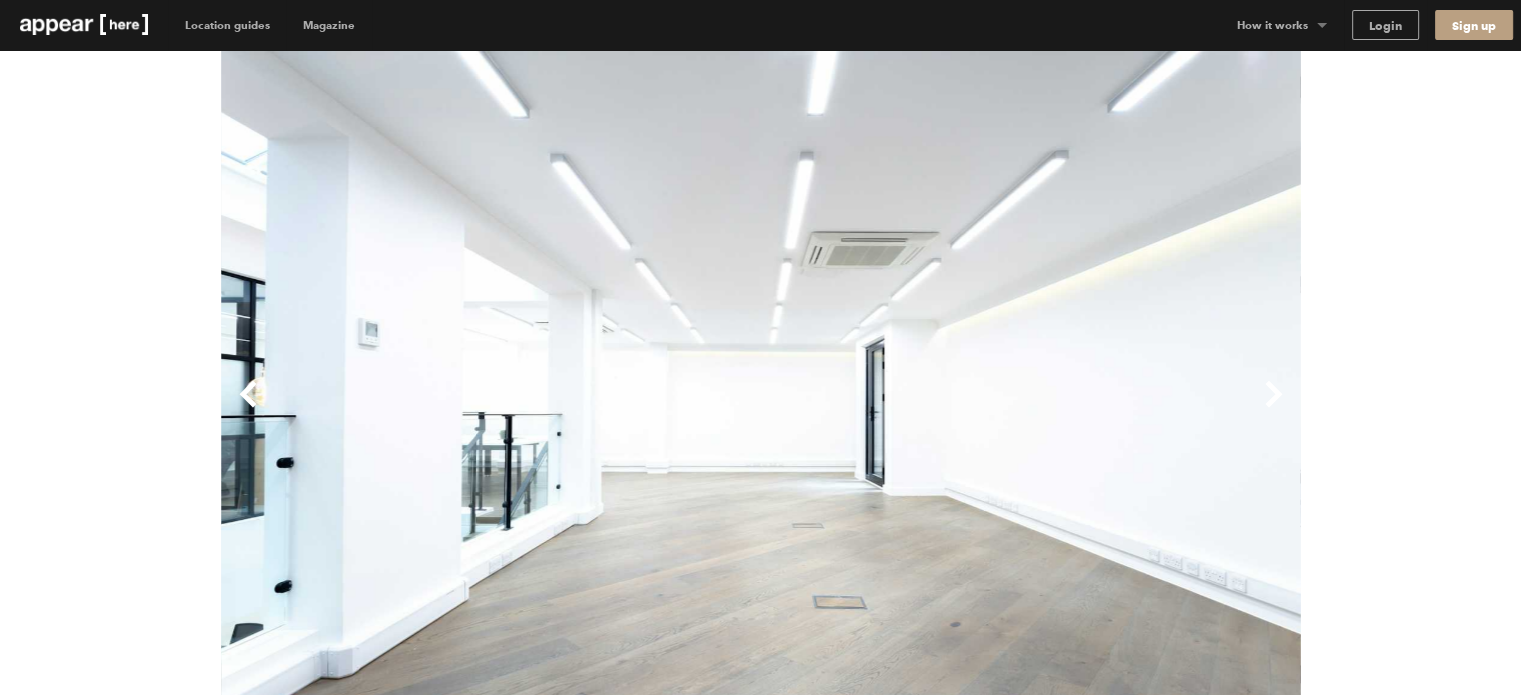 click on "Previous" at bounding box center [491, 410] 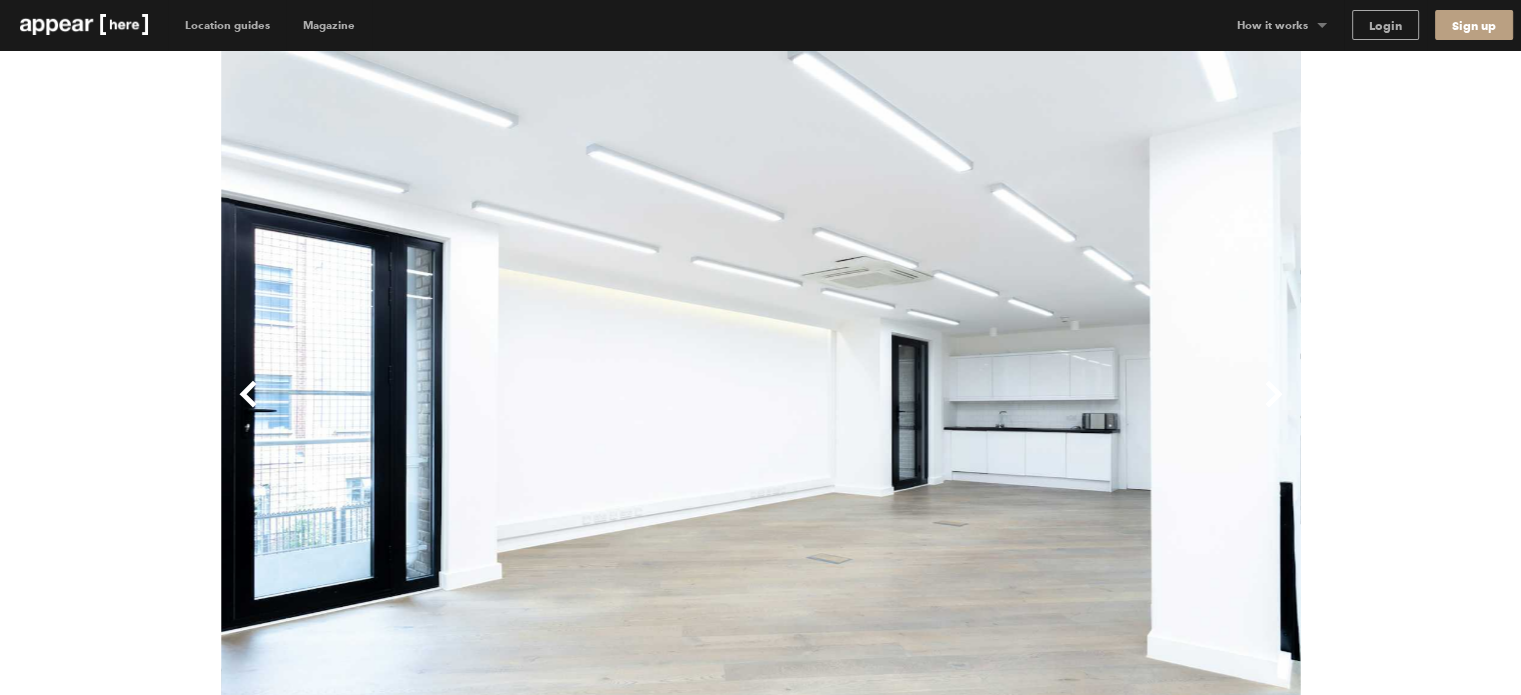 click on "Previous" at bounding box center (491, 410) 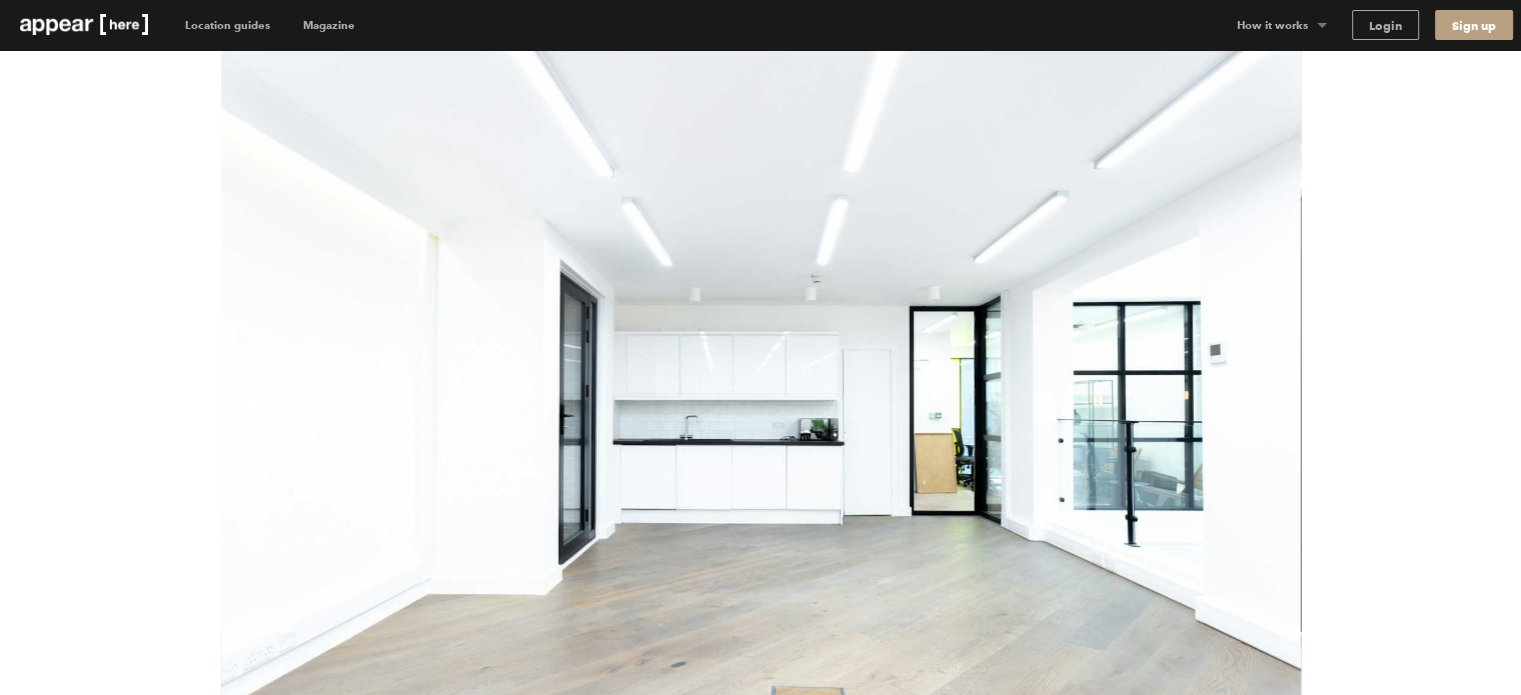 click on "Previous" at bounding box center [491, 410] 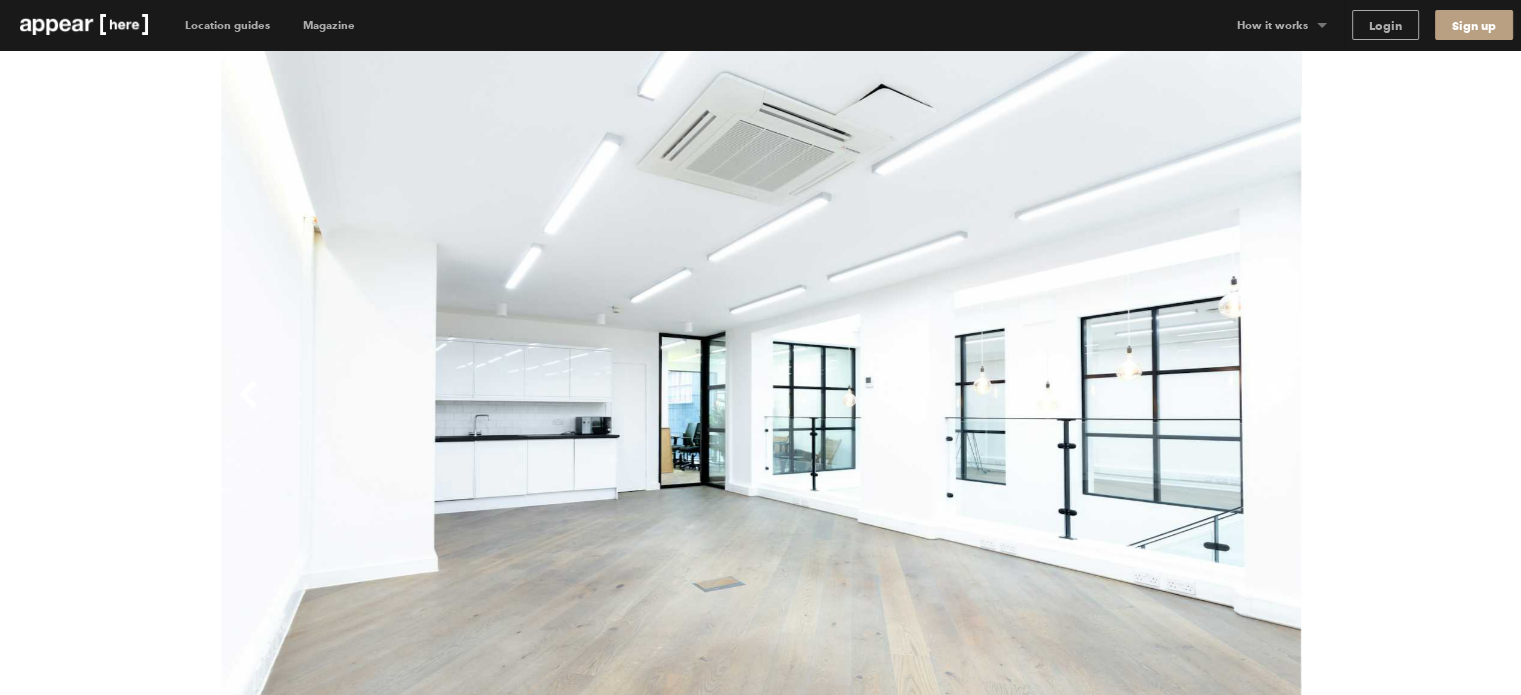click on "Previous" at bounding box center [491, 410] 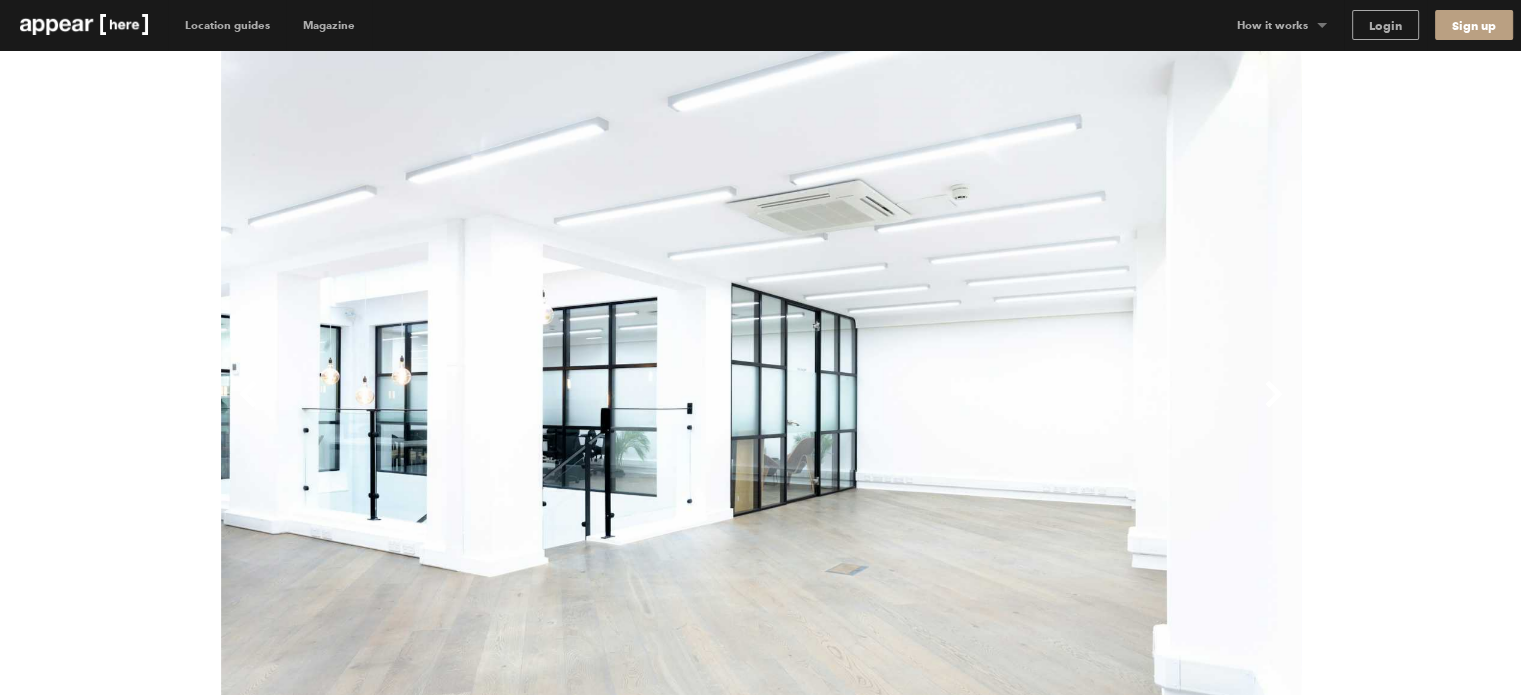 click on "Previous" at bounding box center [491, 410] 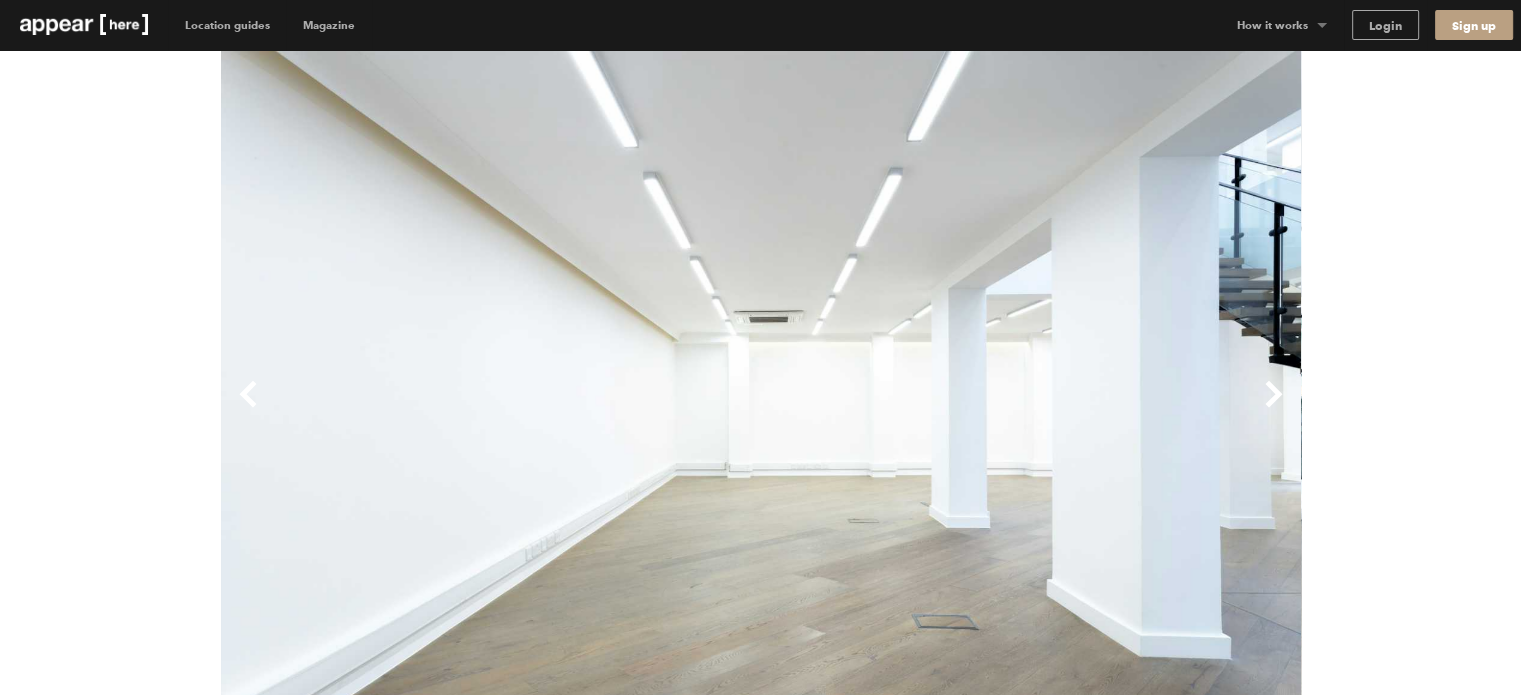 click on "Previous" at bounding box center (491, 410) 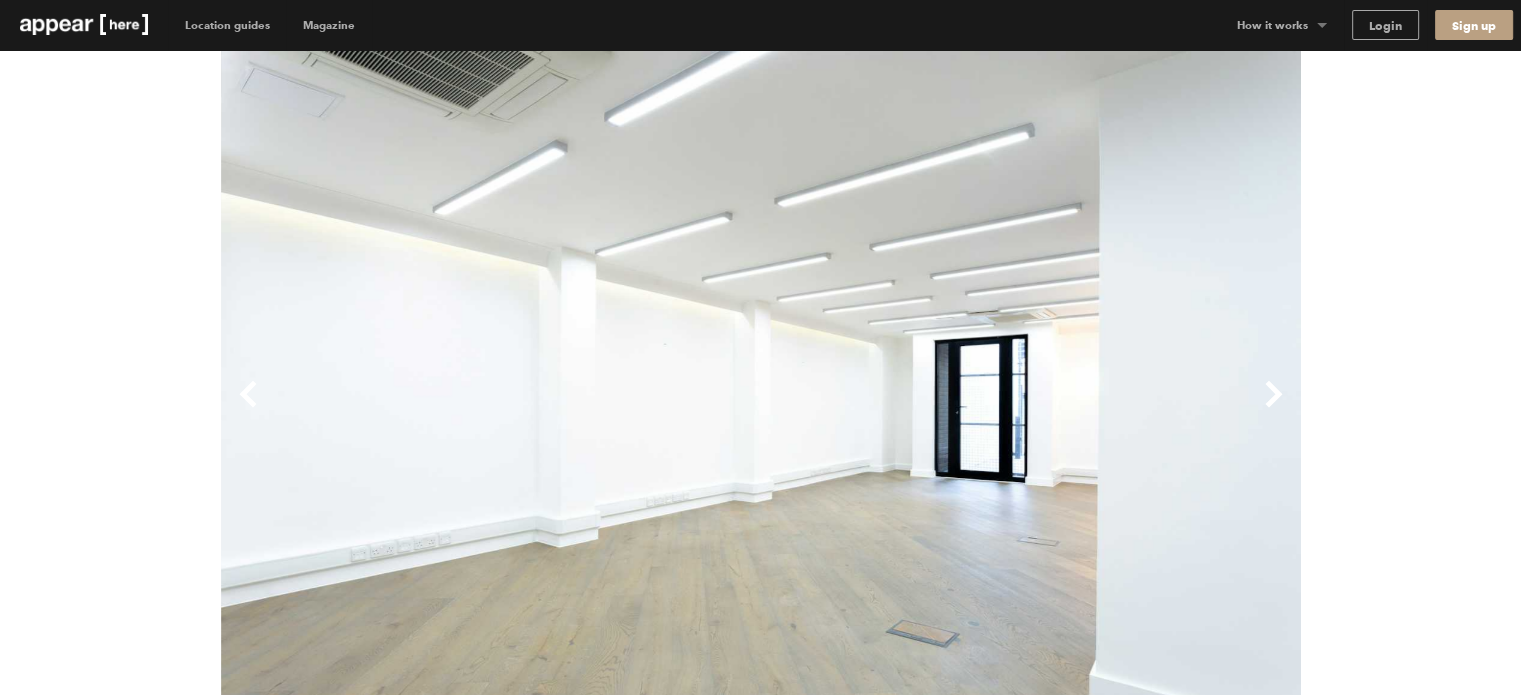 click on "Previous" at bounding box center (491, 410) 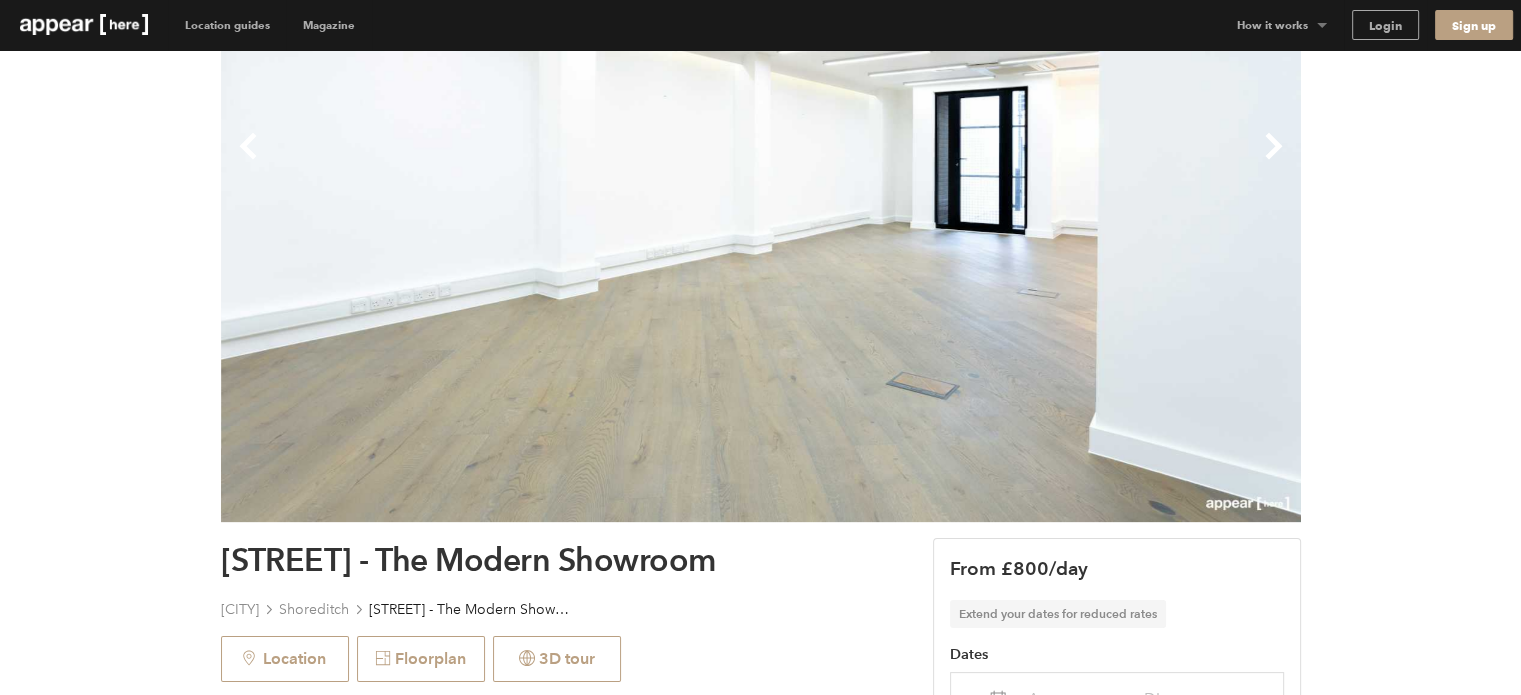 scroll, scrollTop: 96, scrollLeft: 0, axis: vertical 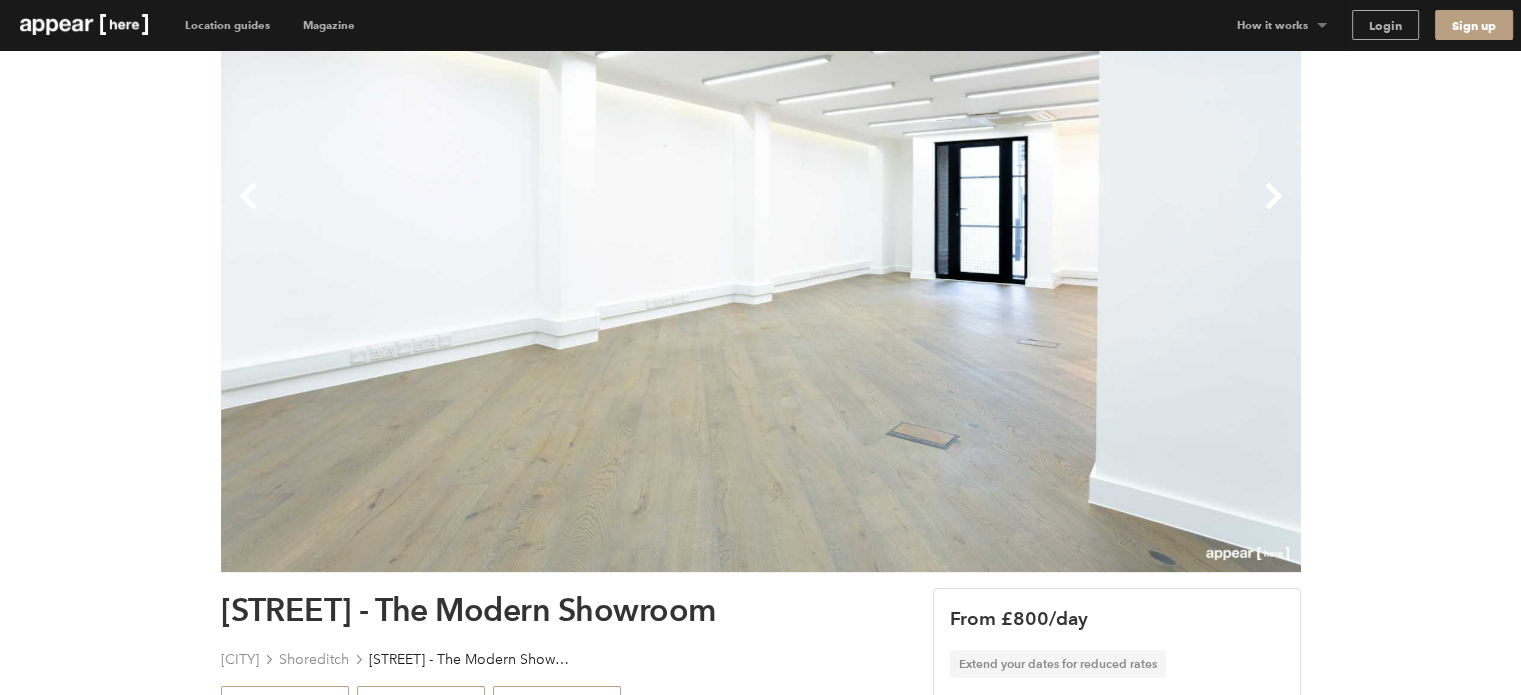 drag, startPoint x: 823, startPoint y: 612, endPoint x: 216, endPoint y: 607, distance: 607.02057 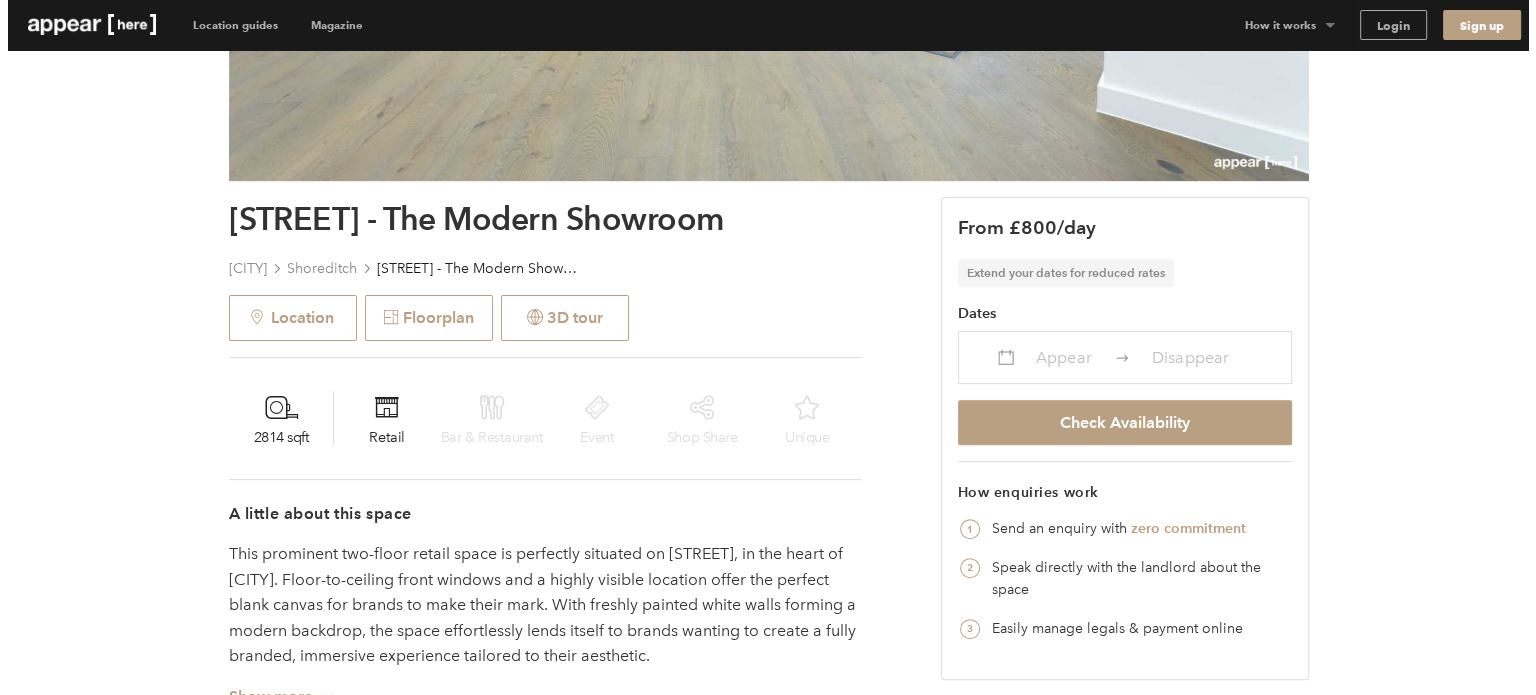 scroll, scrollTop: 598, scrollLeft: 0, axis: vertical 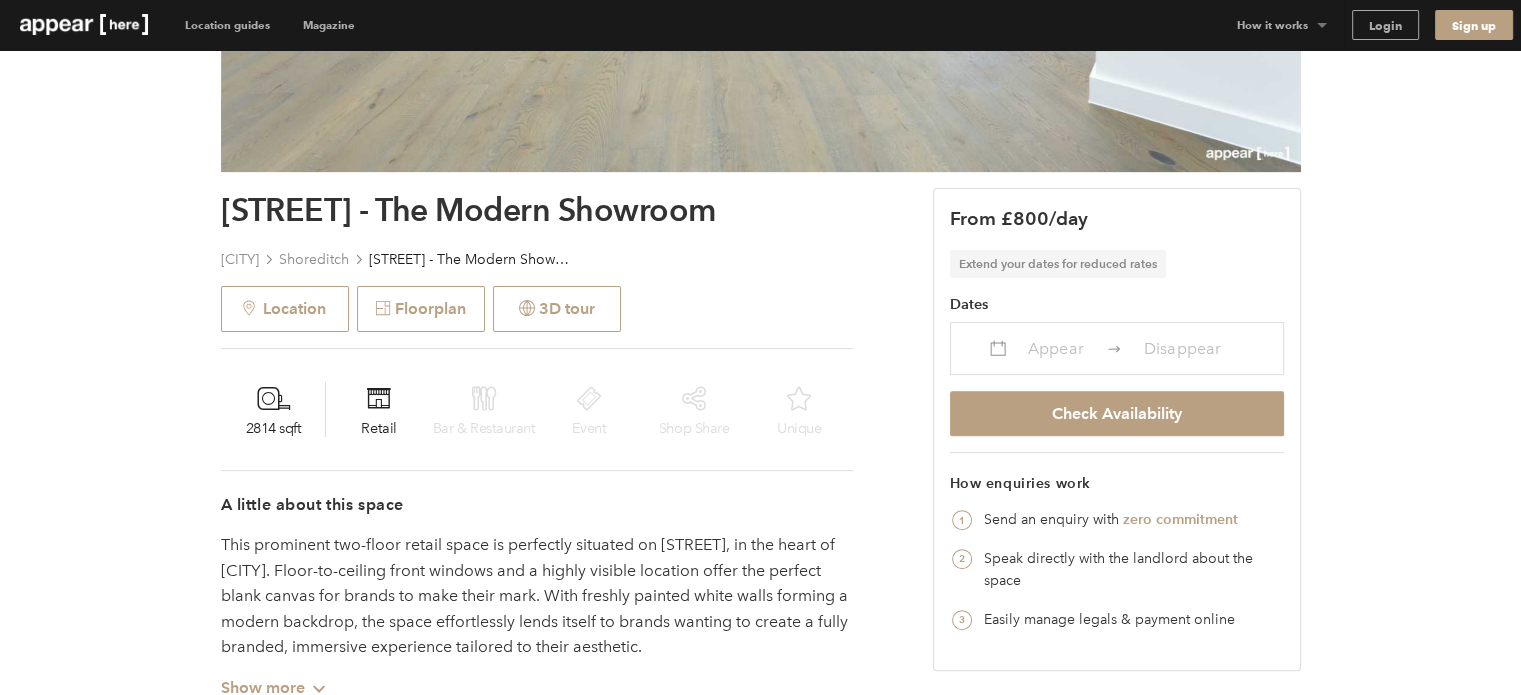 click on "Appear" at bounding box center [1056, 348] 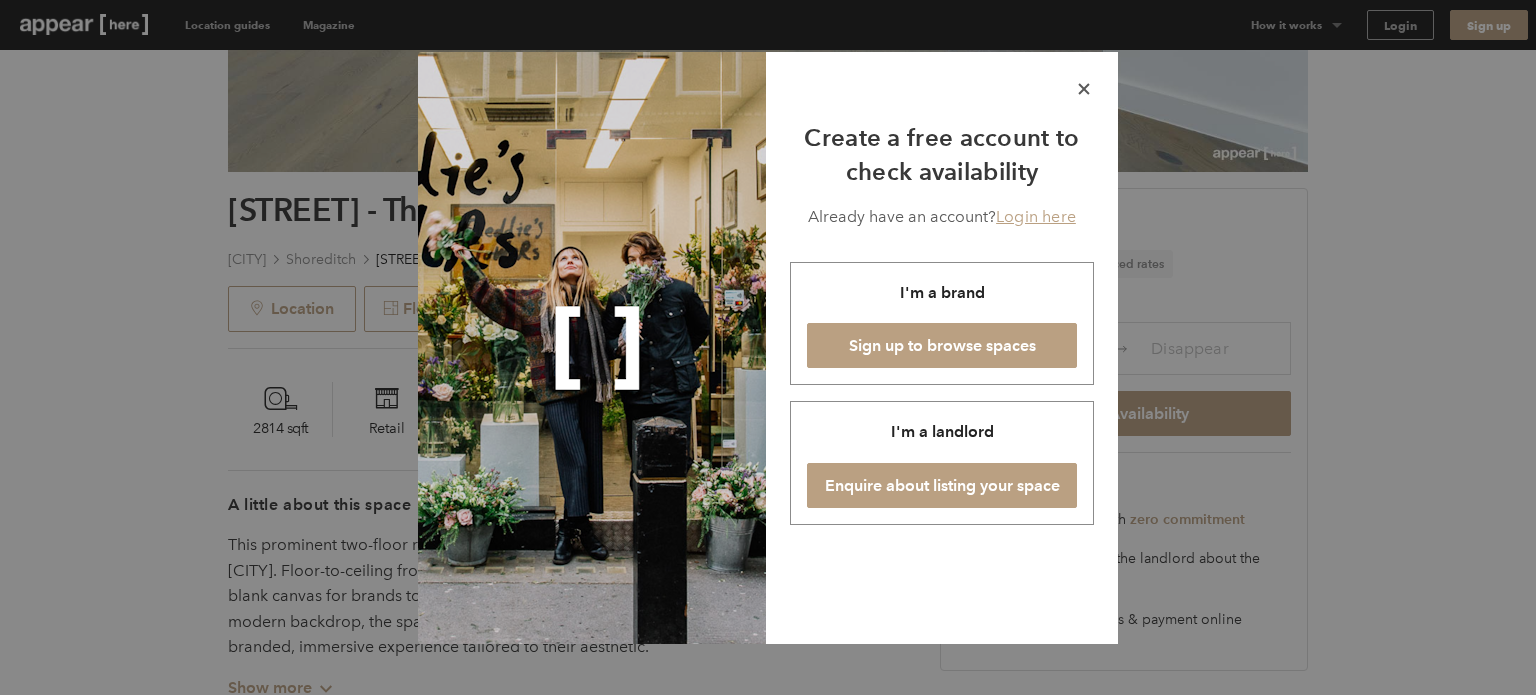 click on "icon-x" at bounding box center [1084, 89] 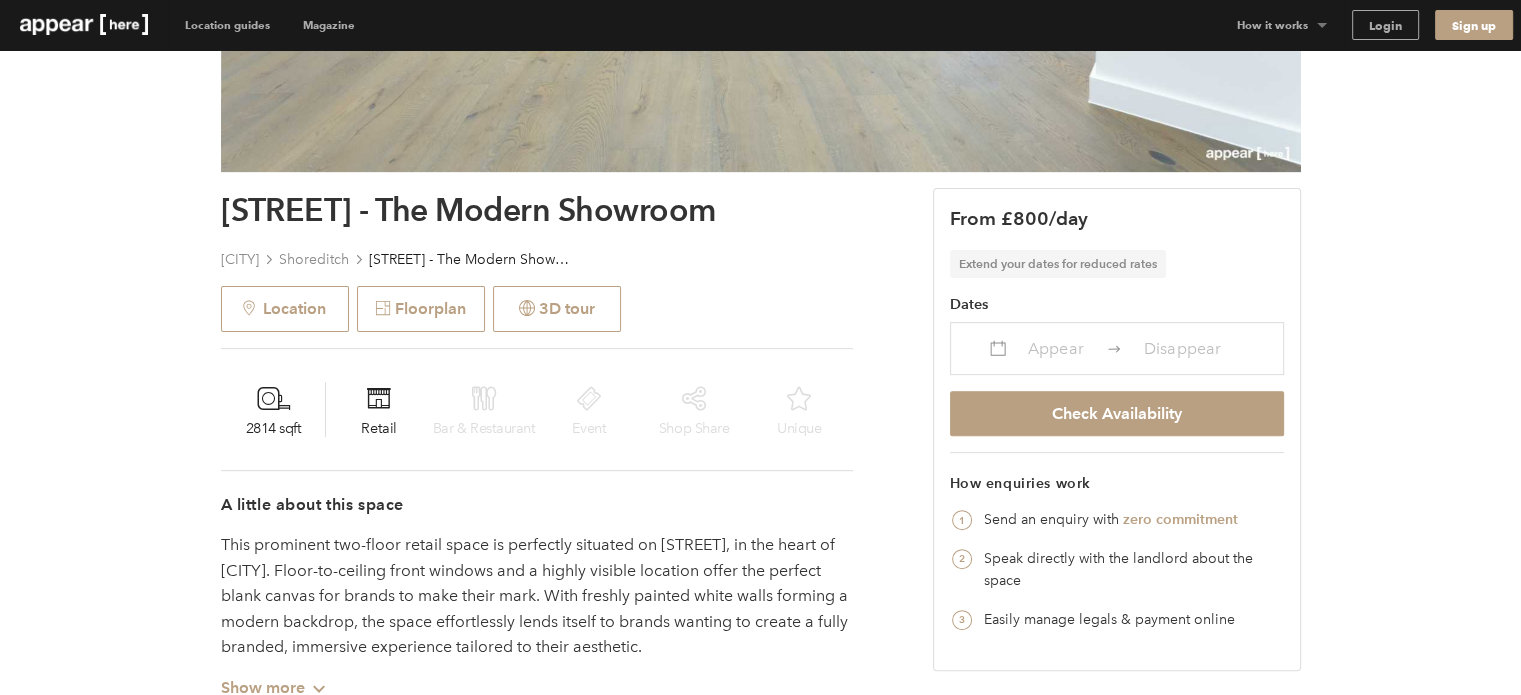 click on "Appear" at bounding box center [1056, 348] 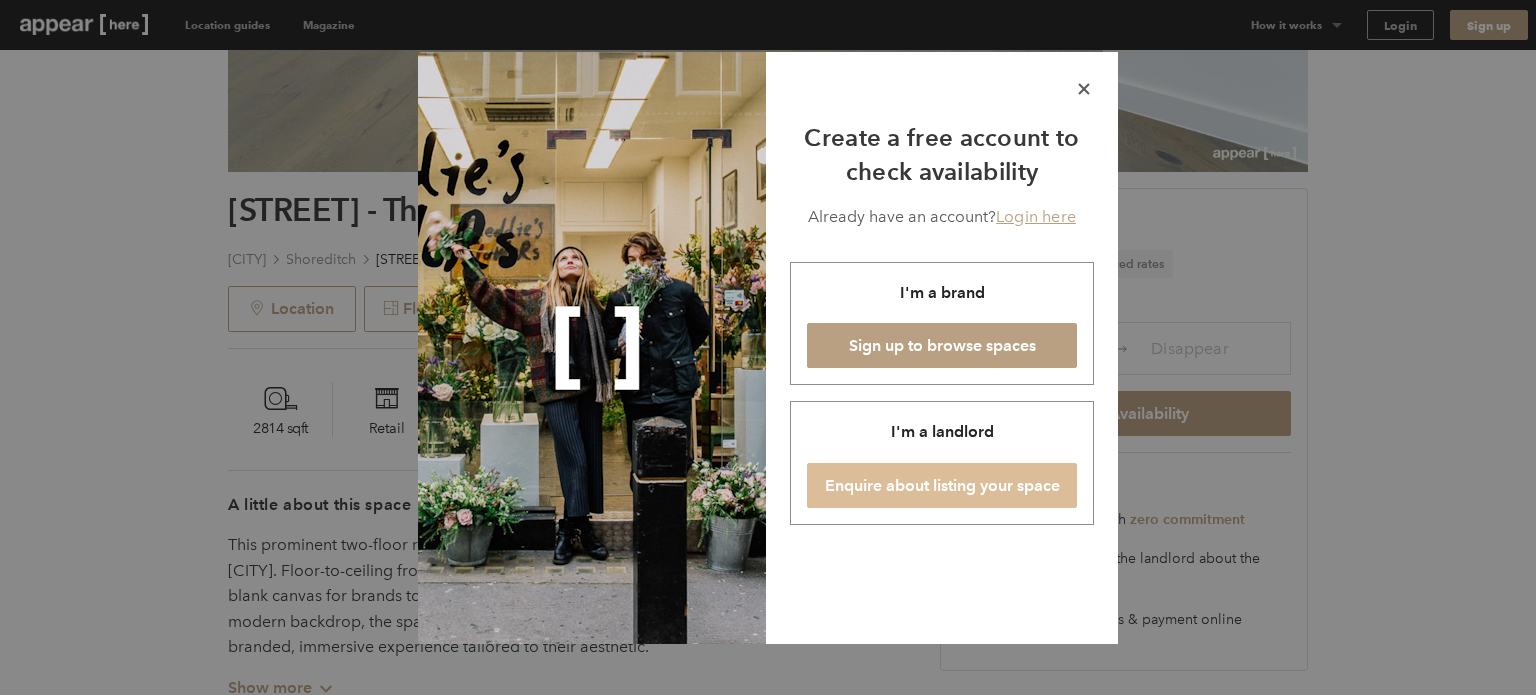 click on "Enquire about listing your space" at bounding box center (942, 485) 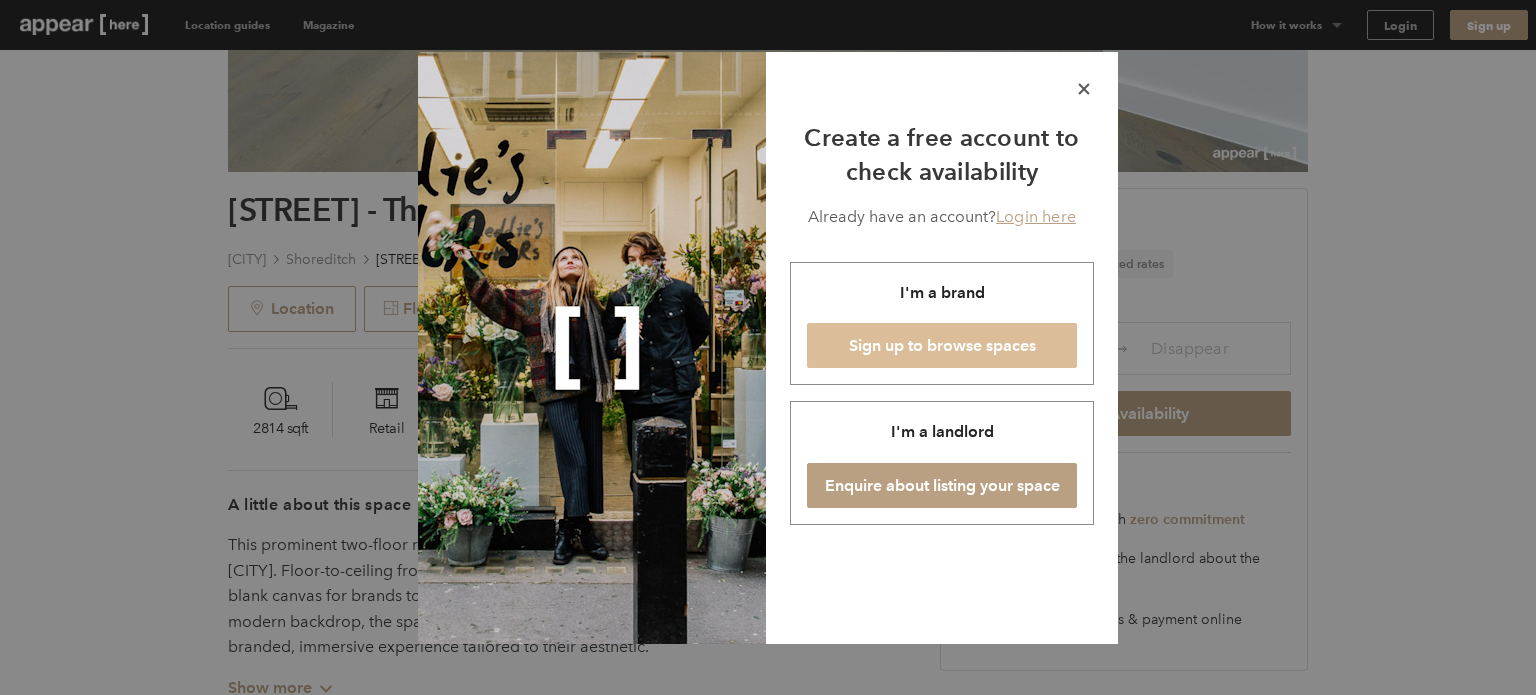 click on "Sign up to browse spaces" at bounding box center [942, 345] 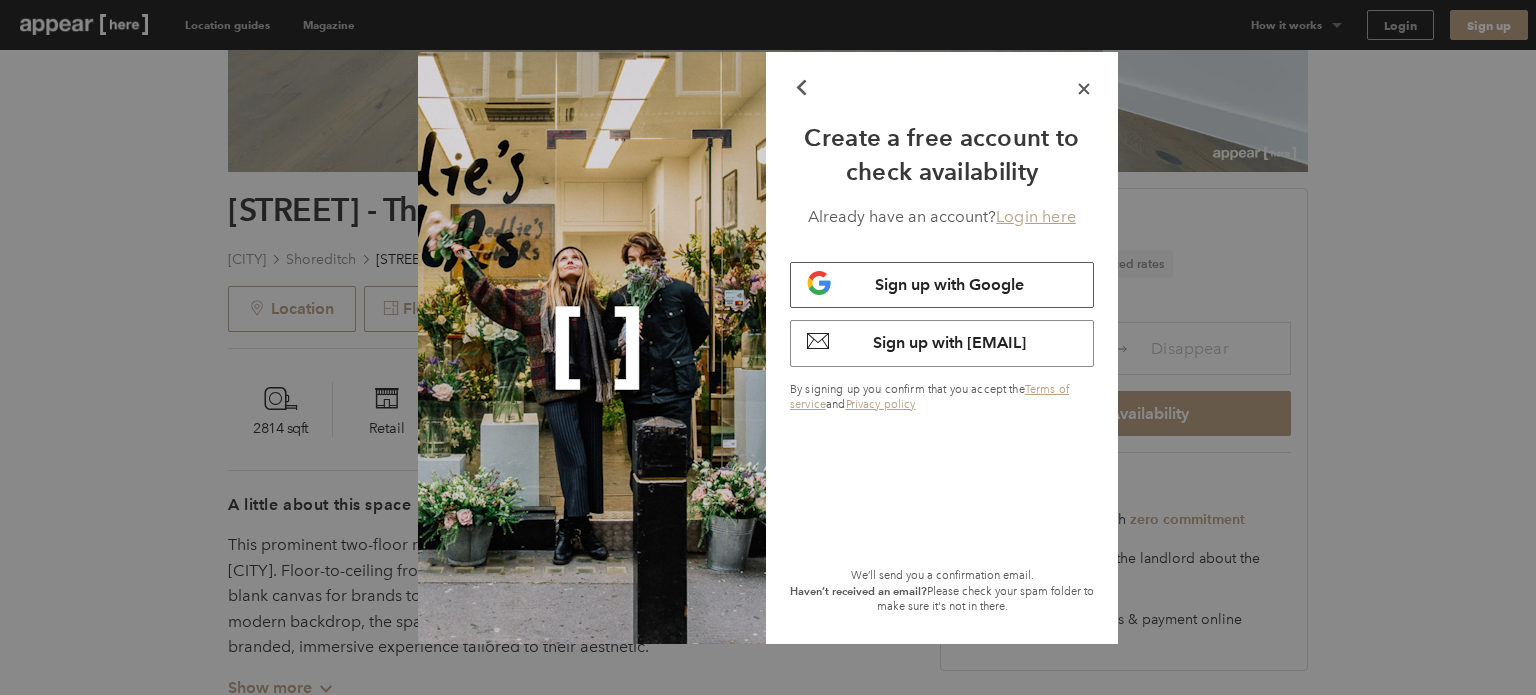 click on "Sign up with Google" at bounding box center [949, 284] 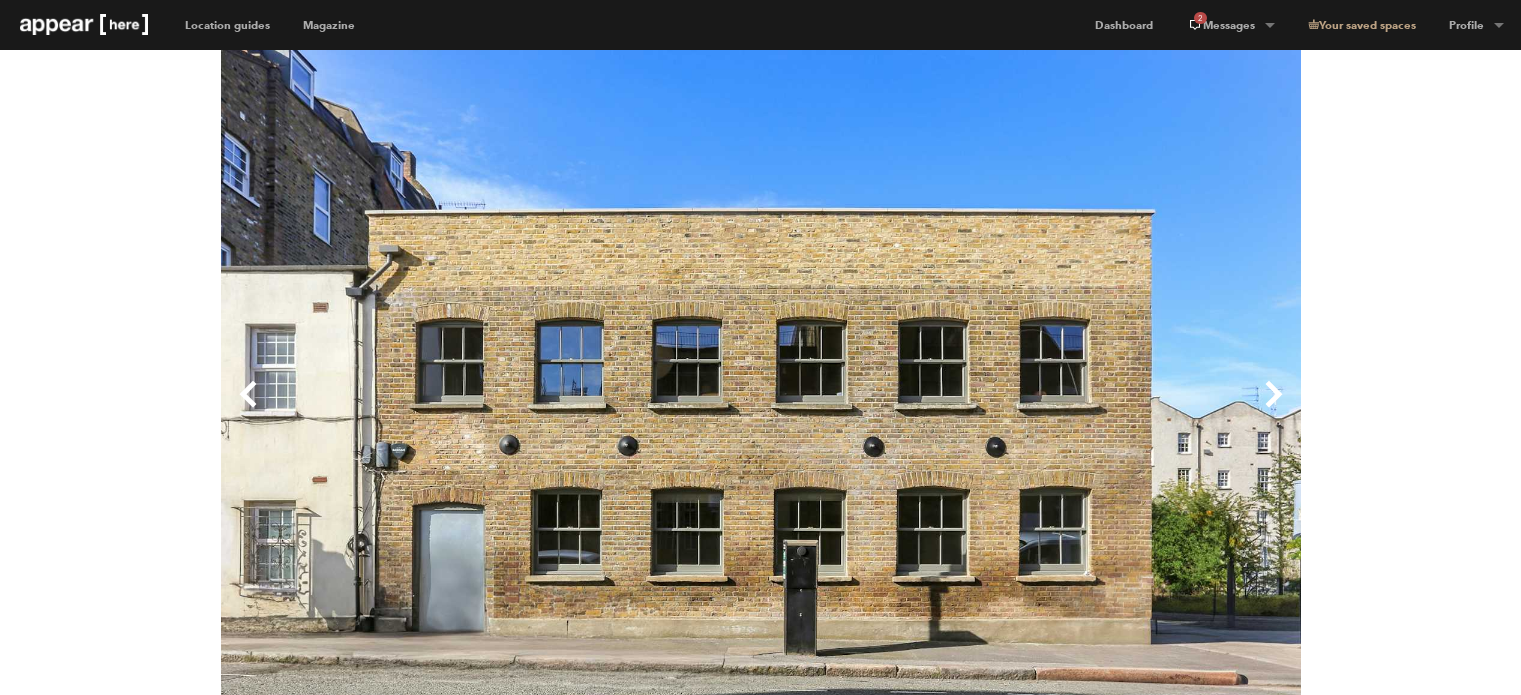 scroll, scrollTop: 770, scrollLeft: 0, axis: vertical 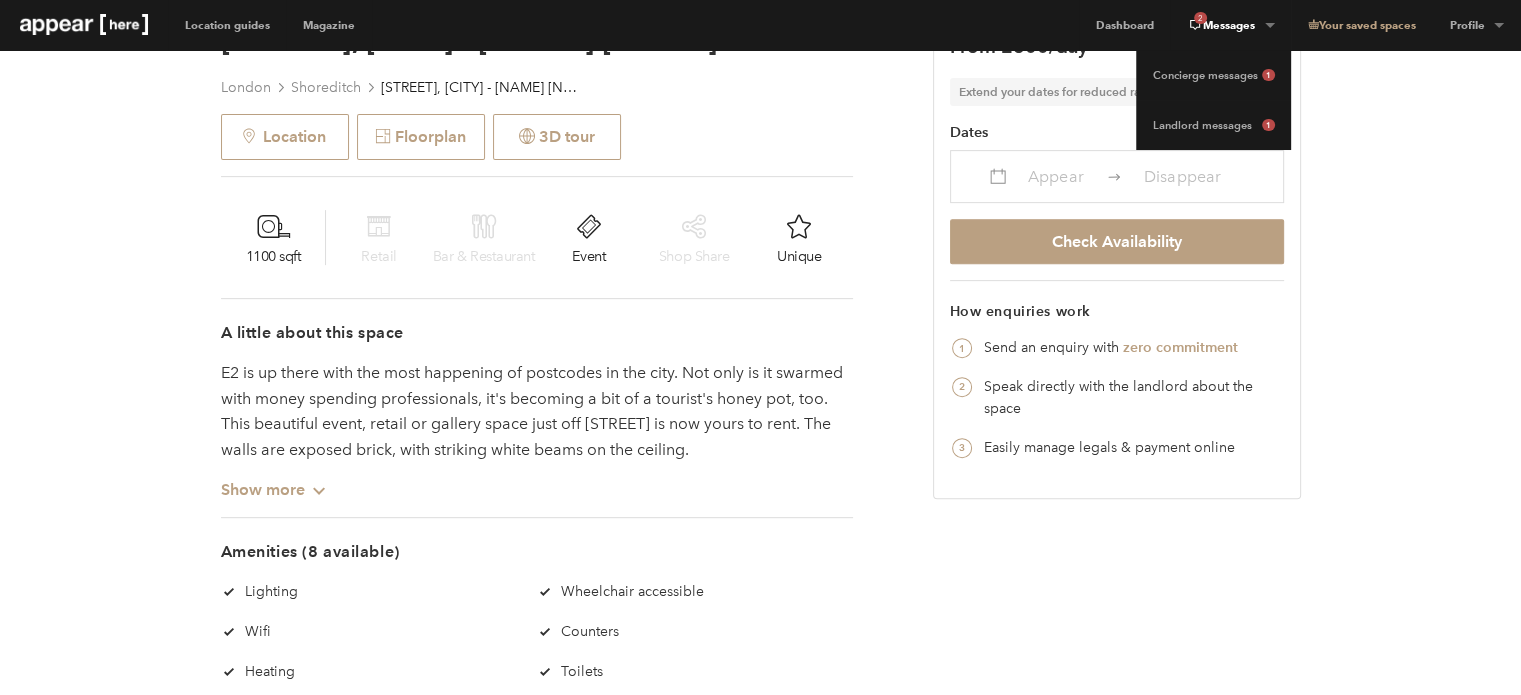 click on "2
Messages" at bounding box center [1230, 25] 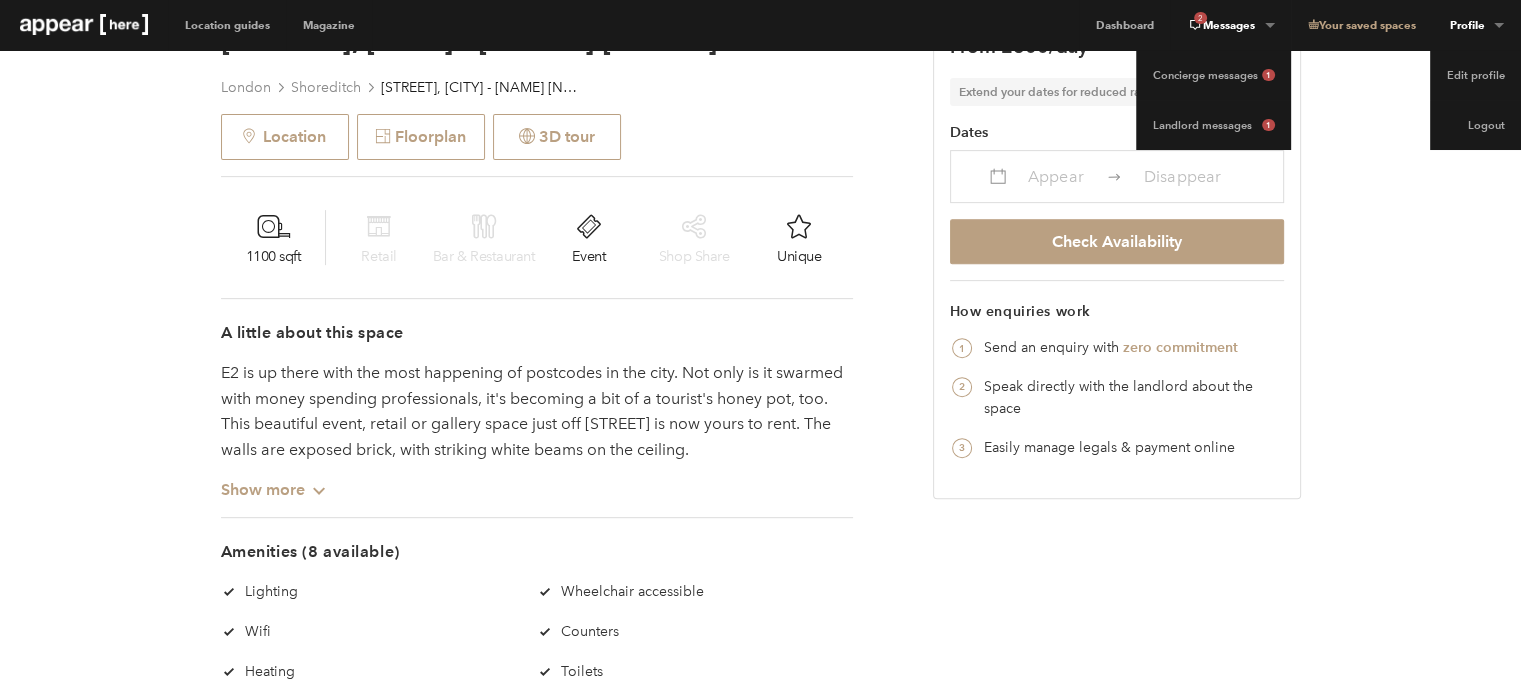 click on "Profile" at bounding box center [1230, 25] 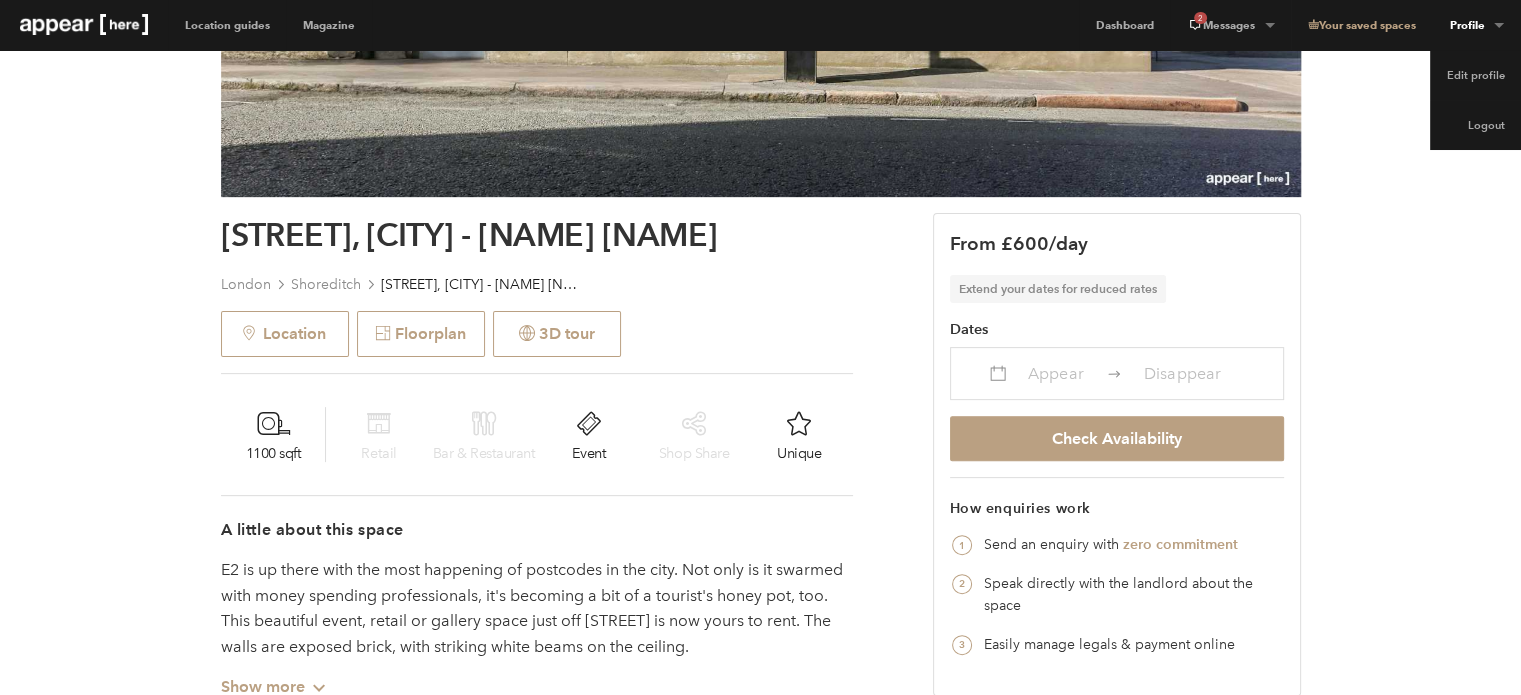 scroll, scrollTop: 570, scrollLeft: 0, axis: vertical 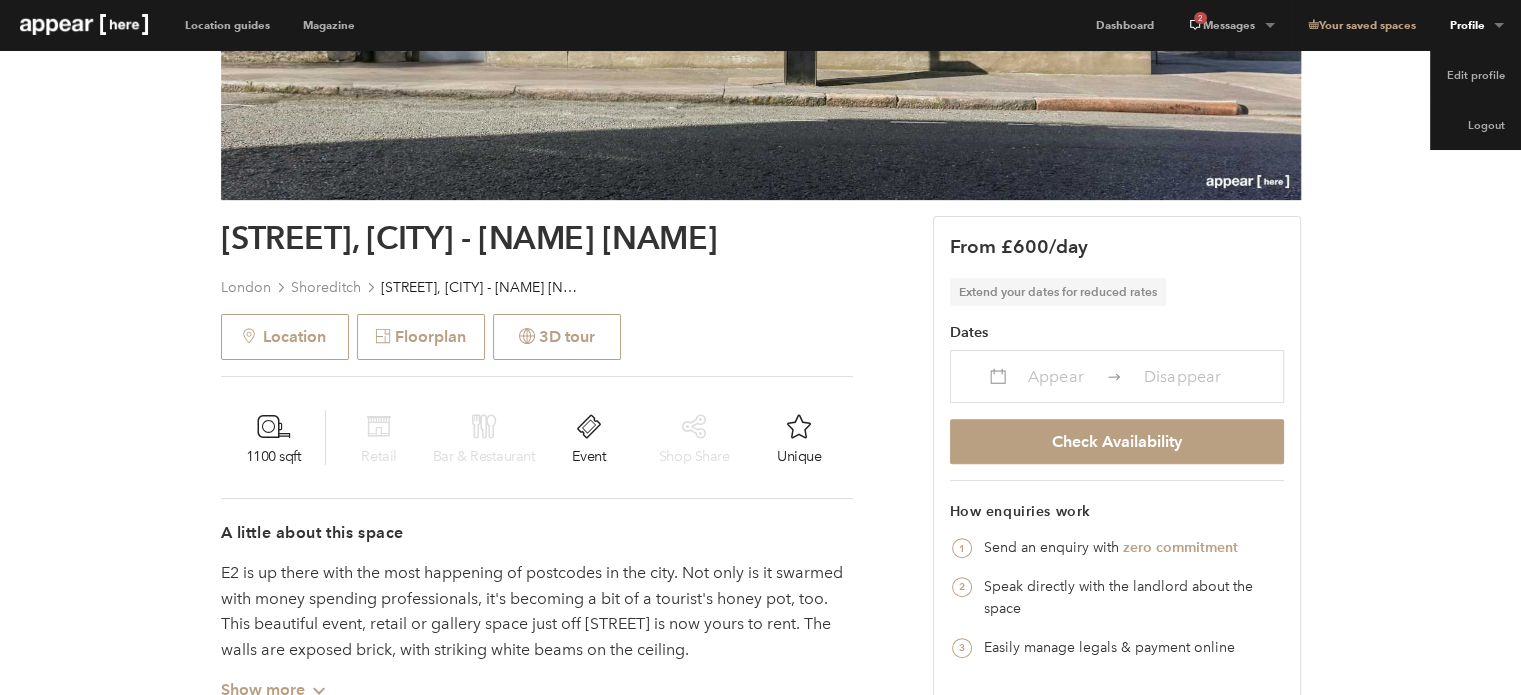 click on "Appear" at bounding box center (1056, 376) 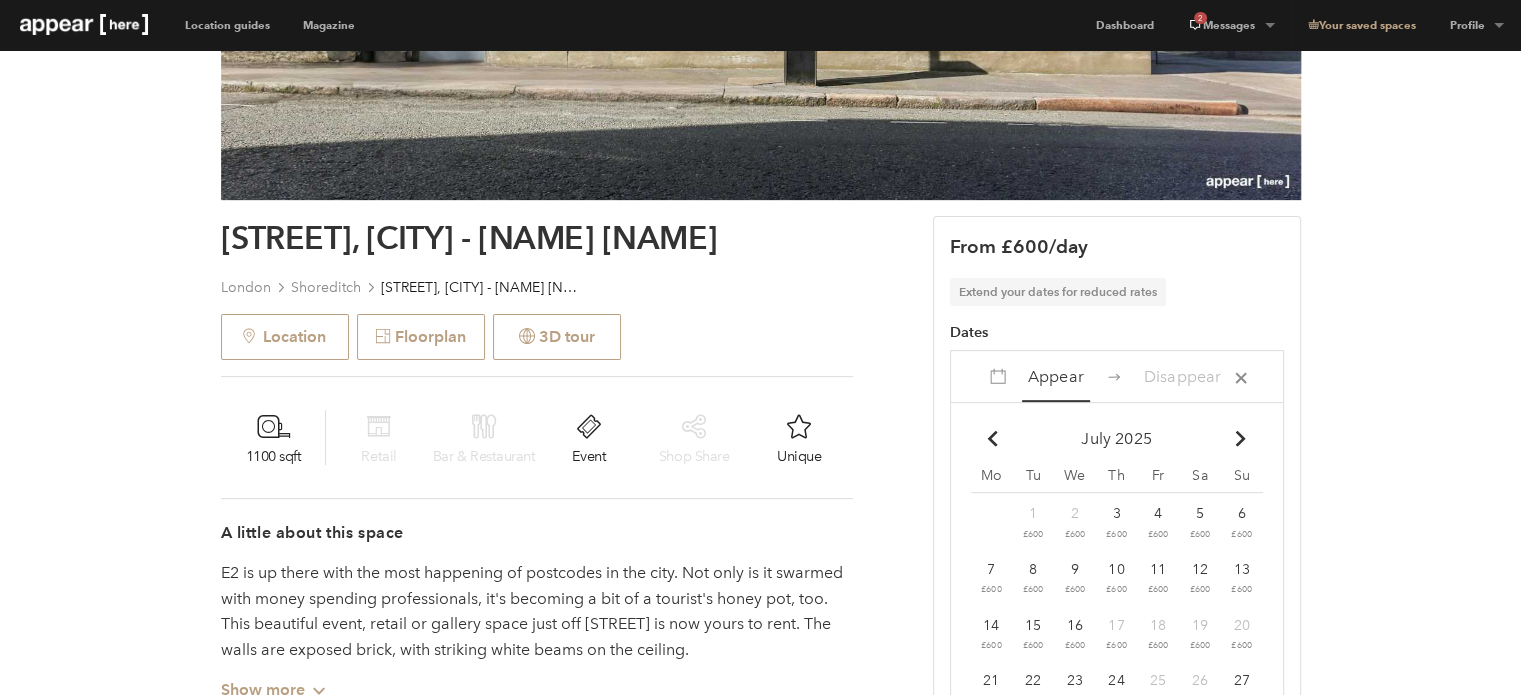 scroll, scrollTop: 670, scrollLeft: 0, axis: vertical 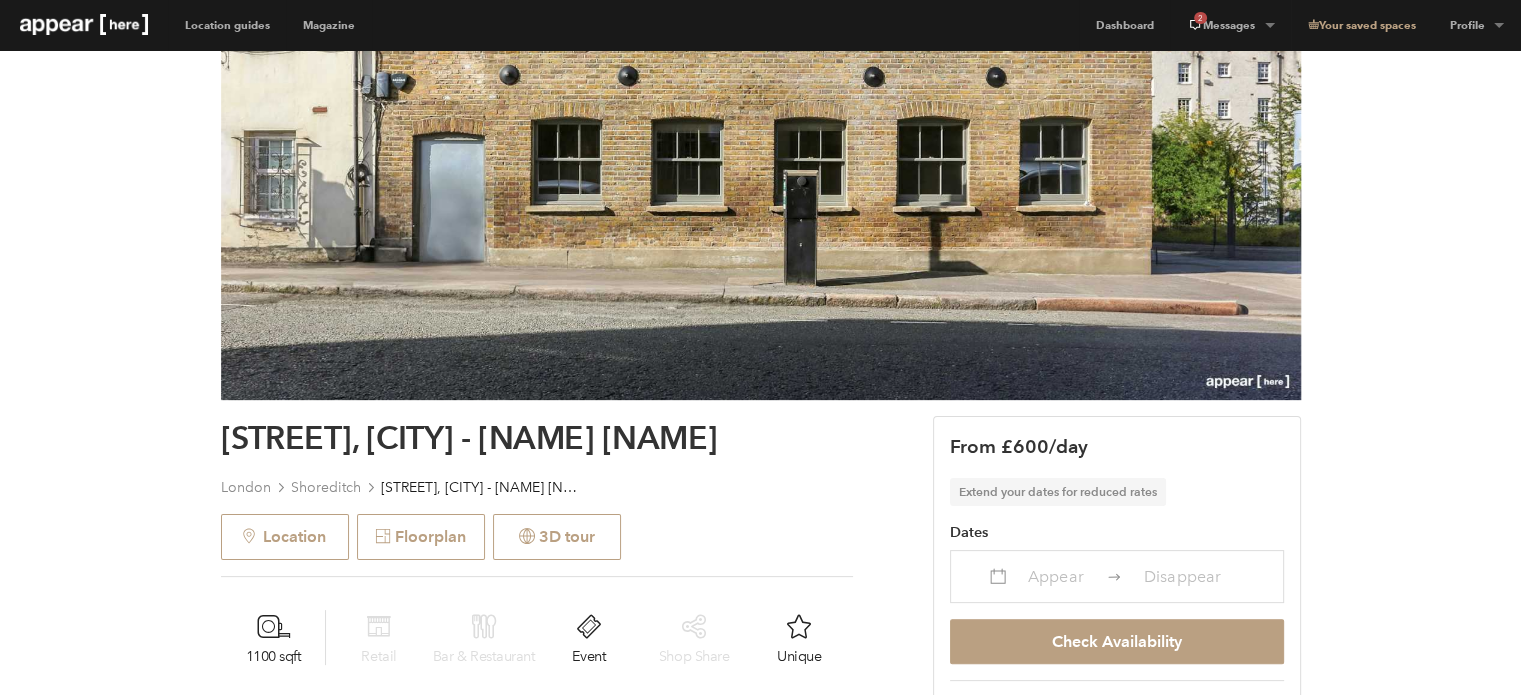 drag, startPoint x: 512, startPoint y: 491, endPoint x: 232, endPoint y: 439, distance: 284.78763 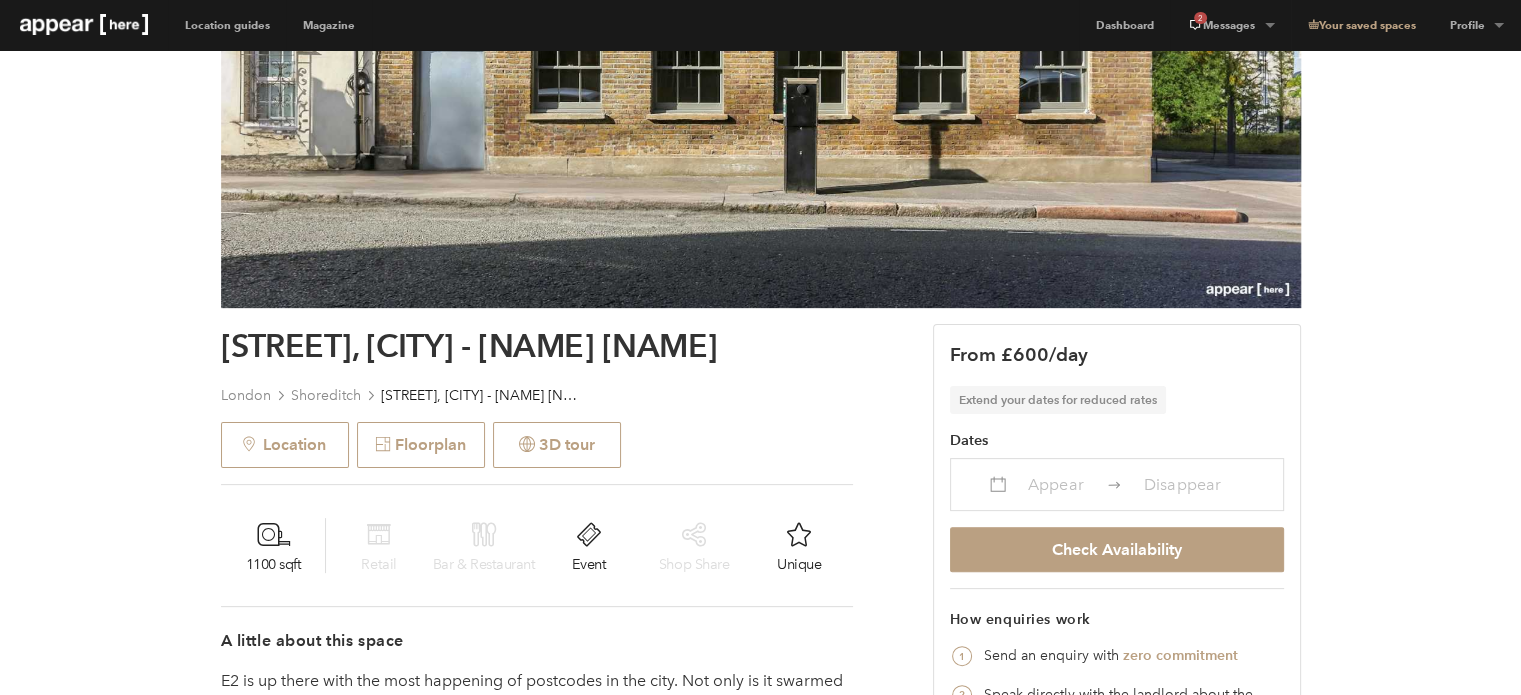 scroll, scrollTop: 570, scrollLeft: 0, axis: vertical 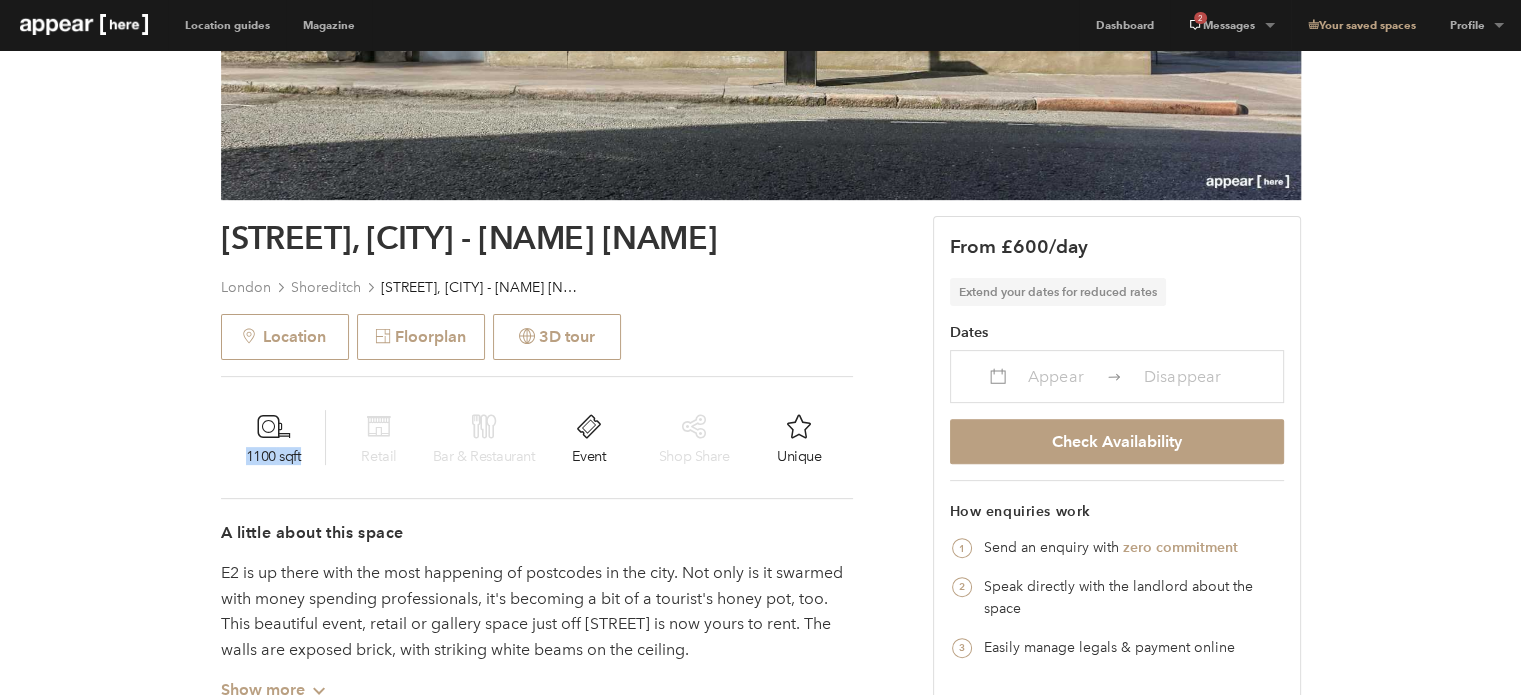 drag, startPoint x: 314, startPoint y: 495, endPoint x: 251, endPoint y: 479, distance: 65 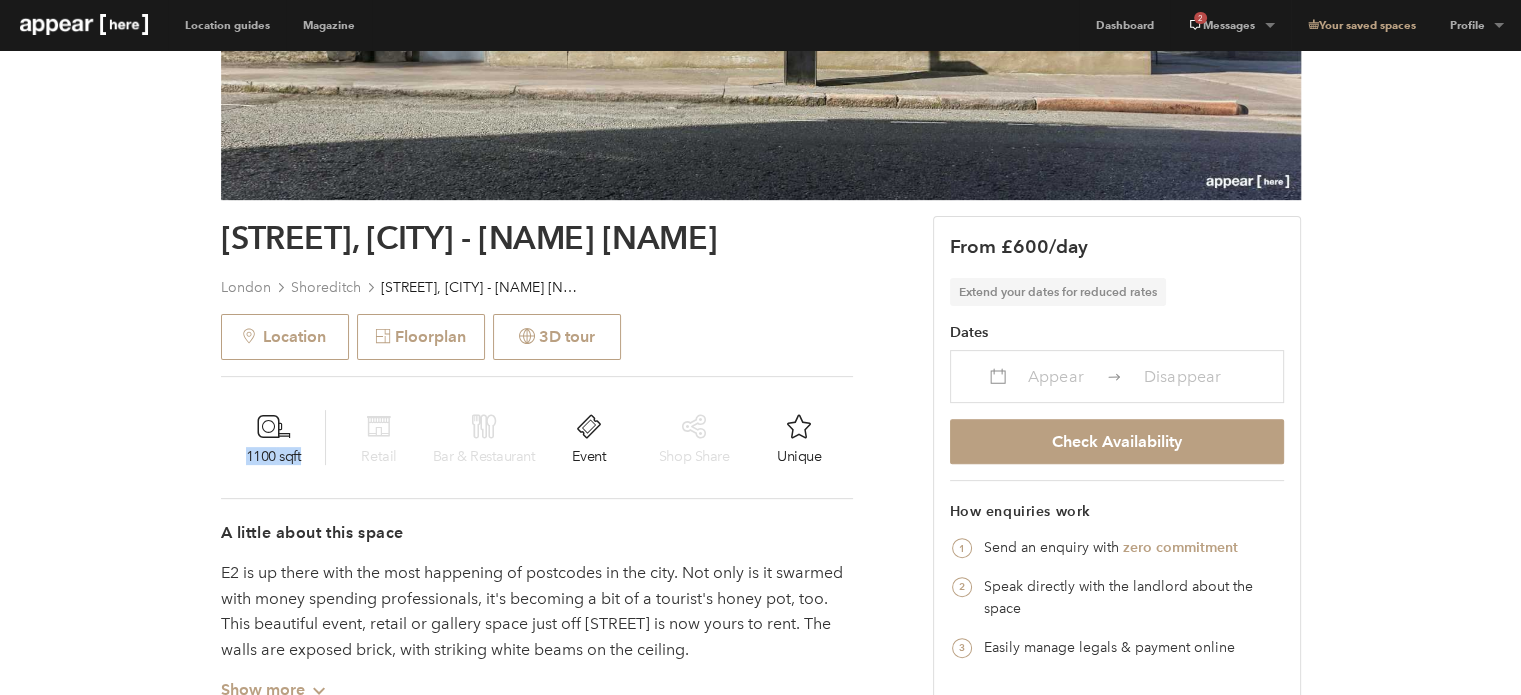 copy on "1100   sqft" 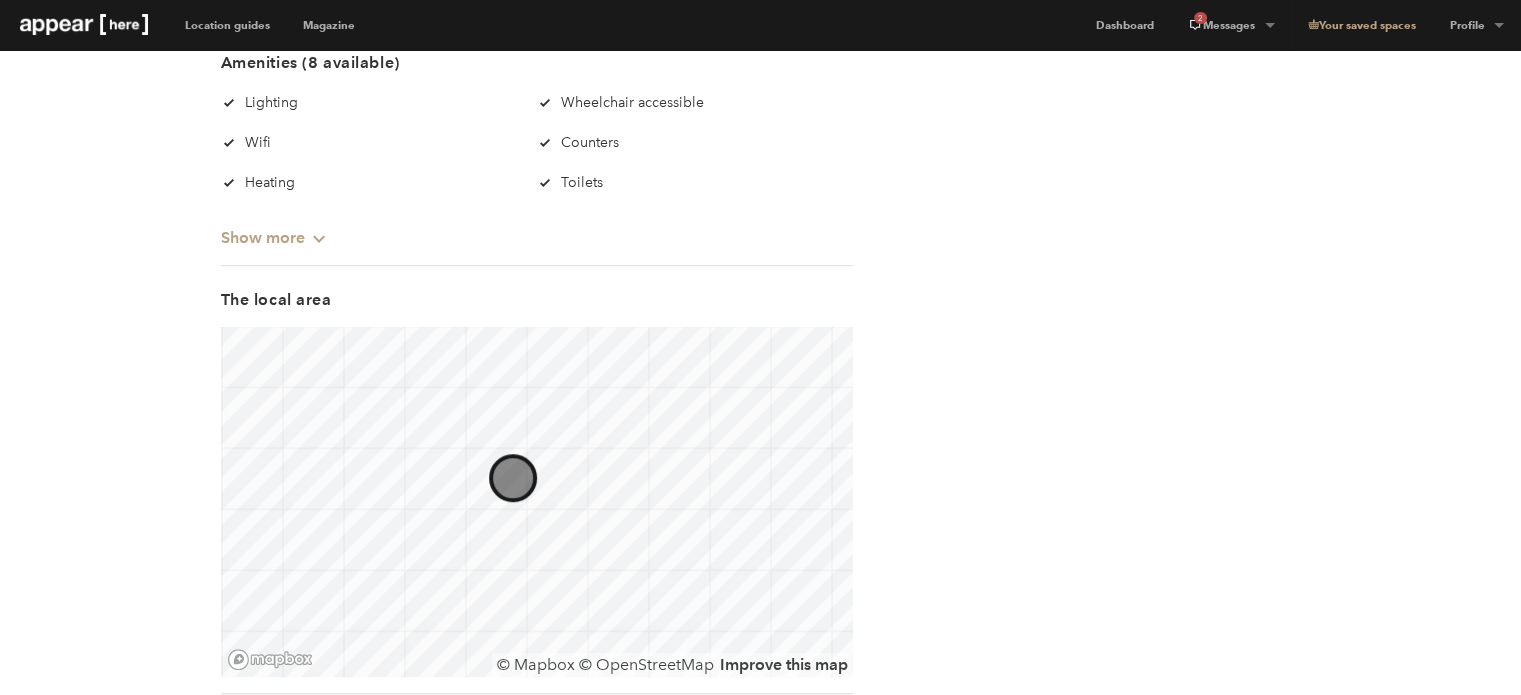 scroll, scrollTop: 1670, scrollLeft: 0, axis: vertical 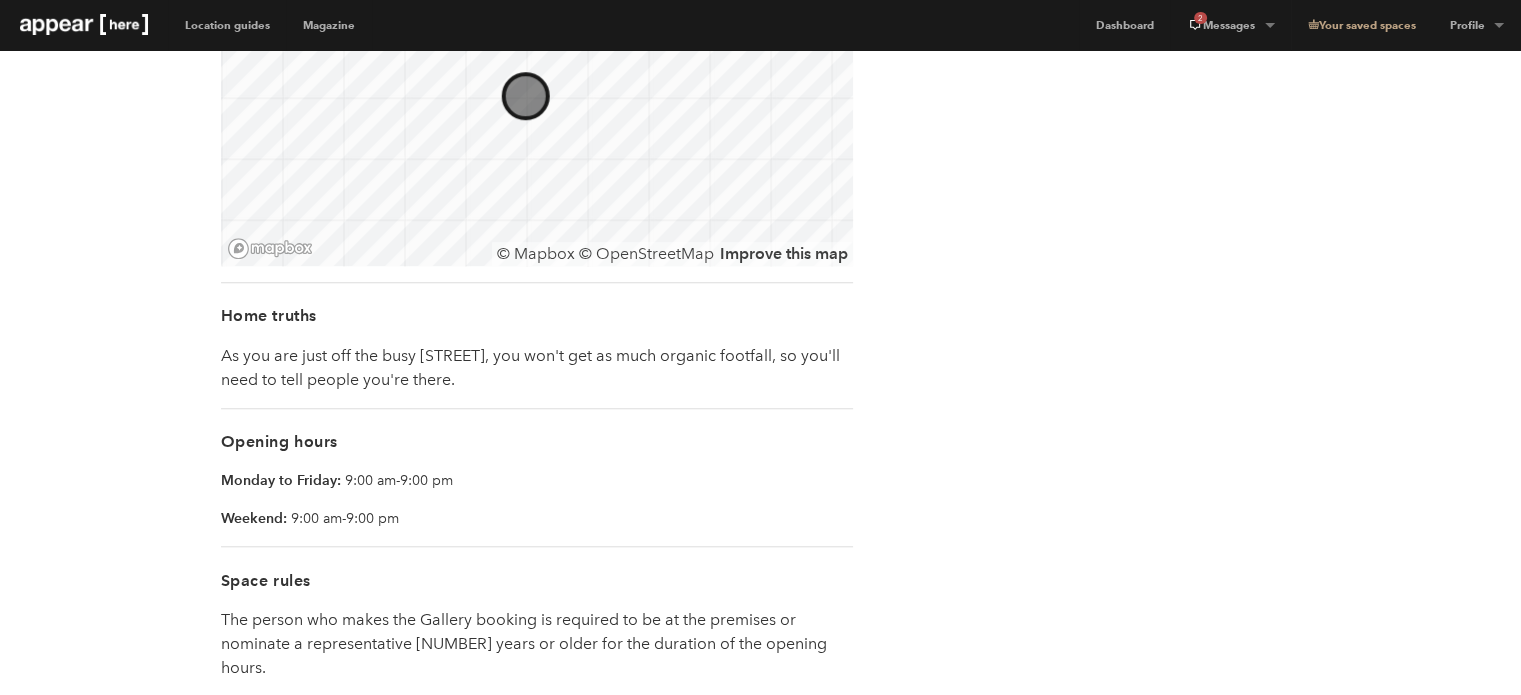 drag, startPoint x: 520, startPoint y: 71, endPoint x: 538, endPoint y: 225, distance: 155.04839 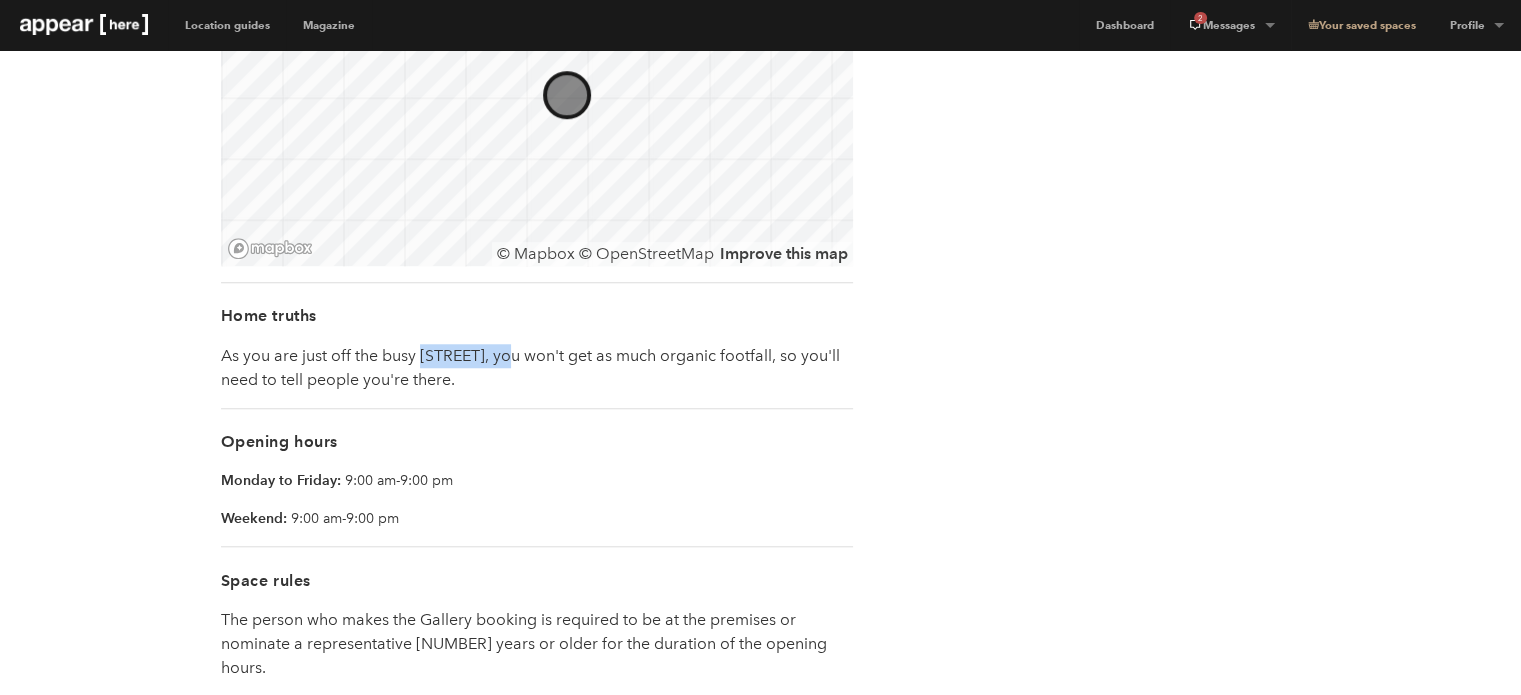drag, startPoint x: 423, startPoint y: 396, endPoint x: 523, endPoint y: 395, distance: 100.005 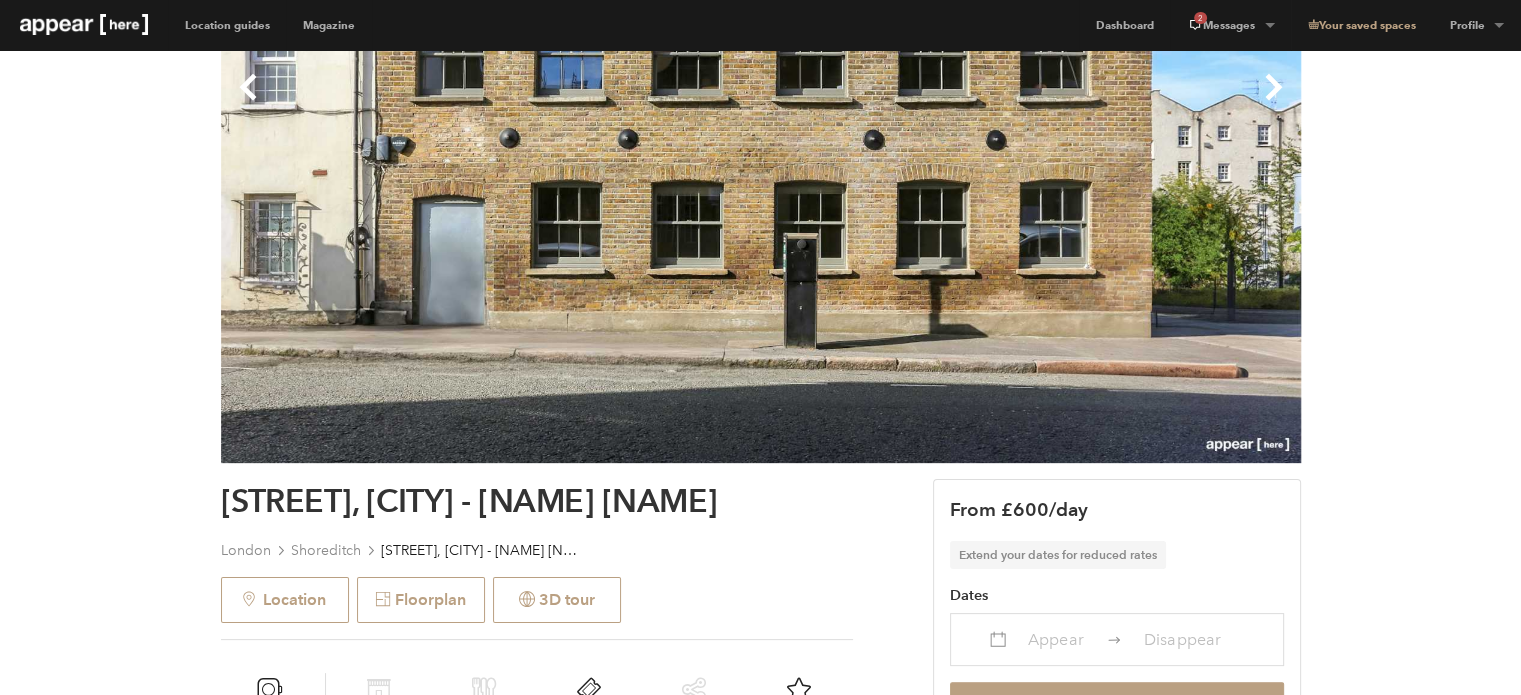 scroll, scrollTop: 470, scrollLeft: 0, axis: vertical 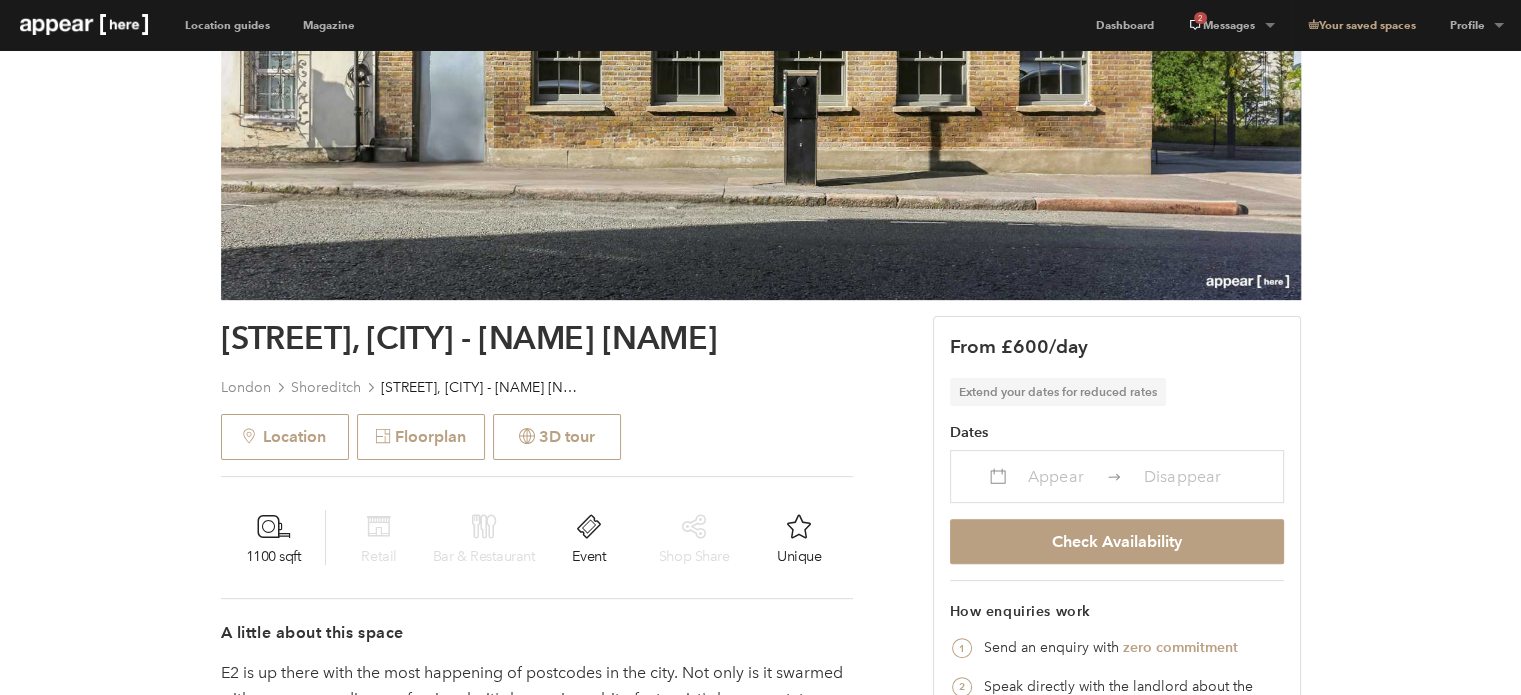 click on "Appear" at bounding box center [1056, 476] 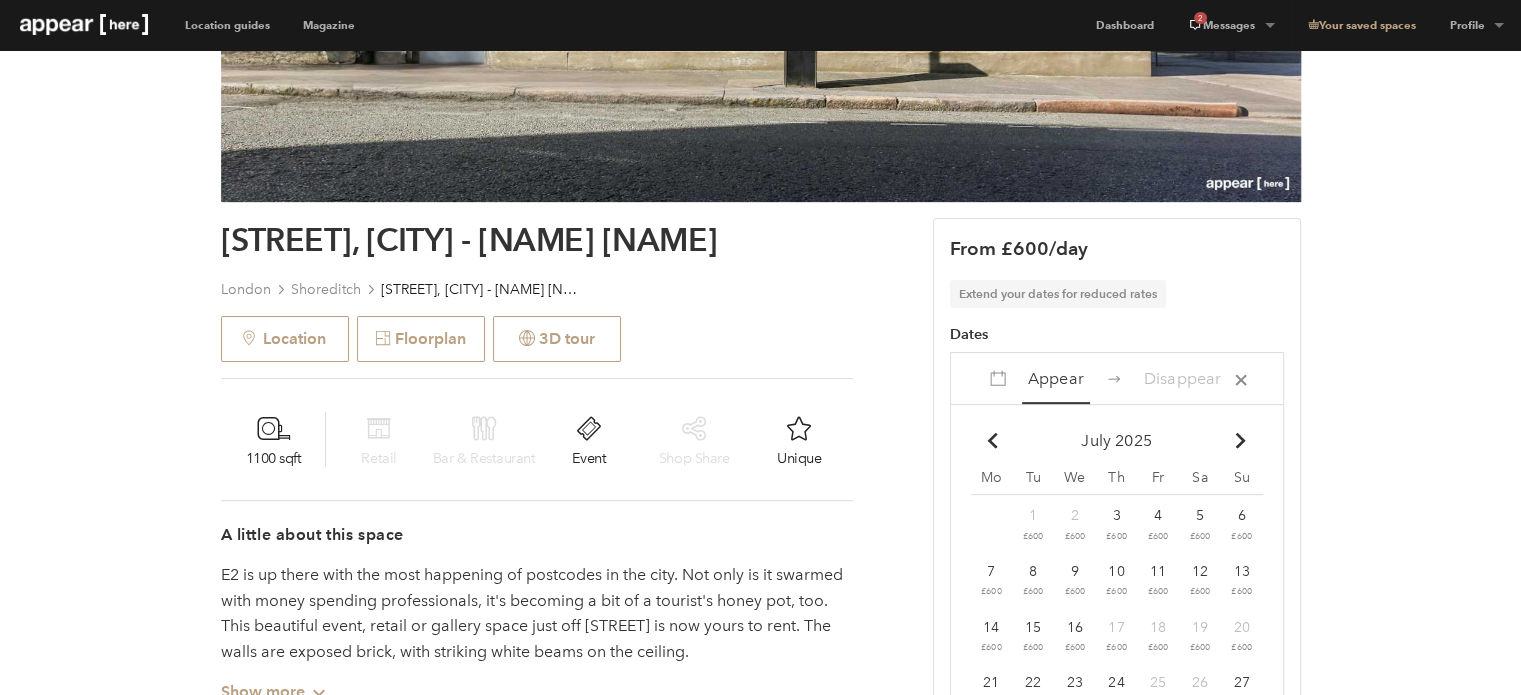 scroll, scrollTop: 670, scrollLeft: 0, axis: vertical 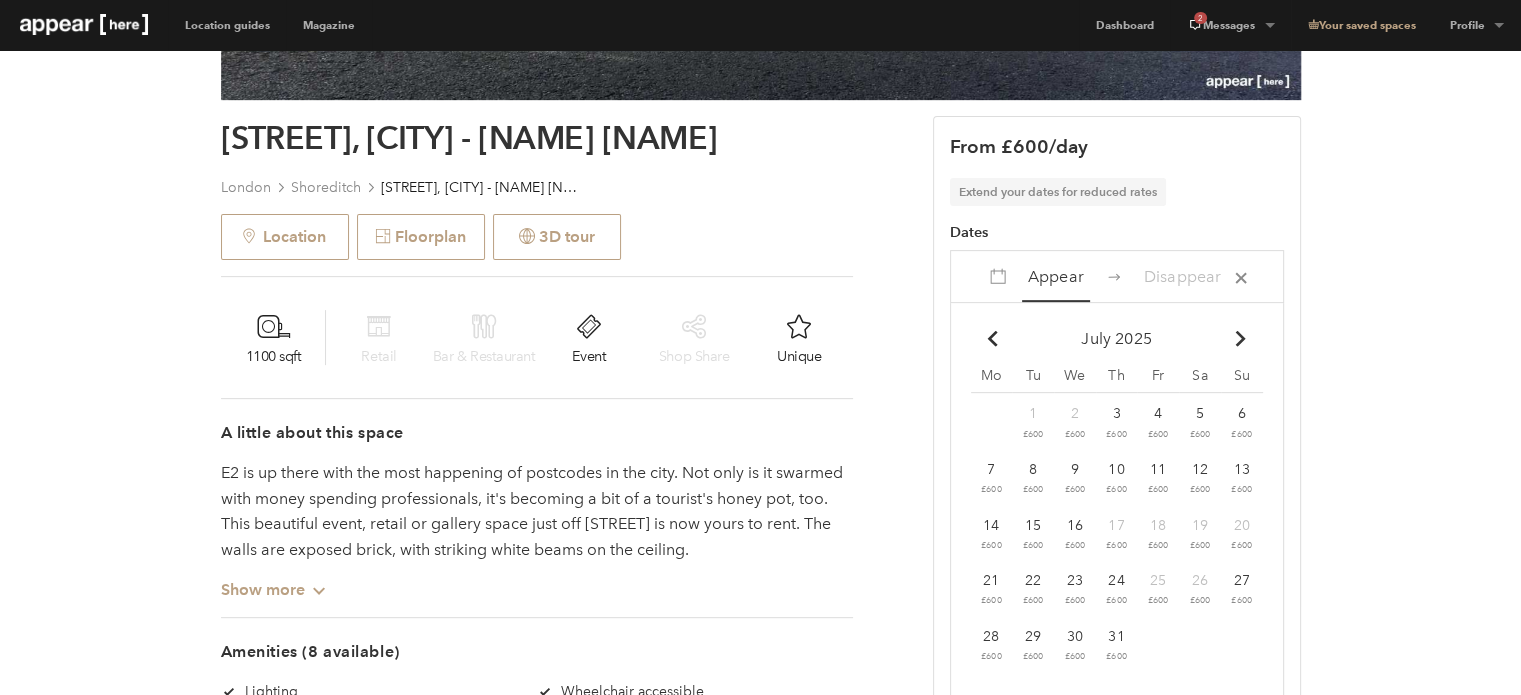click on "Chevron-up" at bounding box center [1240, 338] 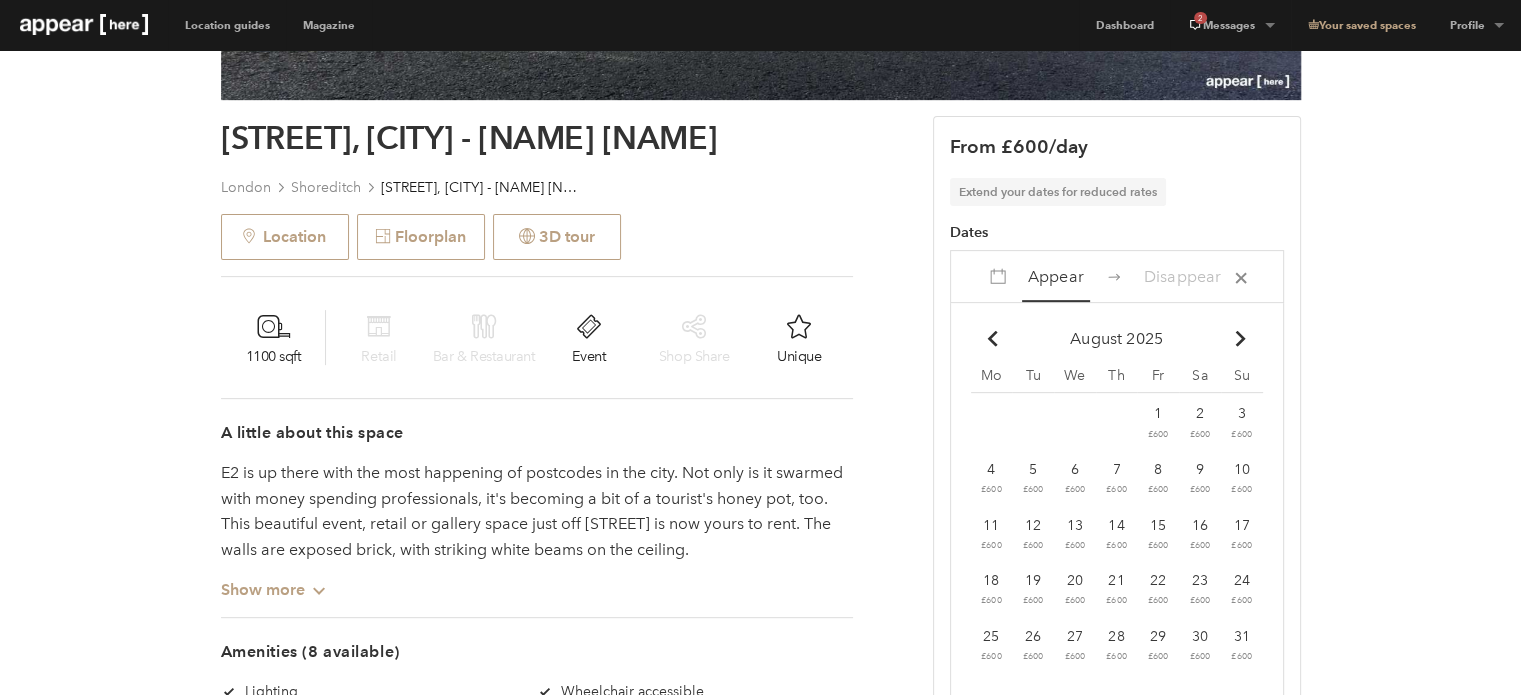click on "Chevron-up" at bounding box center [1240, 338] 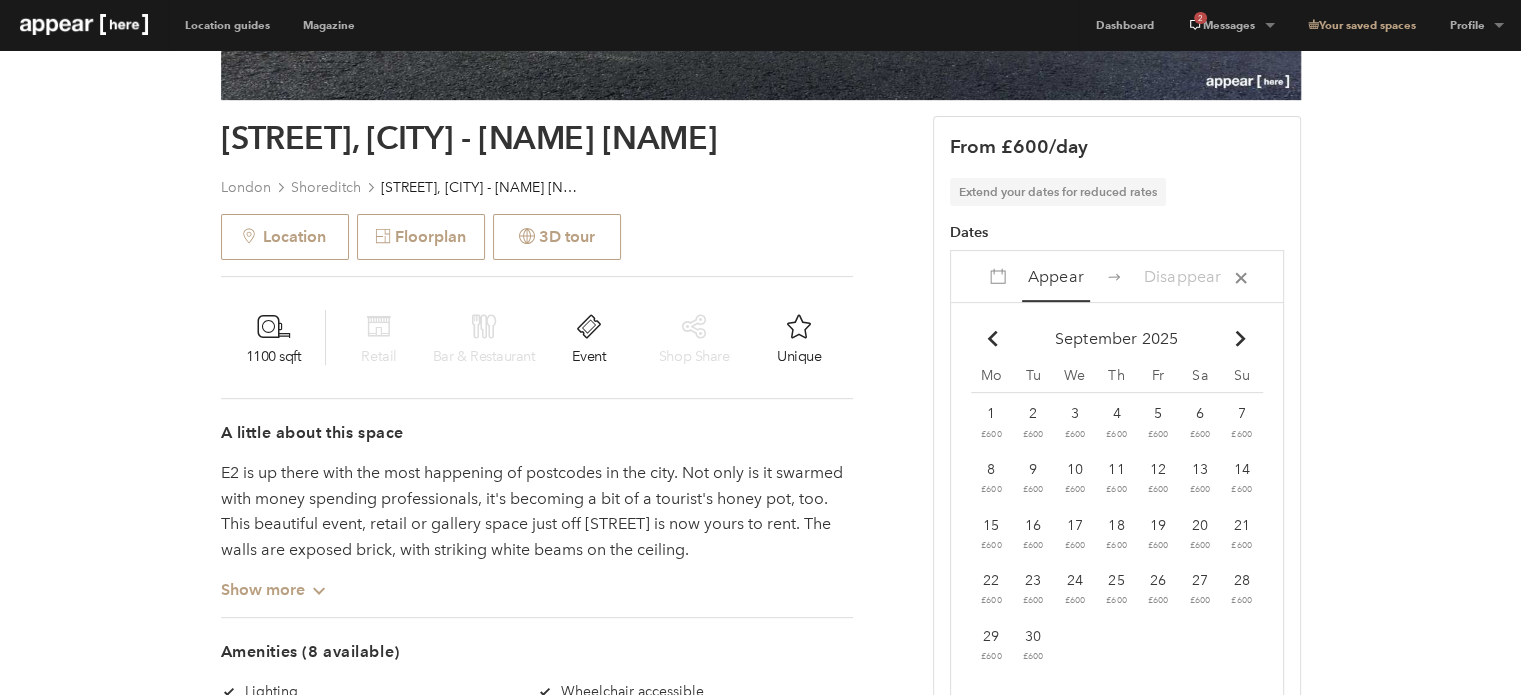 drag, startPoint x: 986, startPoint y: 528, endPoint x: 1098, endPoint y: 523, distance: 112.11155 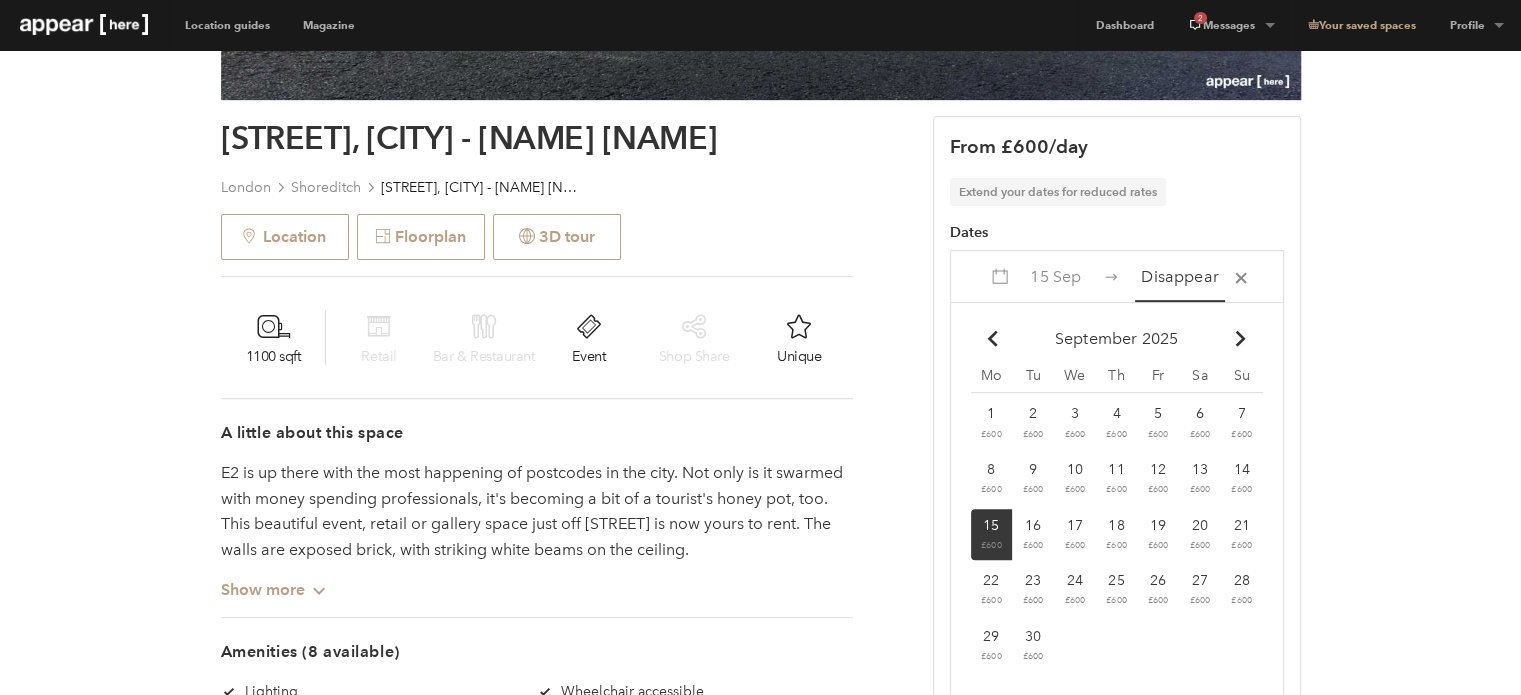 click on "18 £600" at bounding box center (992, 423) 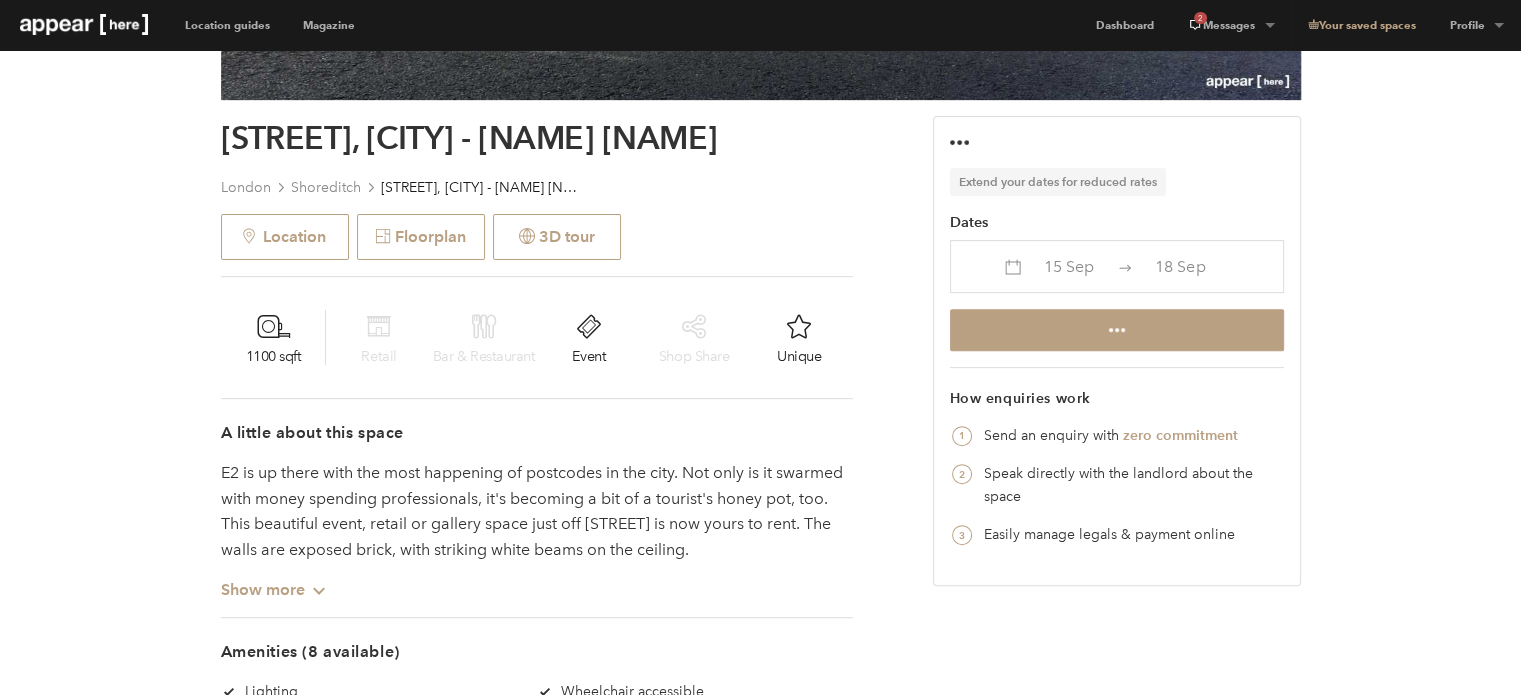 click on "Send an enquiry with   zero commitment Speak directly with the landlord about the space Easily manage legals & payment online" at bounding box center (1128, 486) 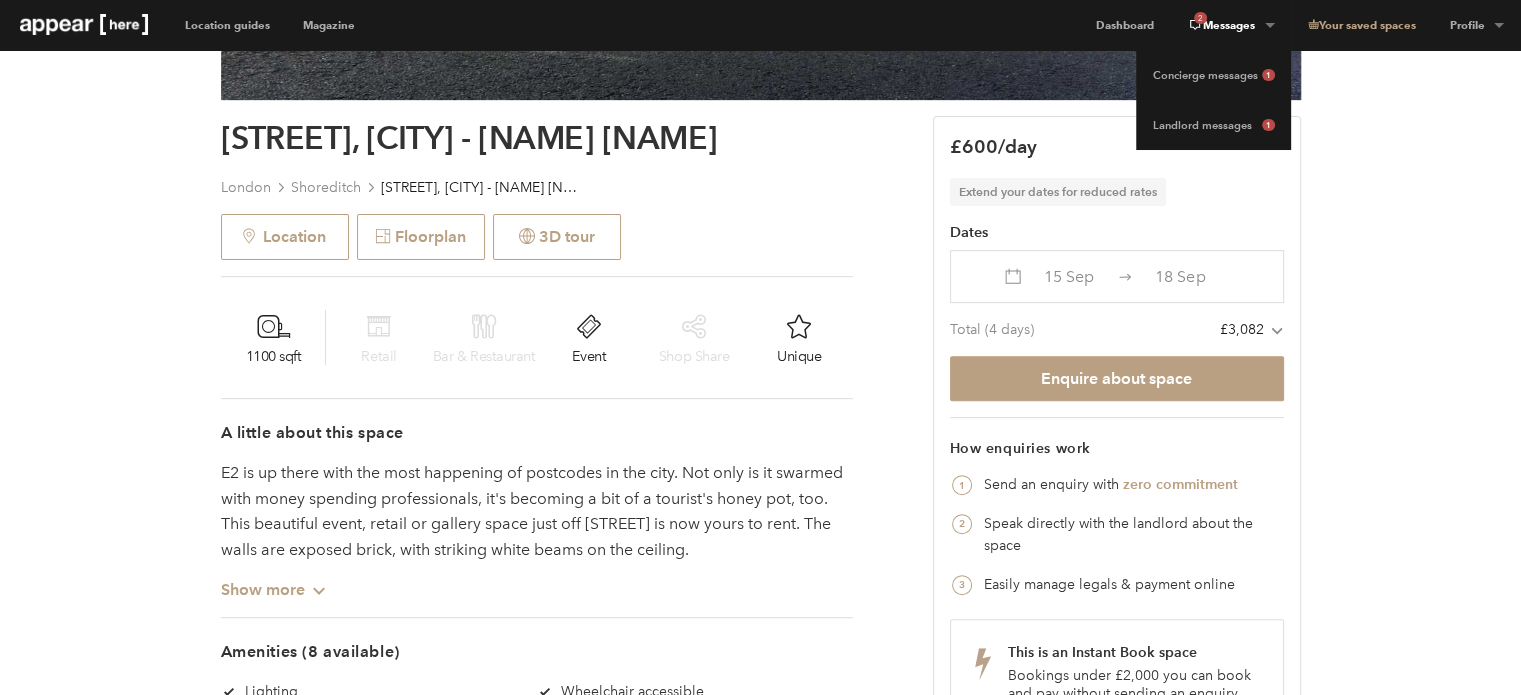 click on "2
Messages" at bounding box center (1230, 25) 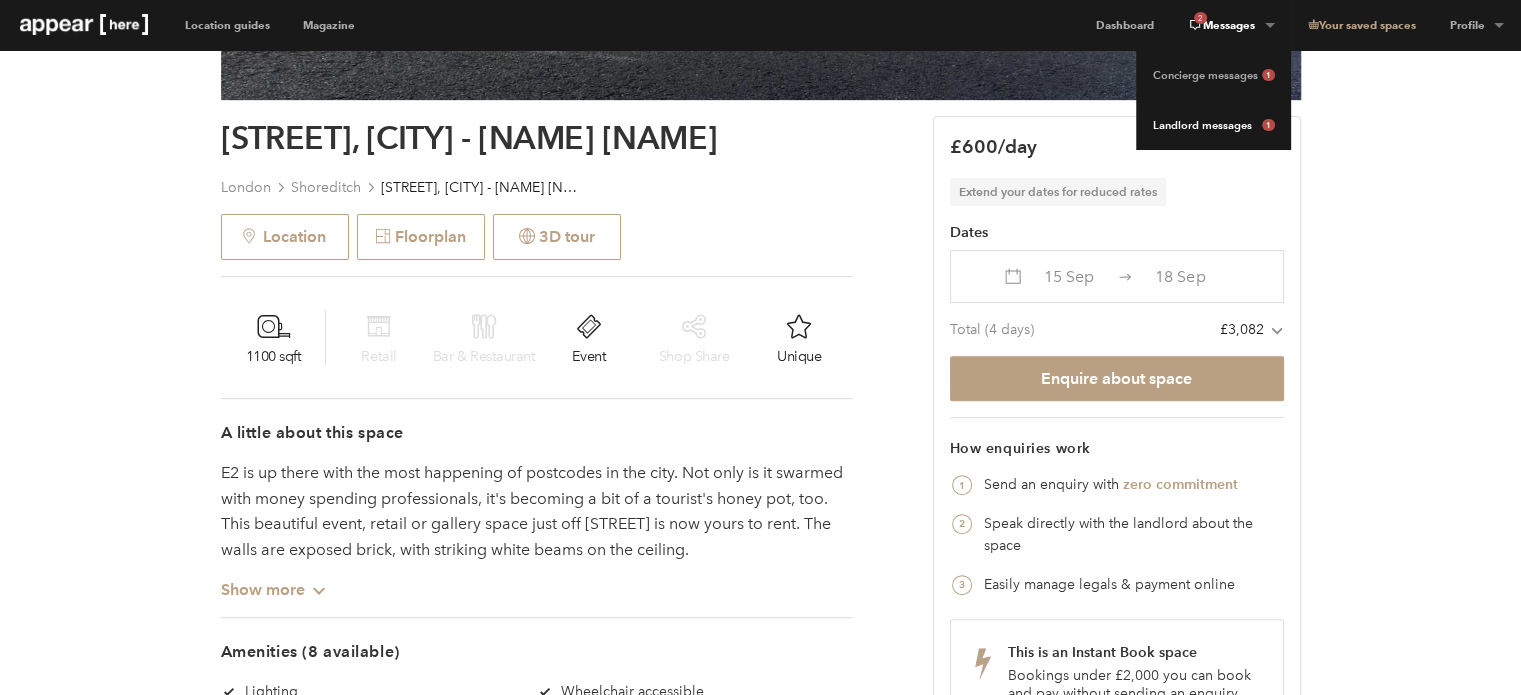 click on "Landlord messages
1" at bounding box center (1213, 125) 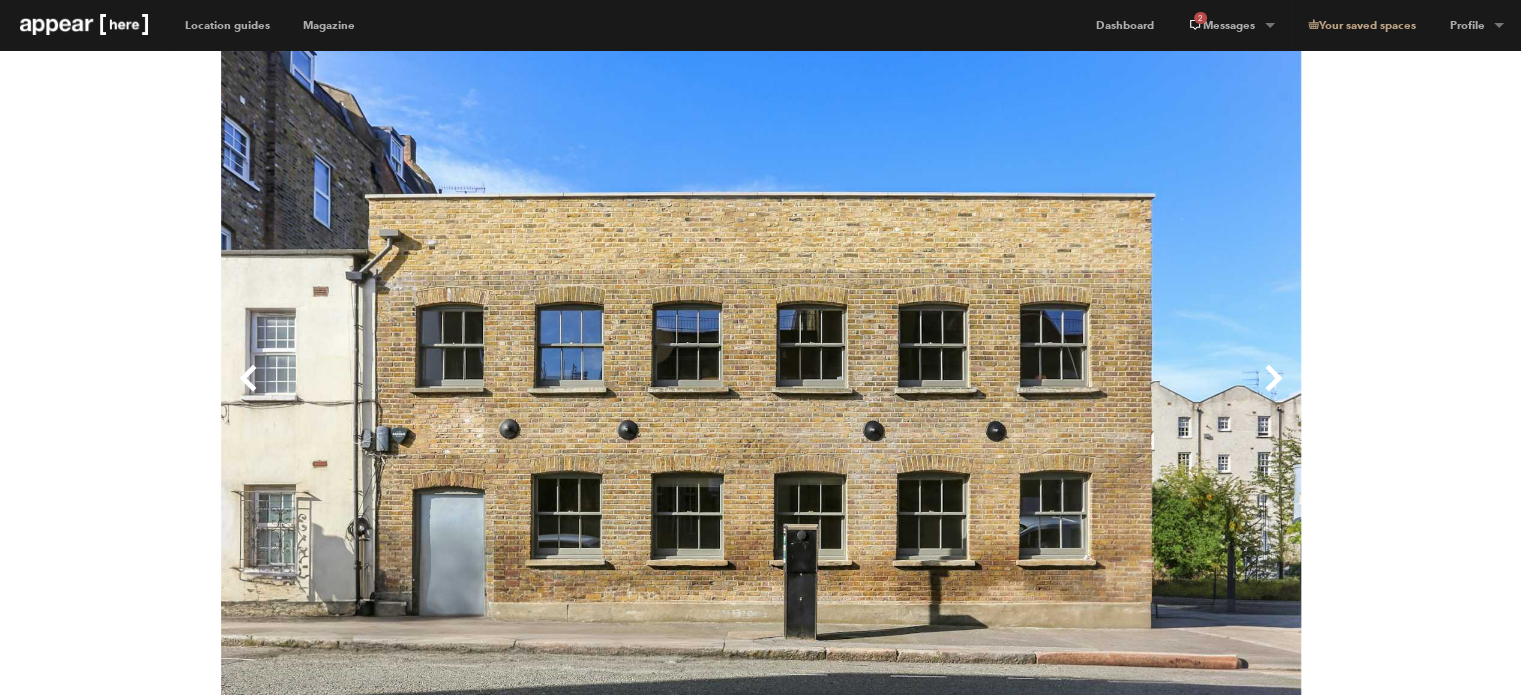 scroll, scrollTop: 0, scrollLeft: 0, axis: both 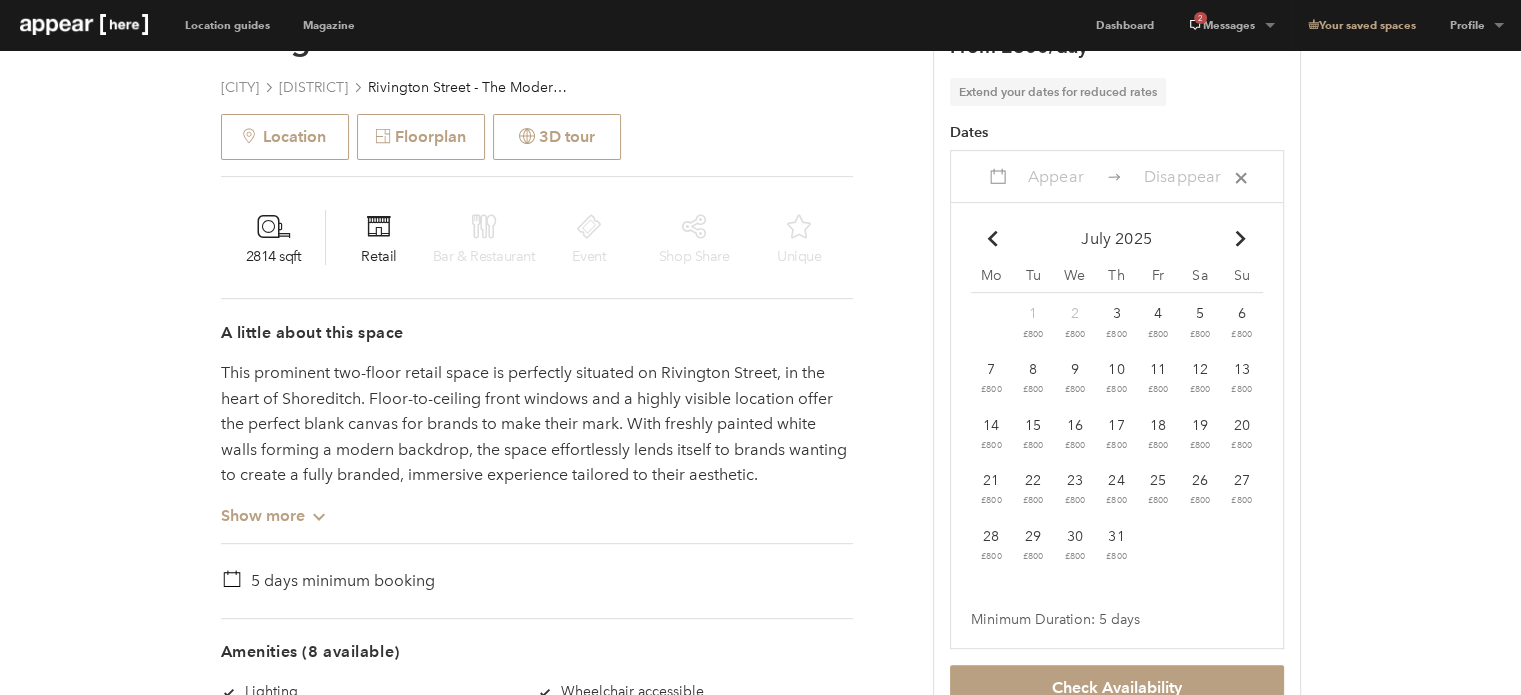 click on "July 2025" at bounding box center [1116, 239] 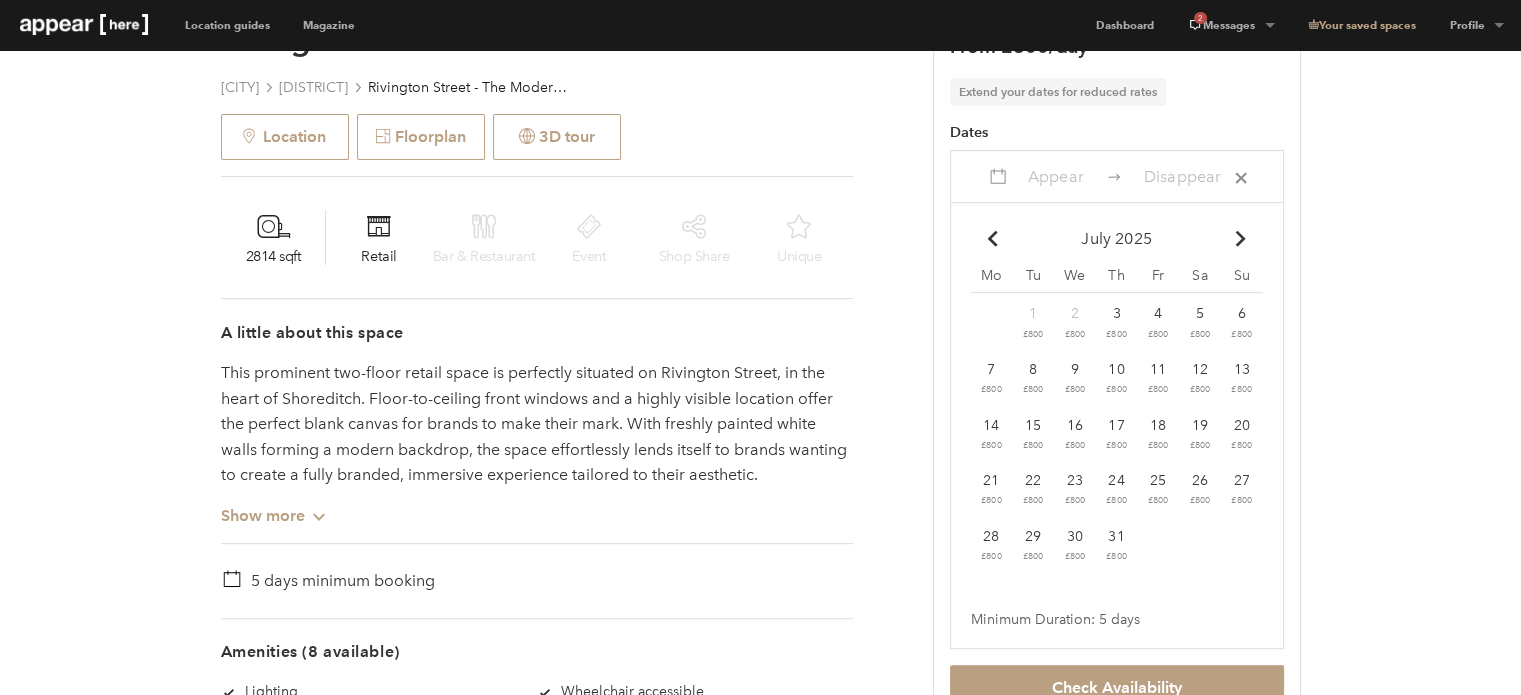 click on "Chevron-up" at bounding box center [1240, 238] 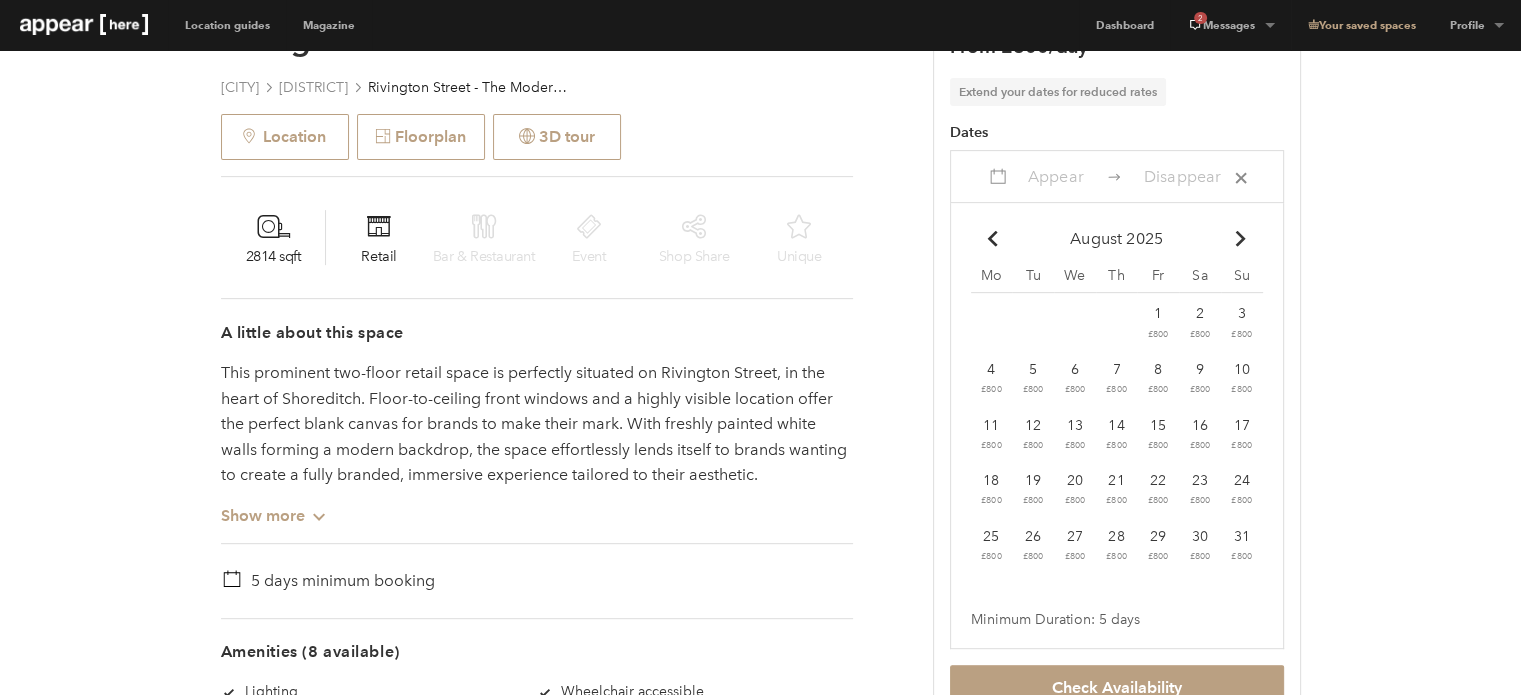 click at bounding box center (1240, 238) 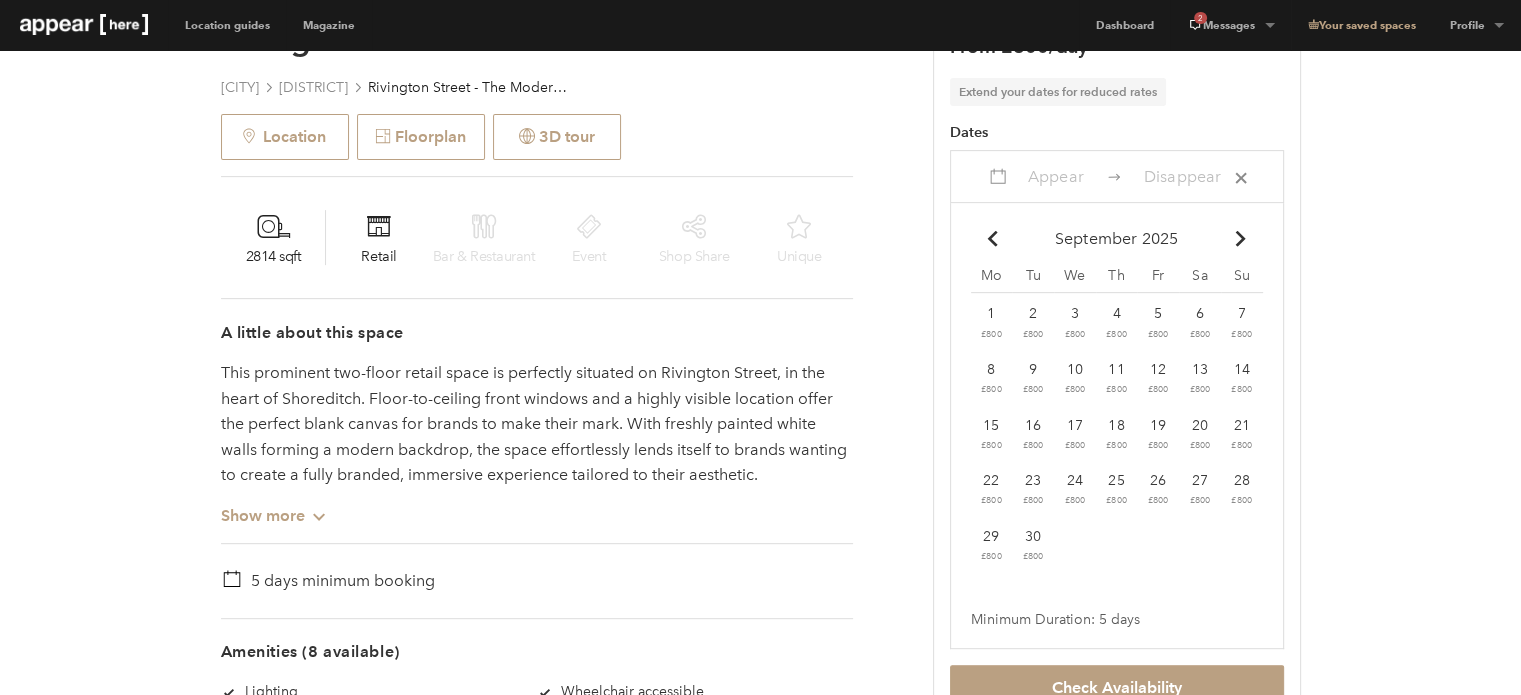 click on "£800" at bounding box center [992, 334] 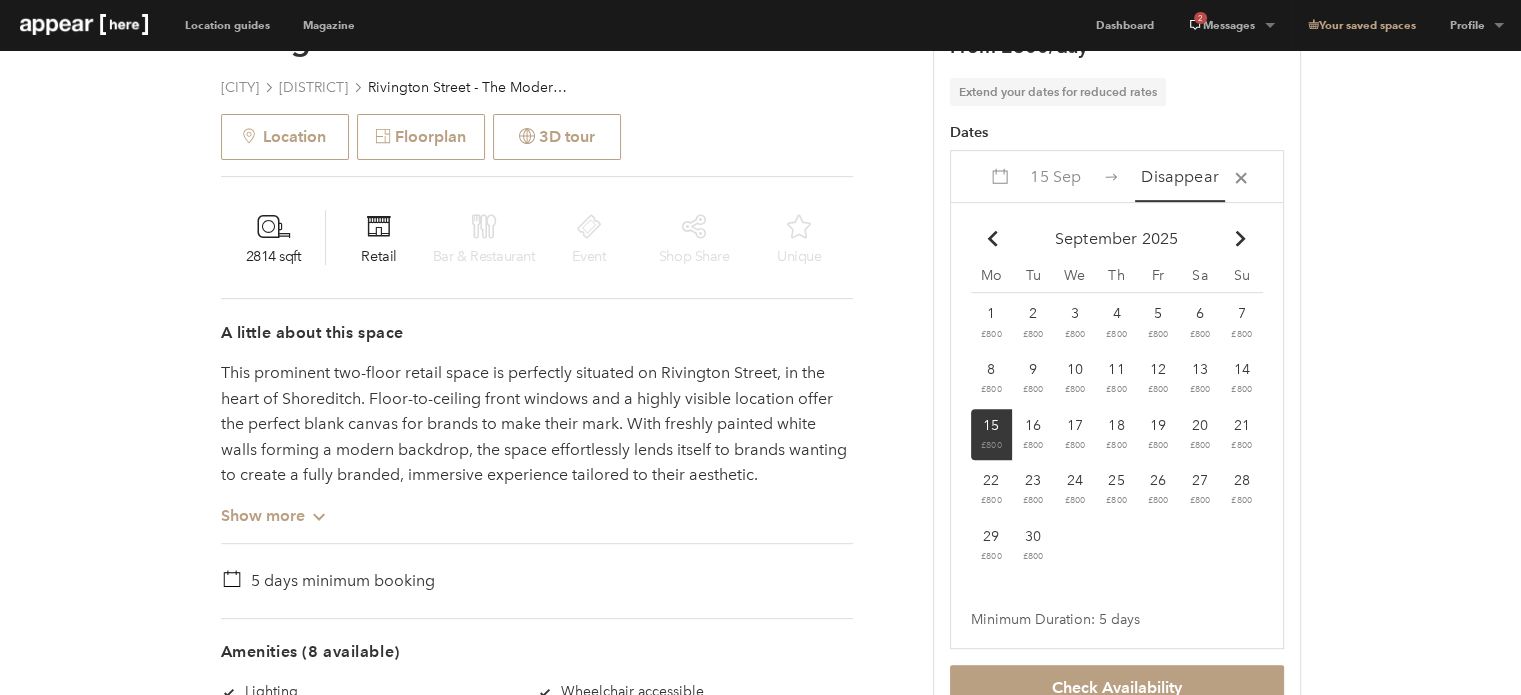 click on "18 £800" at bounding box center (992, 323) 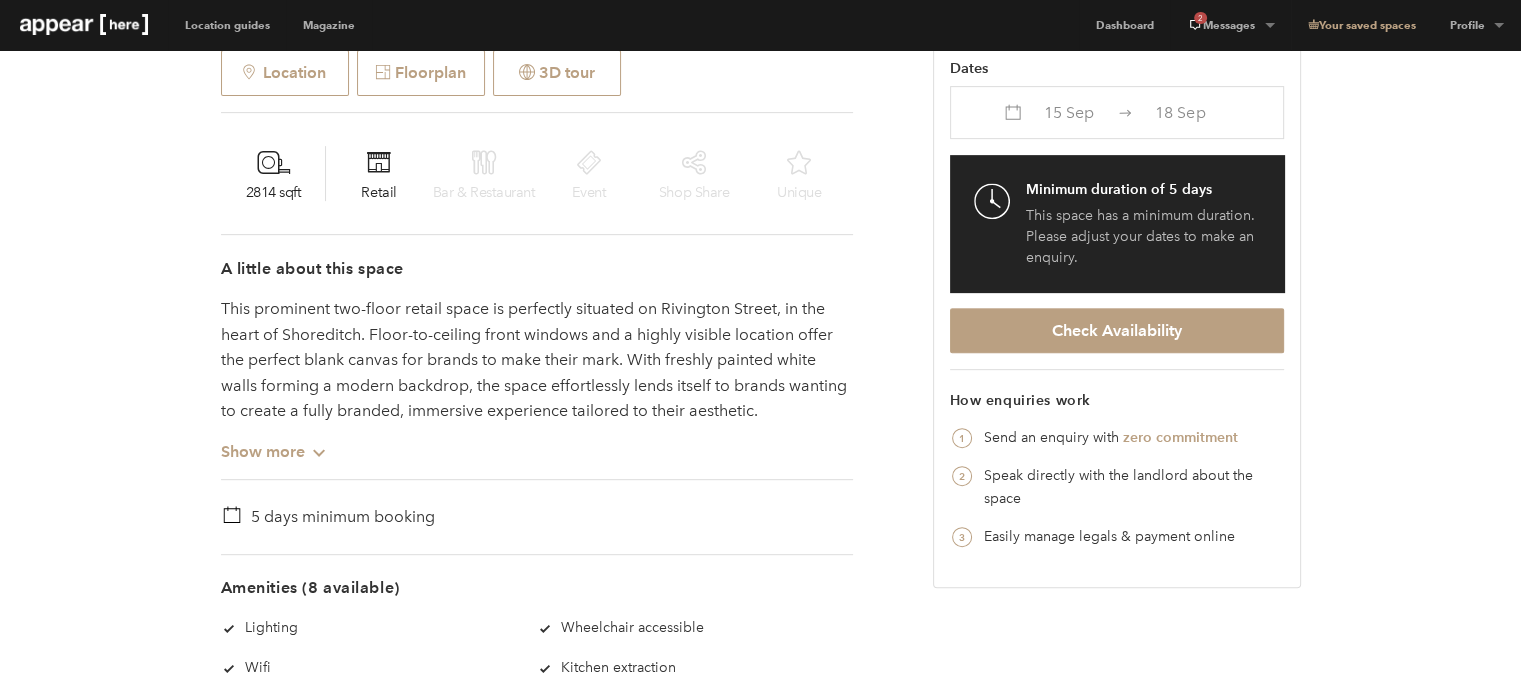 scroll, scrollTop: 870, scrollLeft: 0, axis: vertical 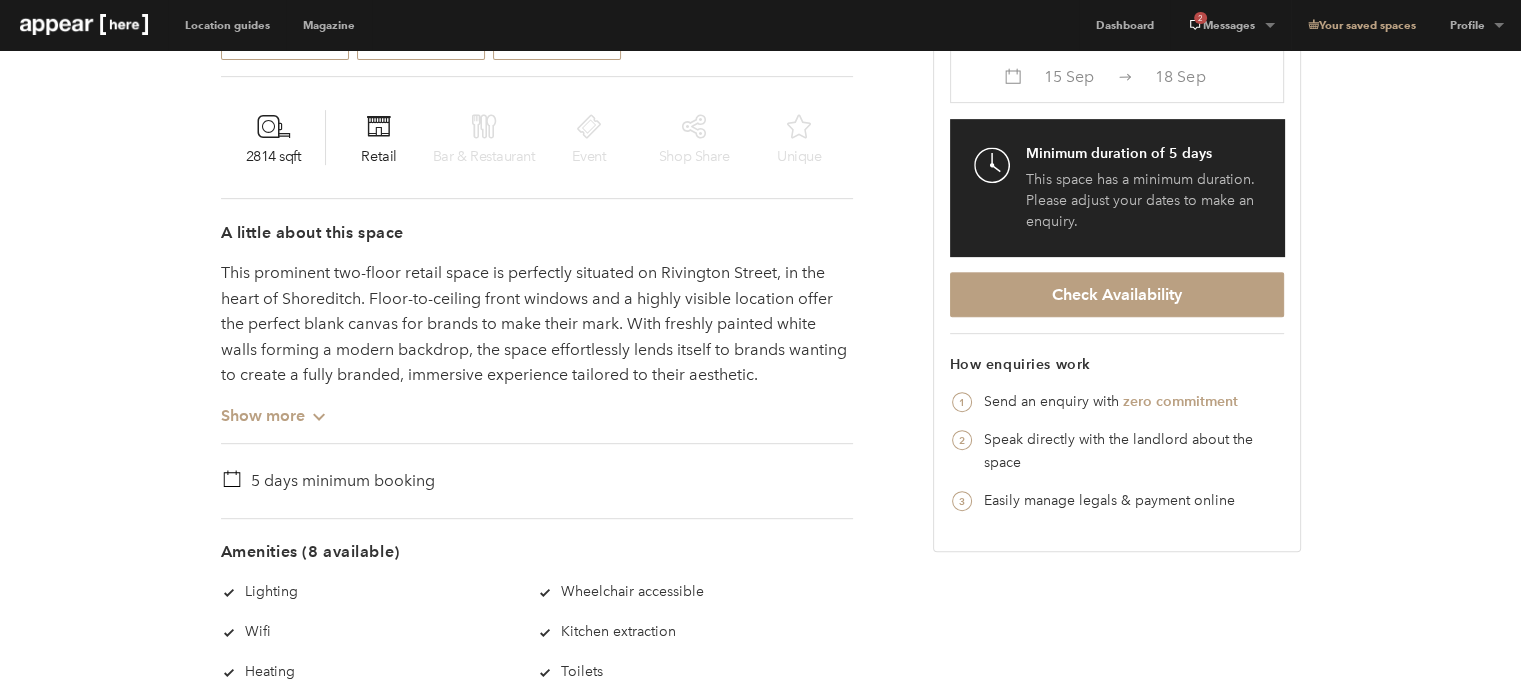 click on "18 Sep" at bounding box center (1068, 76) 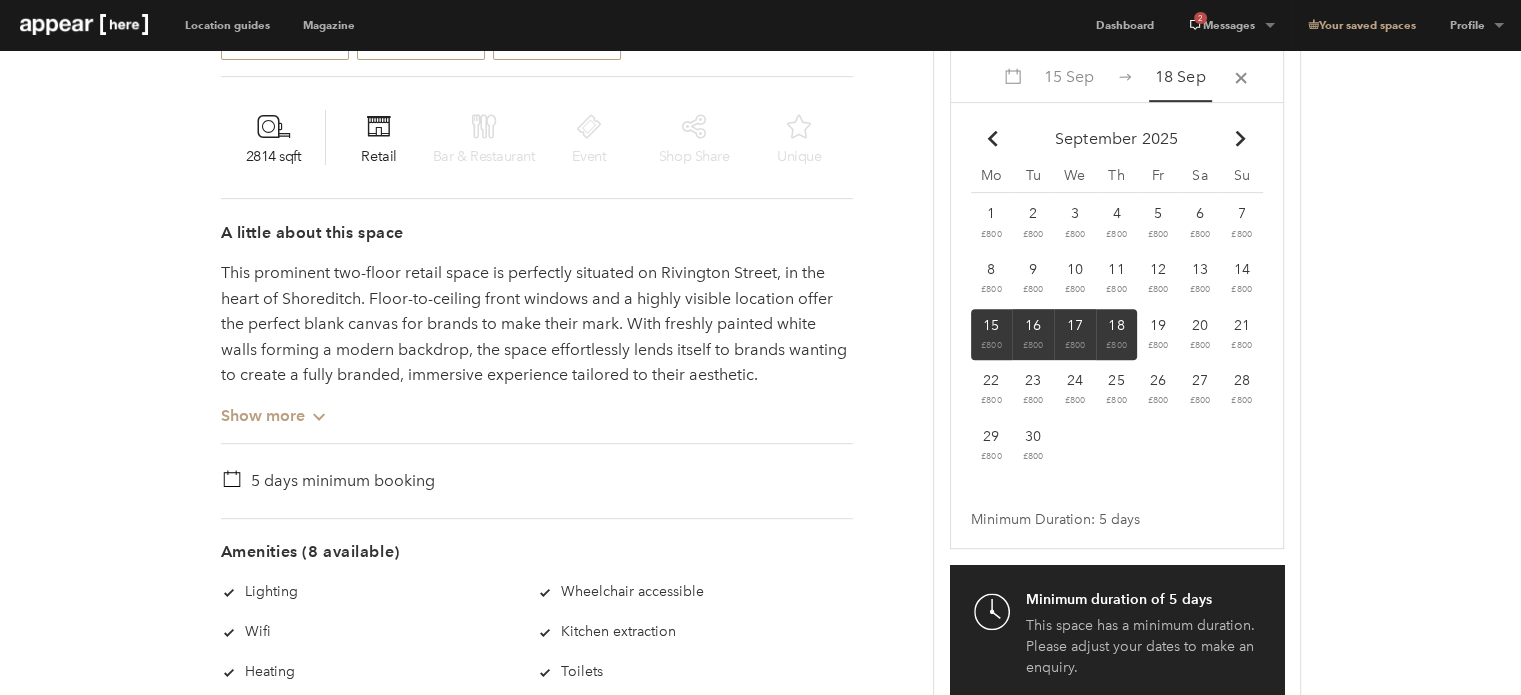 click on "19" at bounding box center [991, 213] 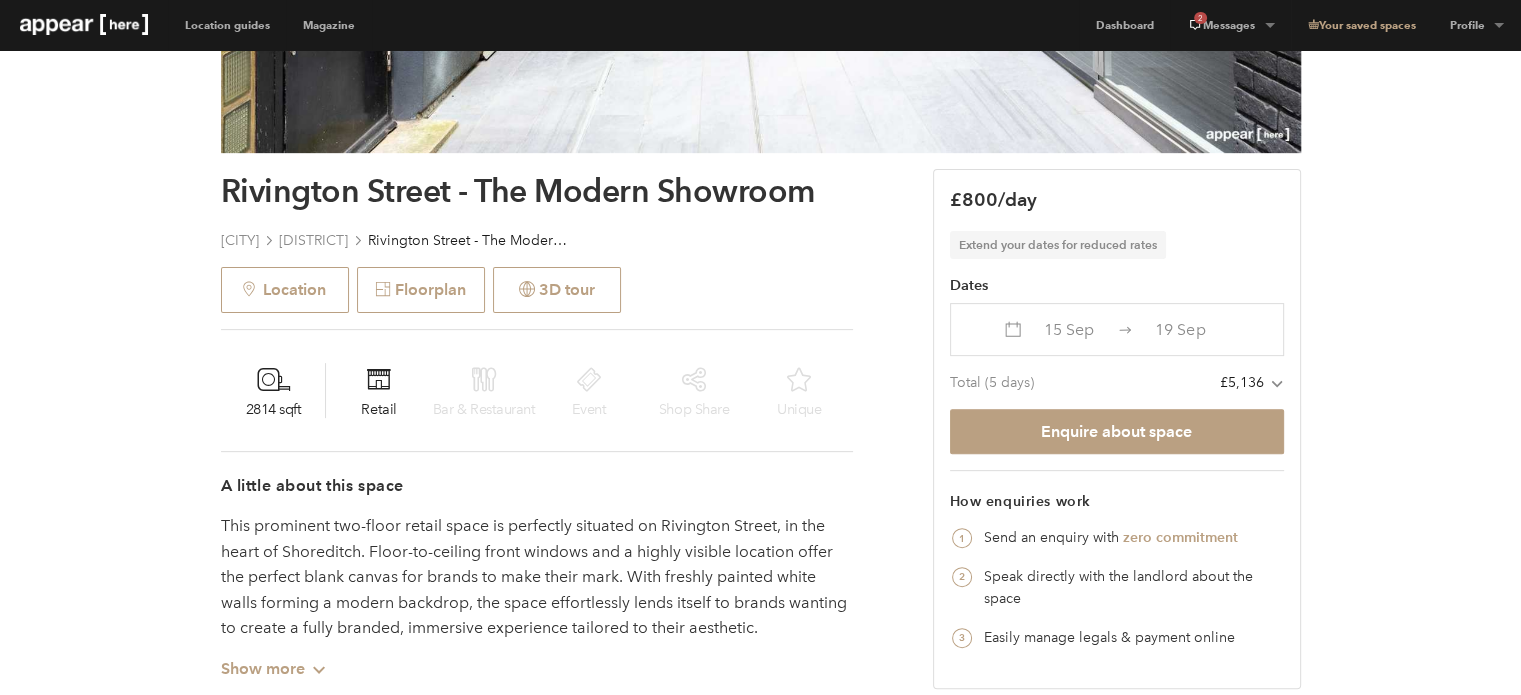 scroll, scrollTop: 570, scrollLeft: 0, axis: vertical 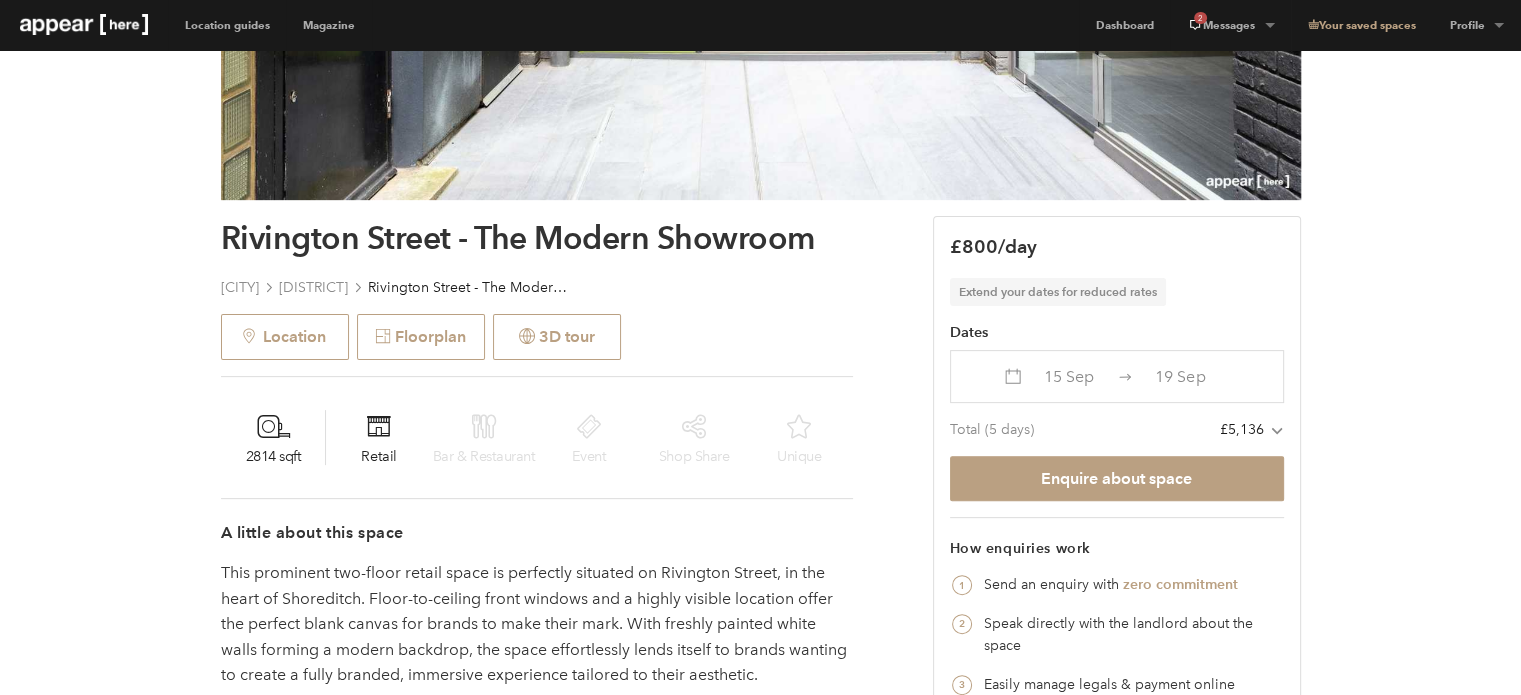 click on "19 Sep" at bounding box center [1068, 376] 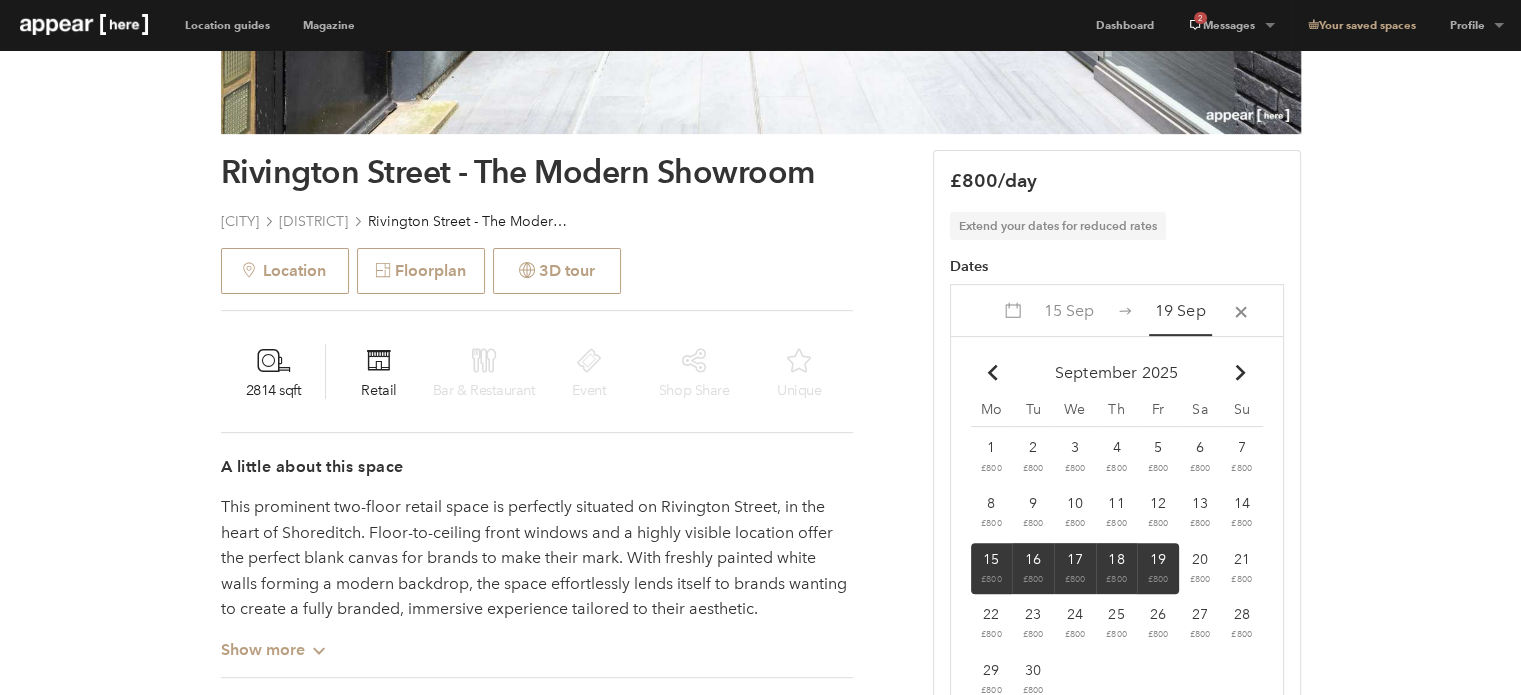 scroll, scrollTop: 670, scrollLeft: 0, axis: vertical 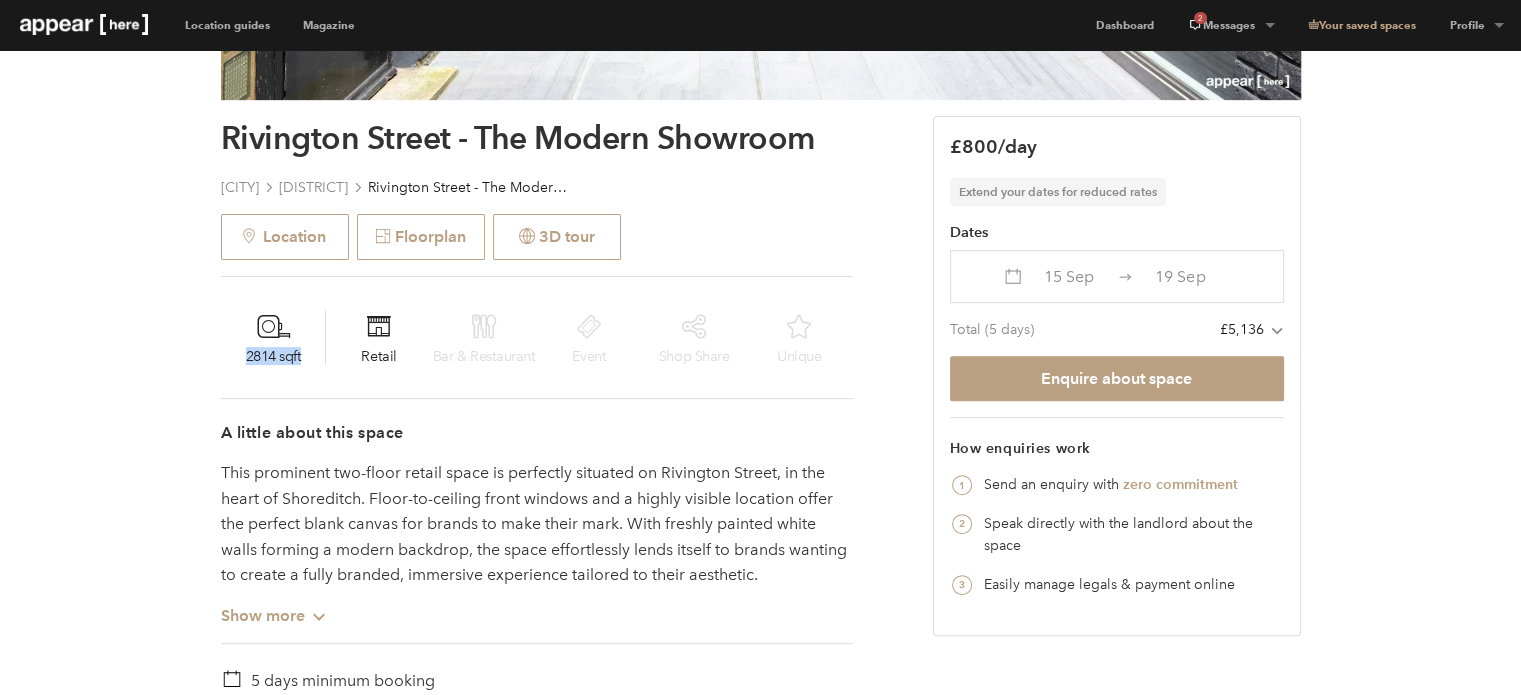 drag, startPoint x: 302, startPoint y: 359, endPoint x: 238, endPoint y: 345, distance: 65.51336 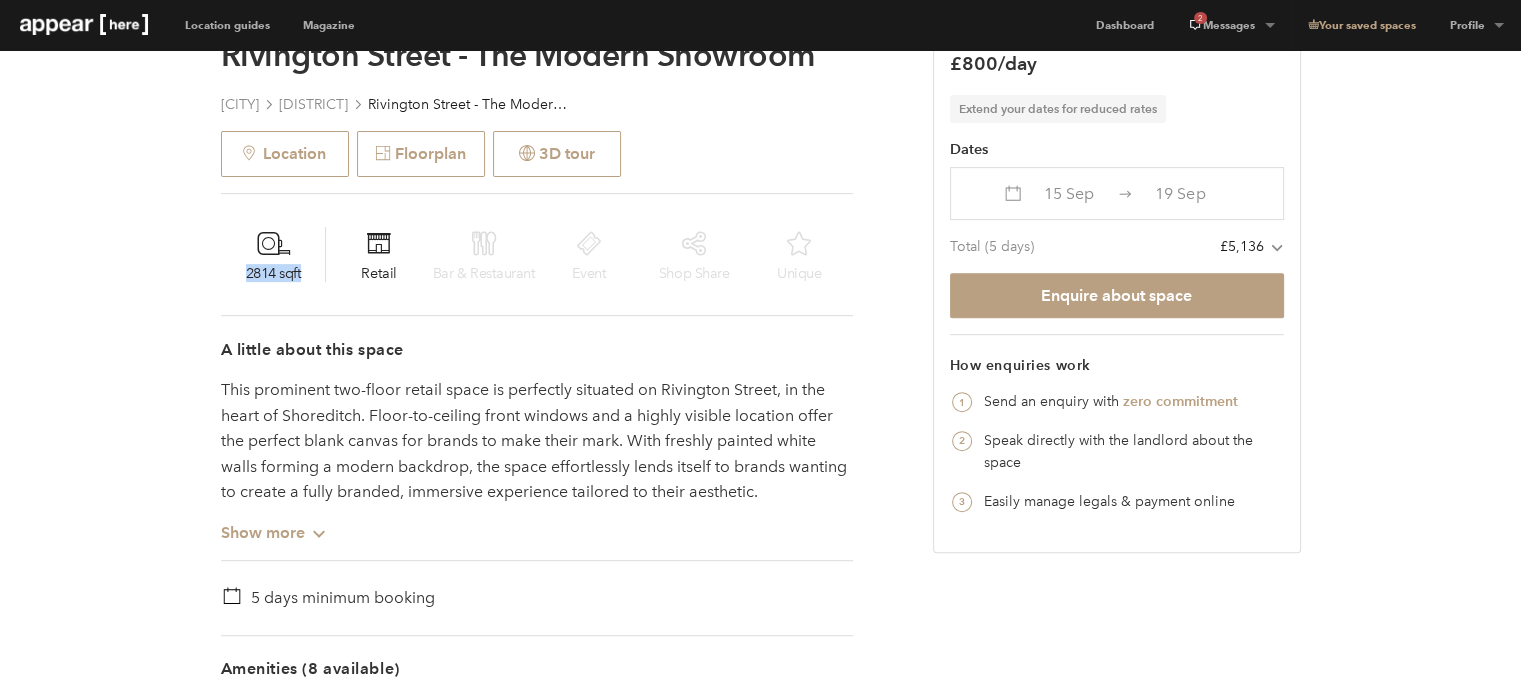 scroll, scrollTop: 970, scrollLeft: 0, axis: vertical 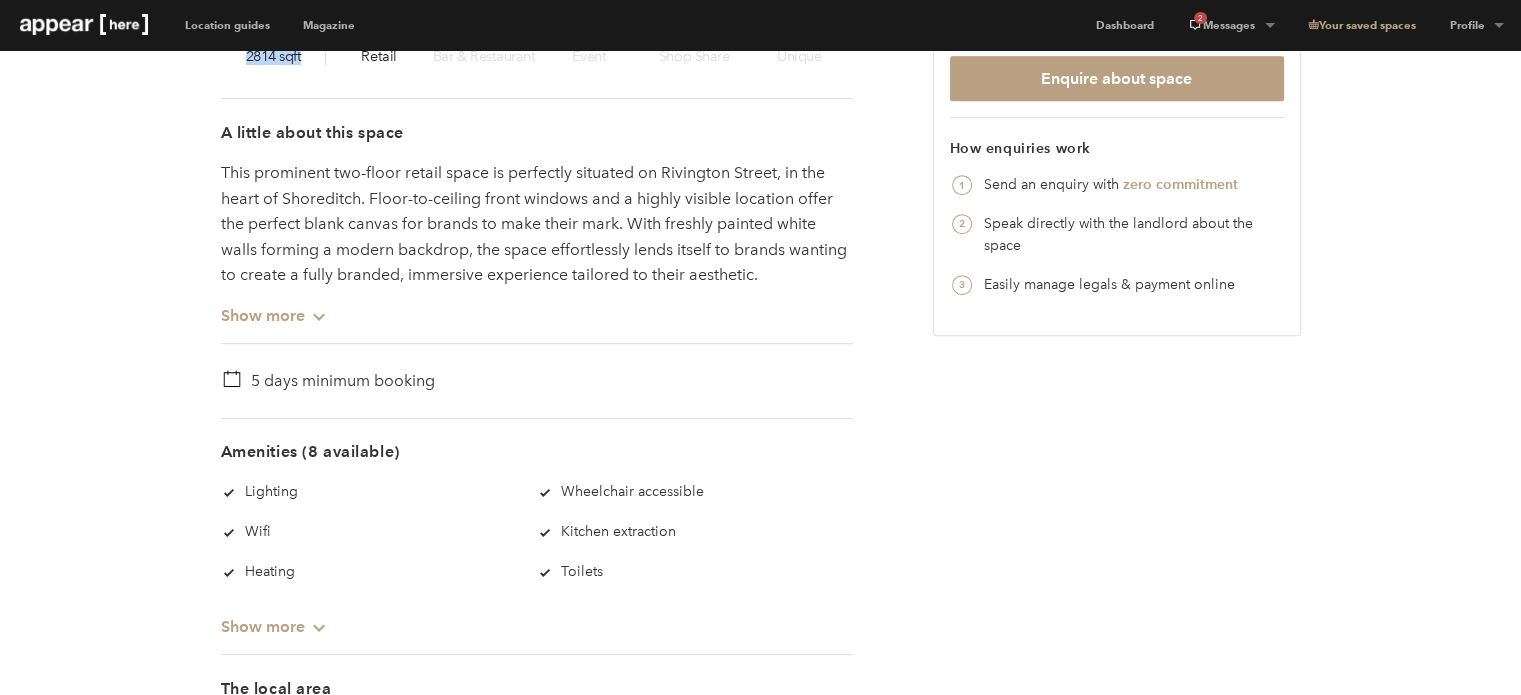 click on "Show more Chevron-up" at bounding box center (274, 307) 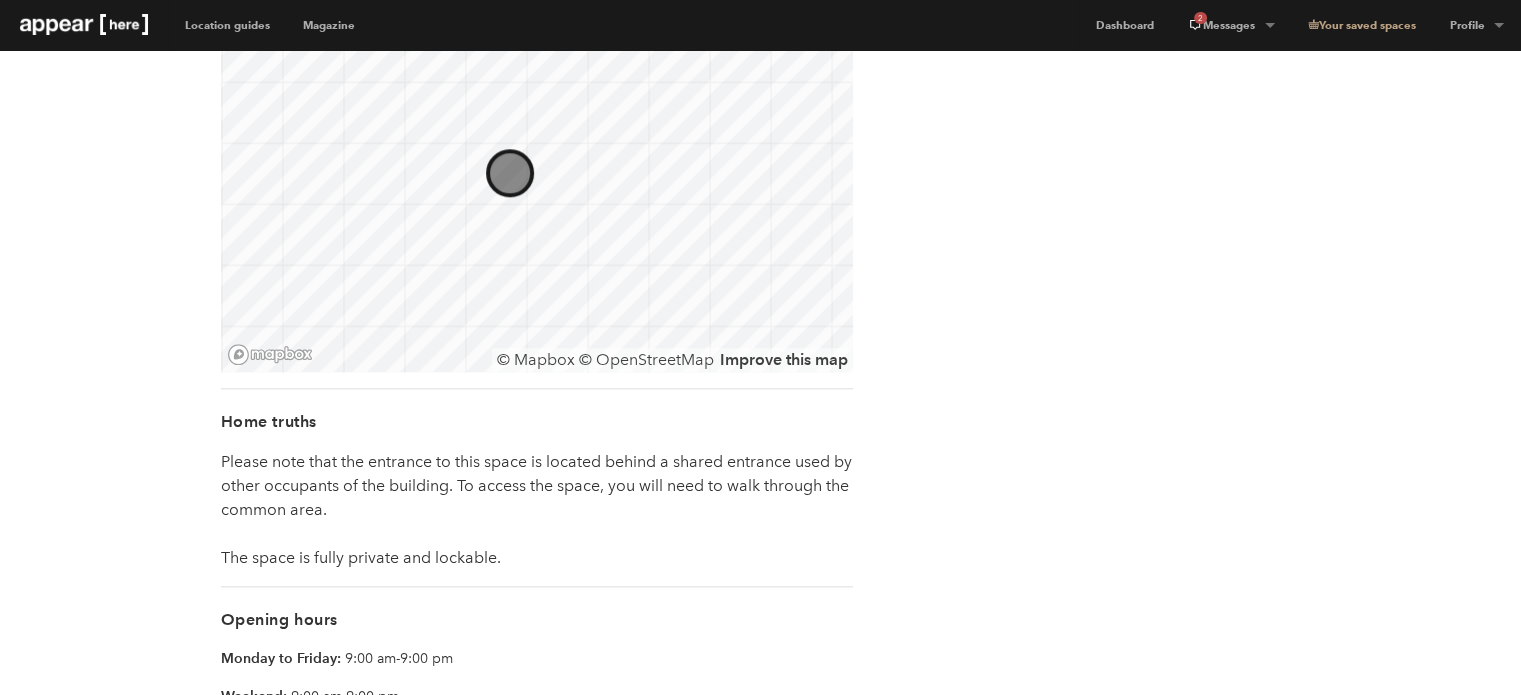 scroll, scrollTop: 2070, scrollLeft: 0, axis: vertical 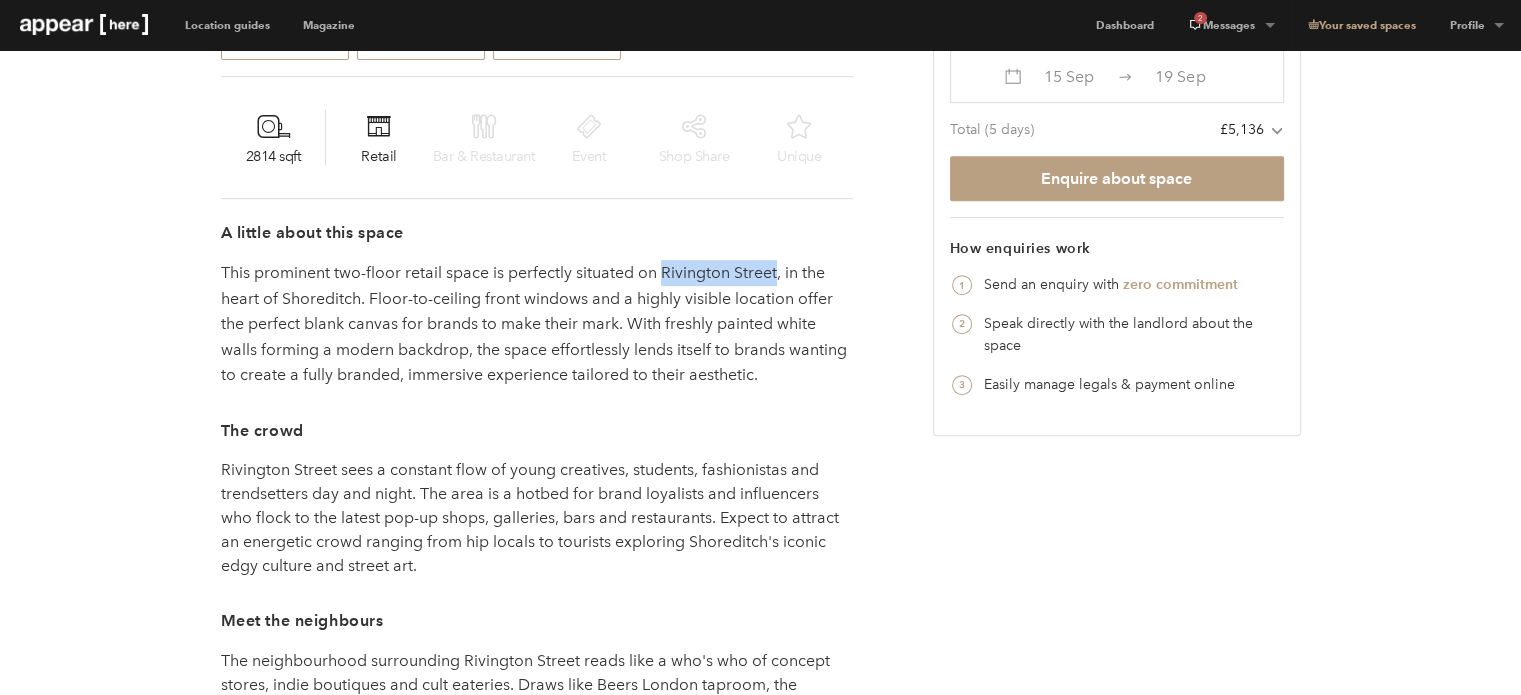 drag, startPoint x: 664, startPoint y: 264, endPoint x: 775, endPoint y: 269, distance: 111.11256 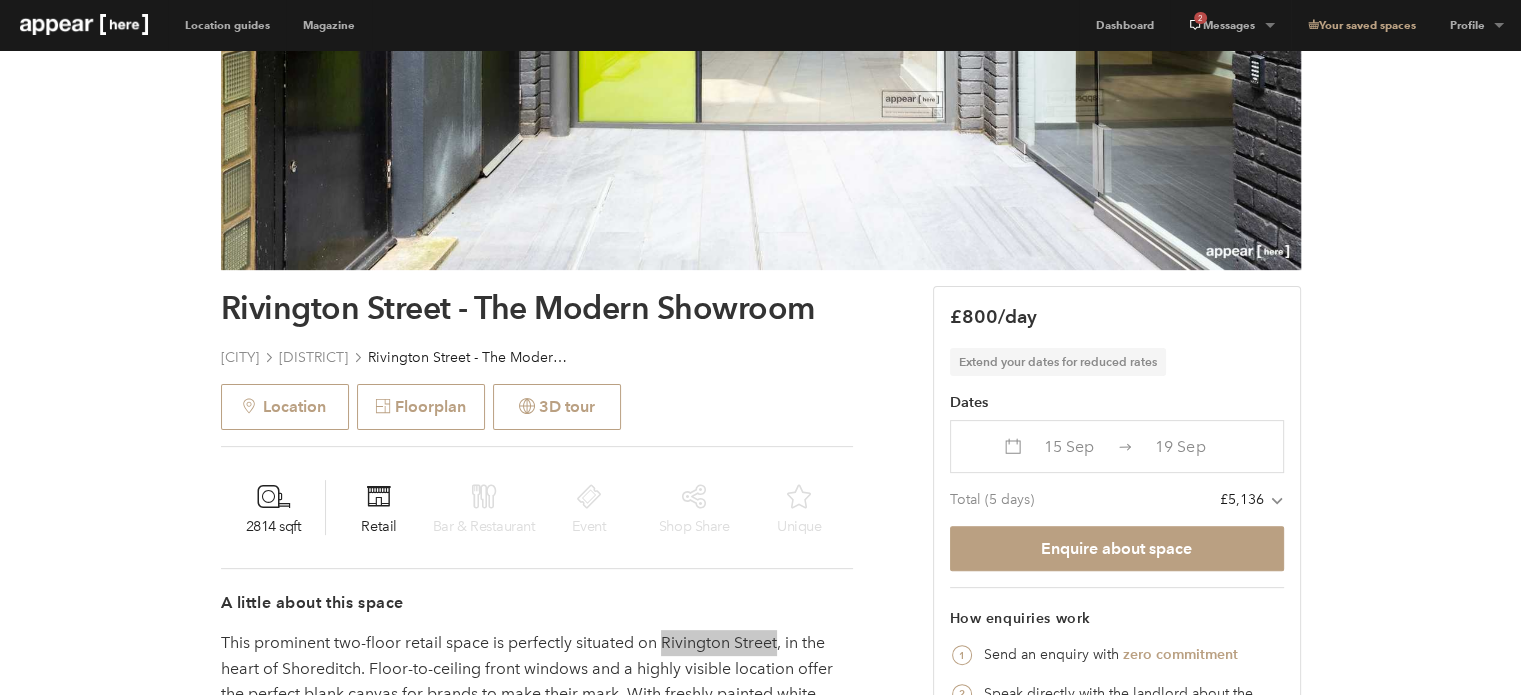 scroll, scrollTop: 700, scrollLeft: 0, axis: vertical 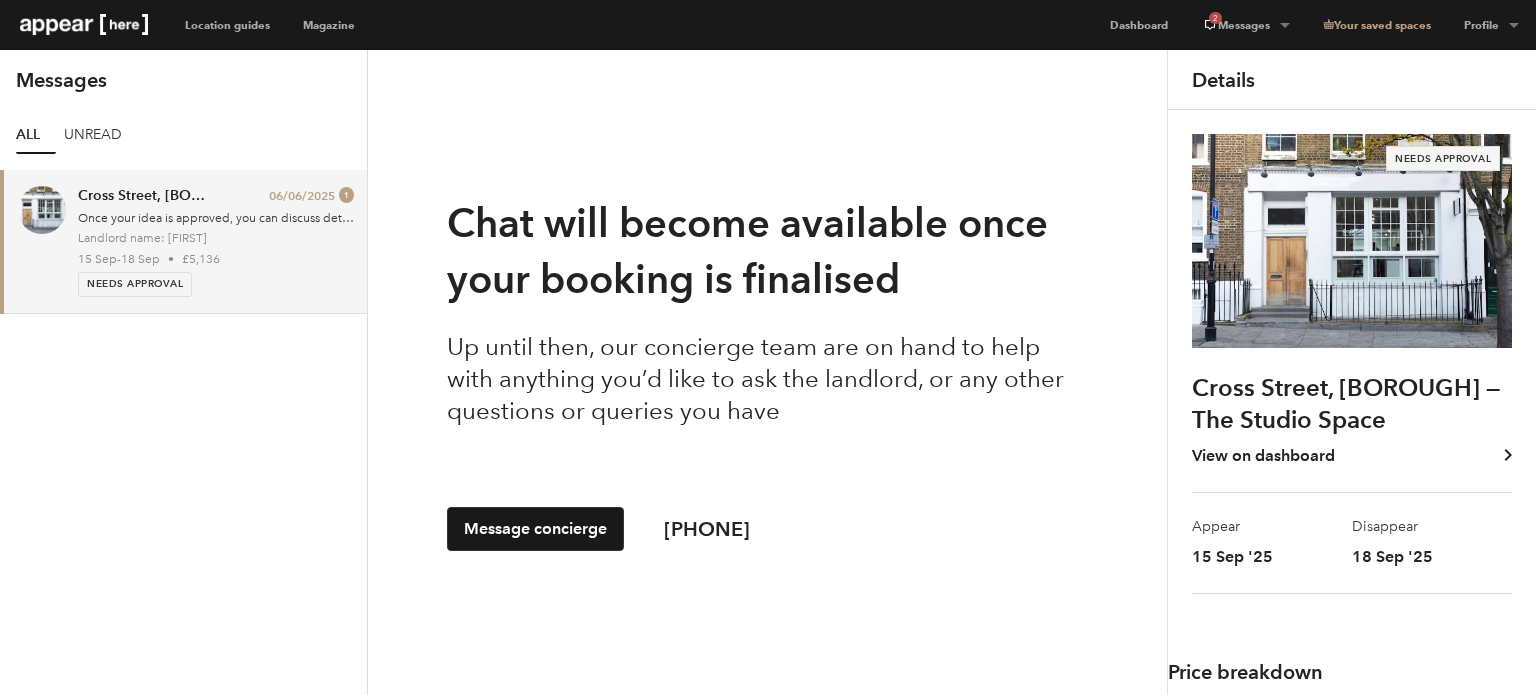 click on "All Unread" at bounding box center [183, 136] 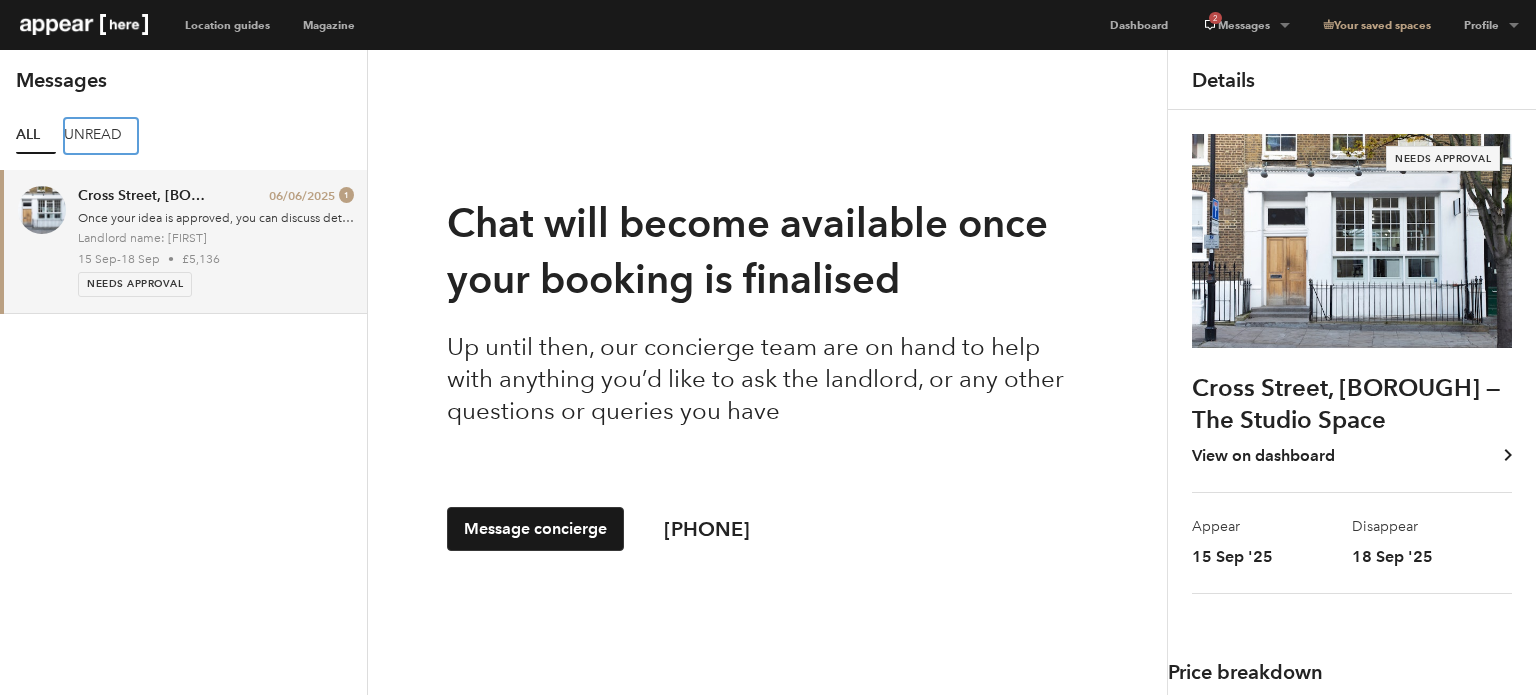 click on "Unread" at bounding box center [101, 136] 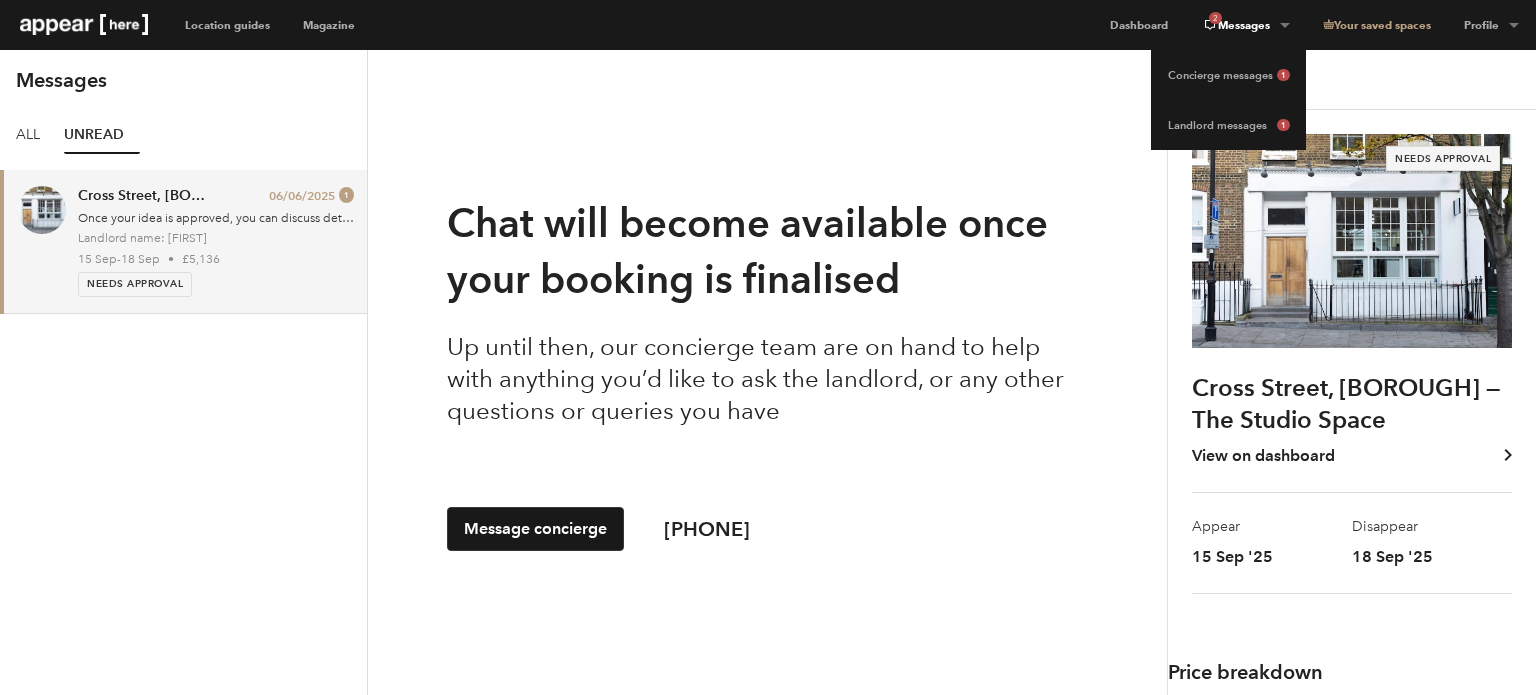 click on "2
Messages" at bounding box center (1245, 25) 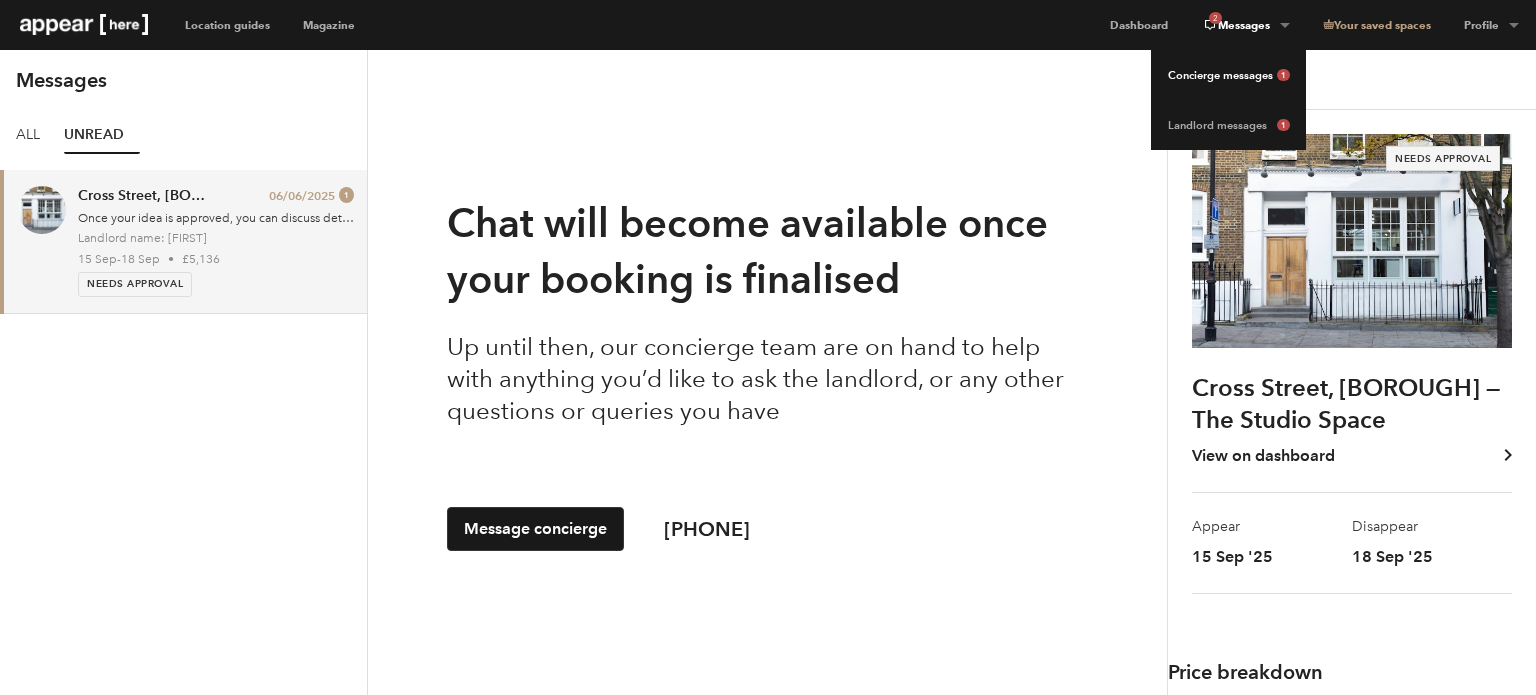 click on "Concierge messages
1" at bounding box center (1228, 75) 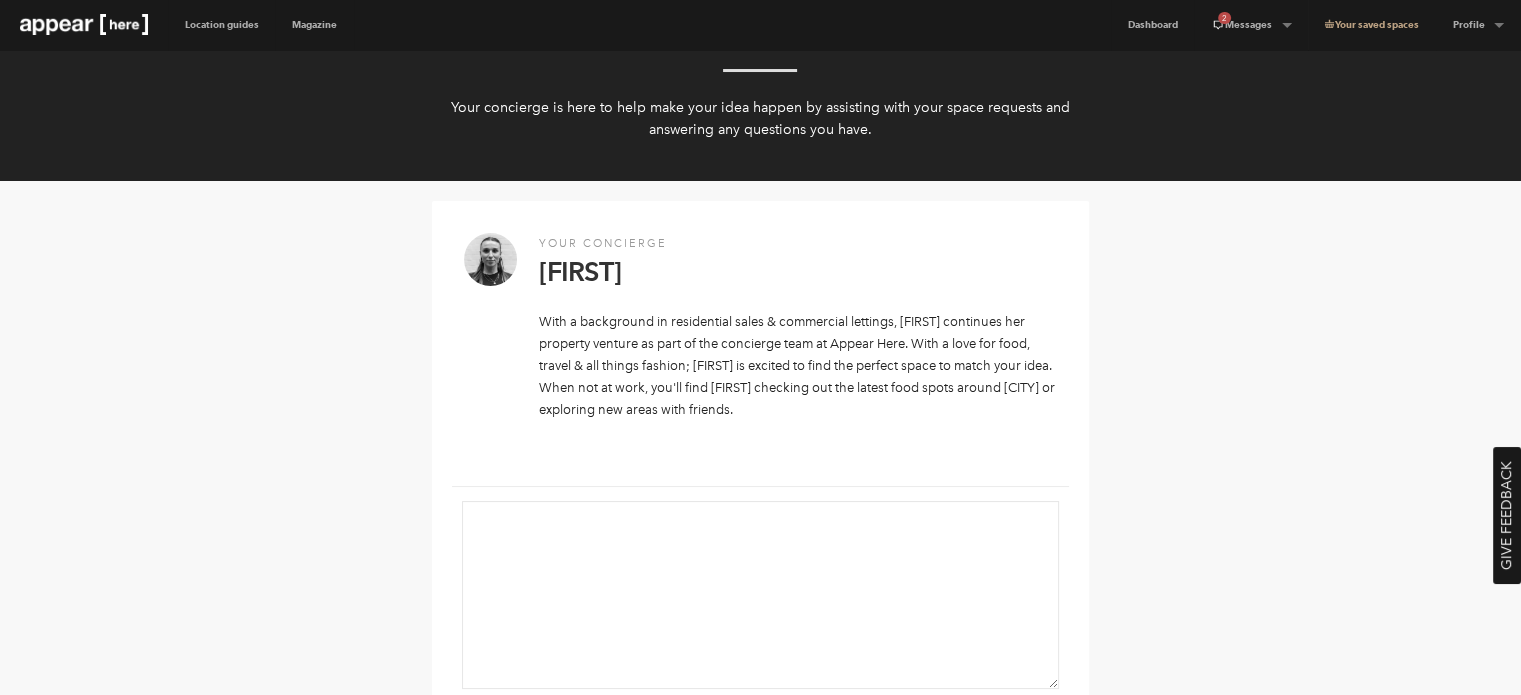 scroll, scrollTop: 0, scrollLeft: 0, axis: both 